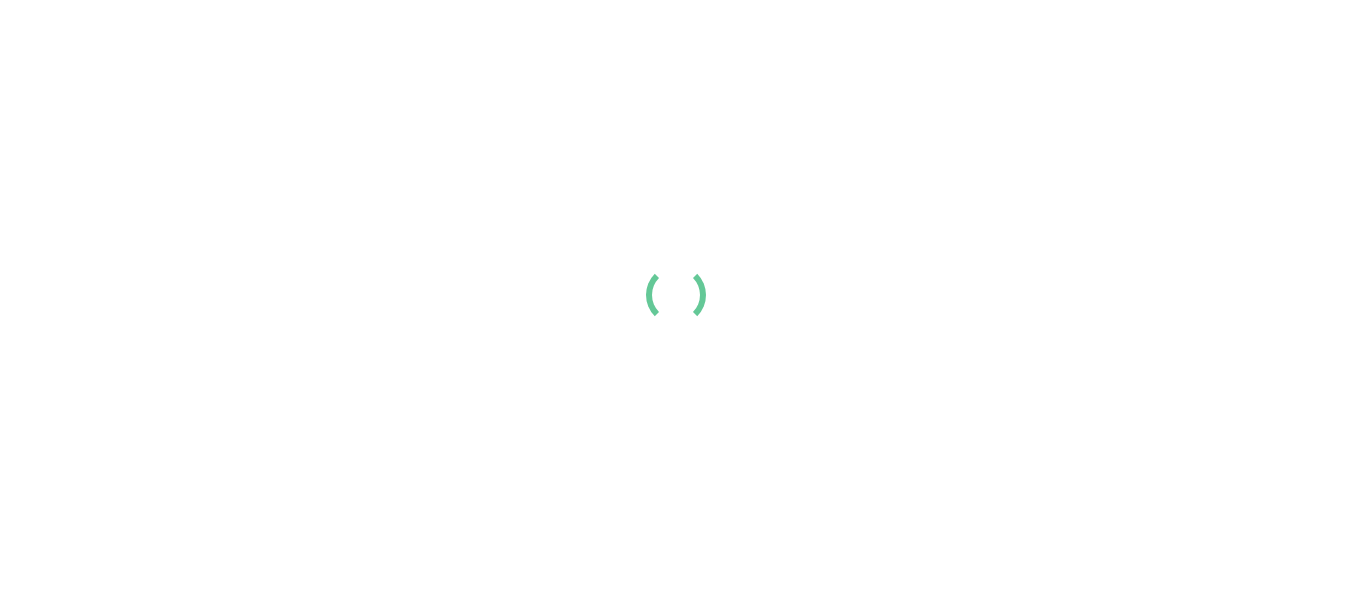 scroll, scrollTop: 0, scrollLeft: 0, axis: both 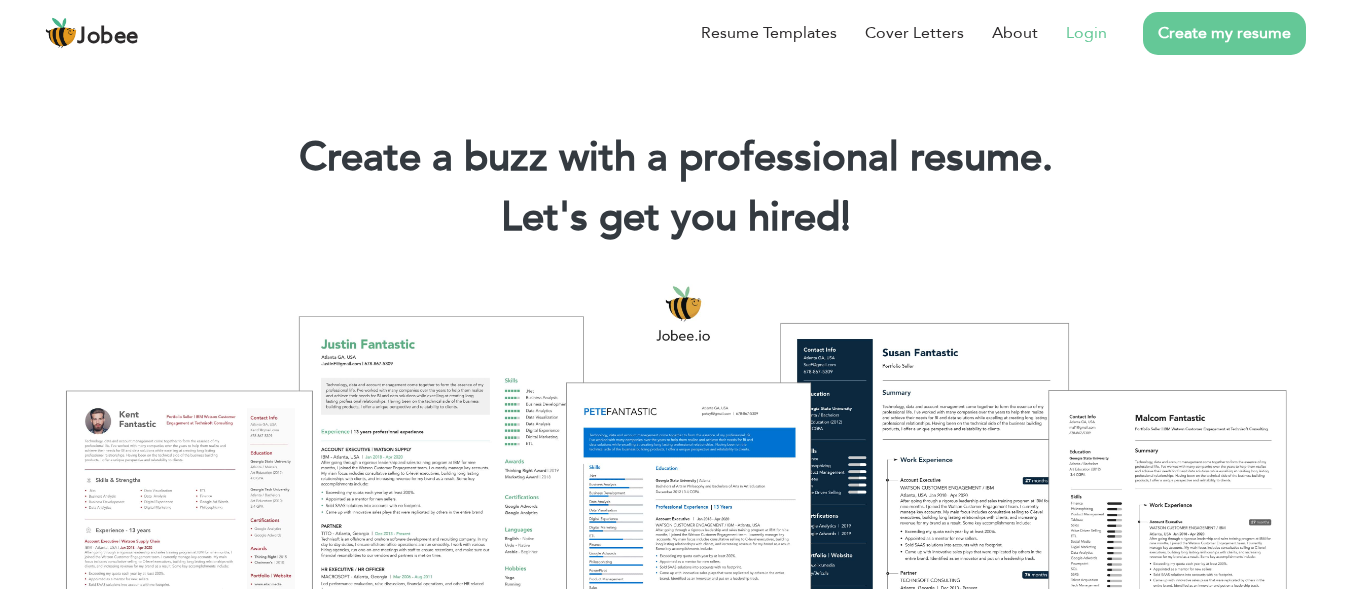 click on "Login" at bounding box center [1086, 33] 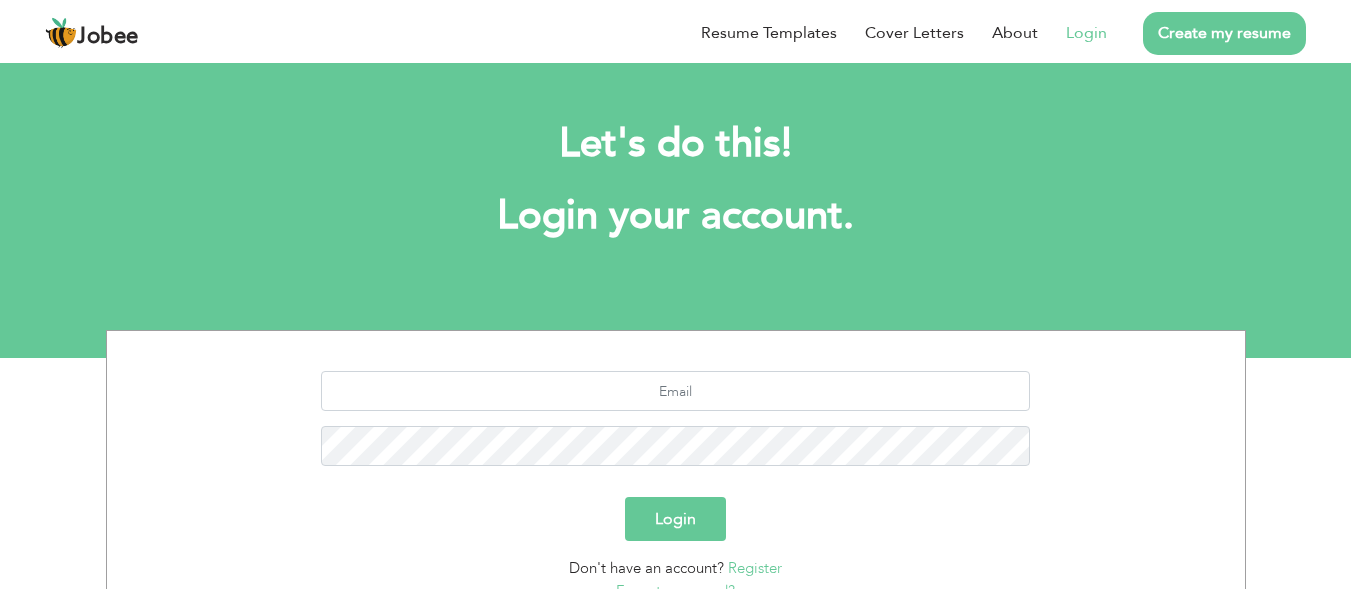 scroll, scrollTop: 0, scrollLeft: 0, axis: both 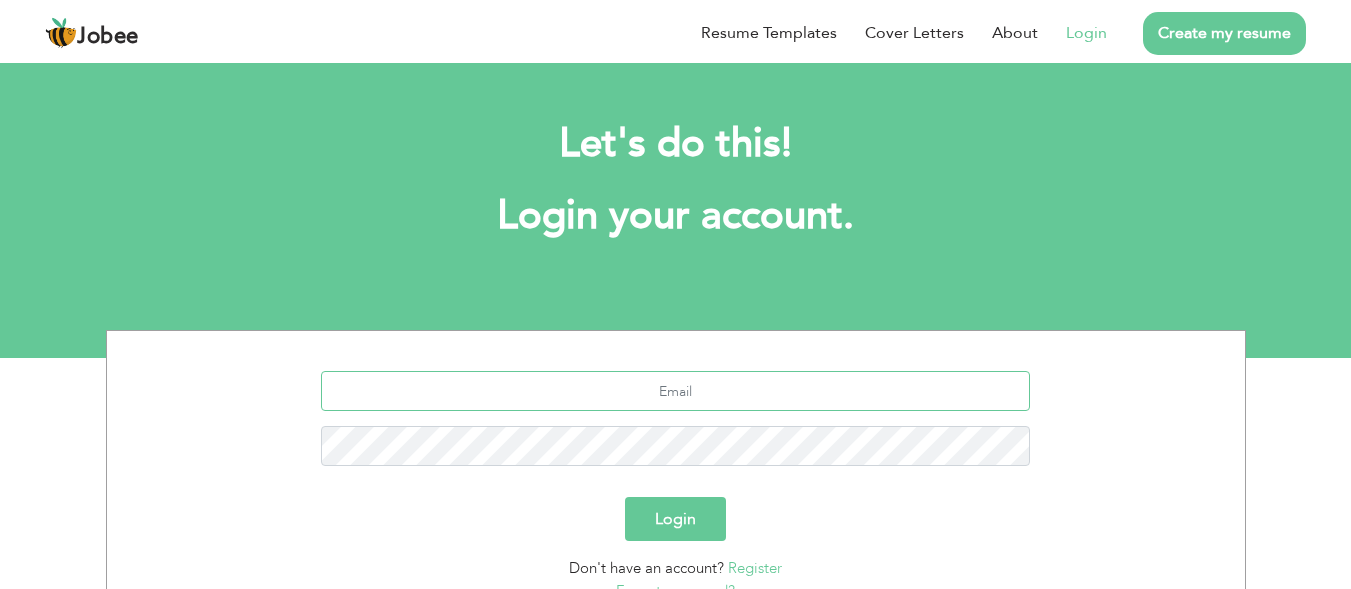 click at bounding box center (675, 391) 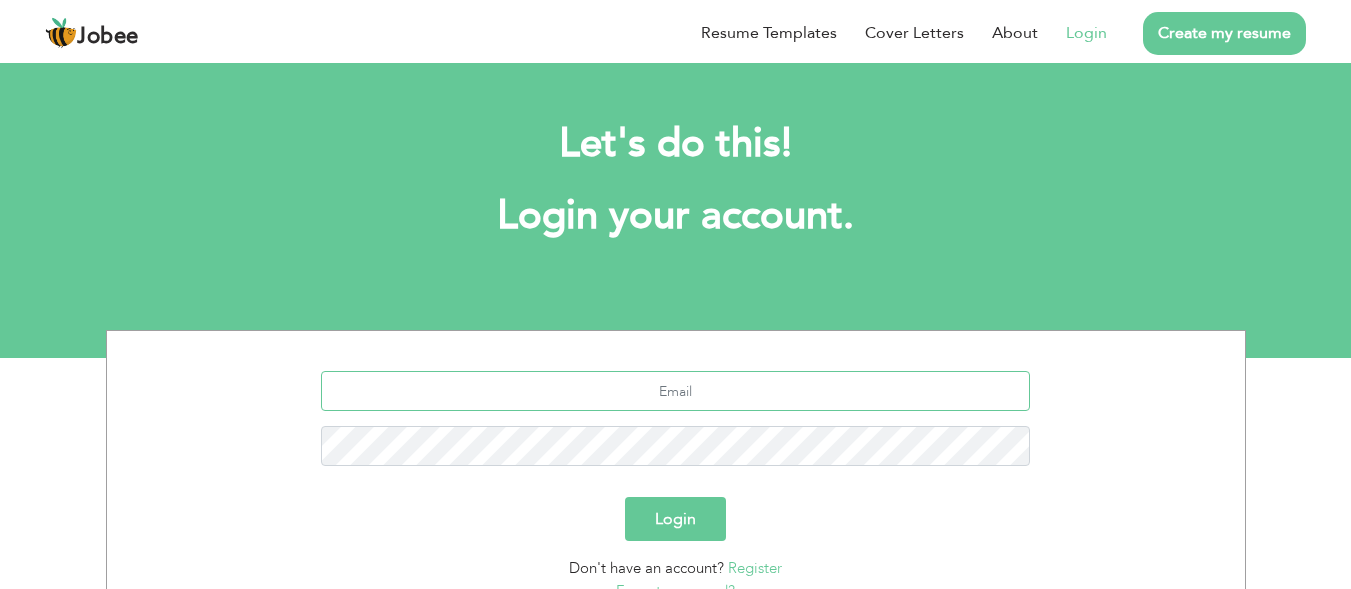 type on "[EMAIL_ADDRESS][DOMAIN_NAME]" 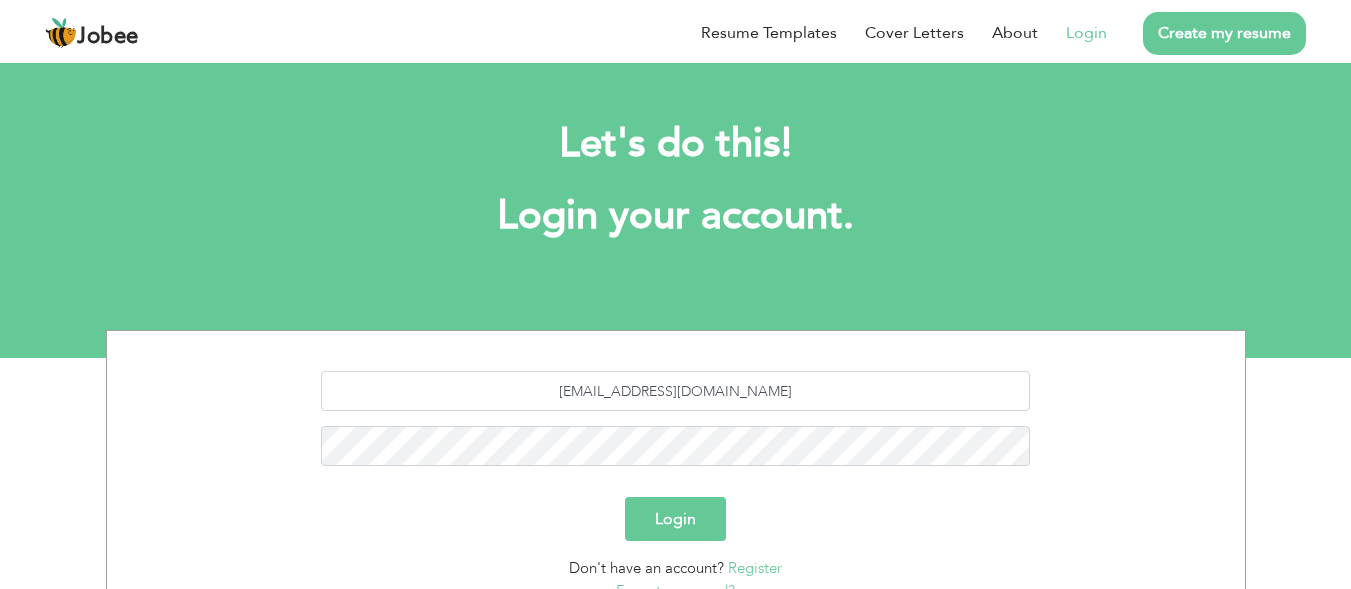 click on "Login" at bounding box center (675, 519) 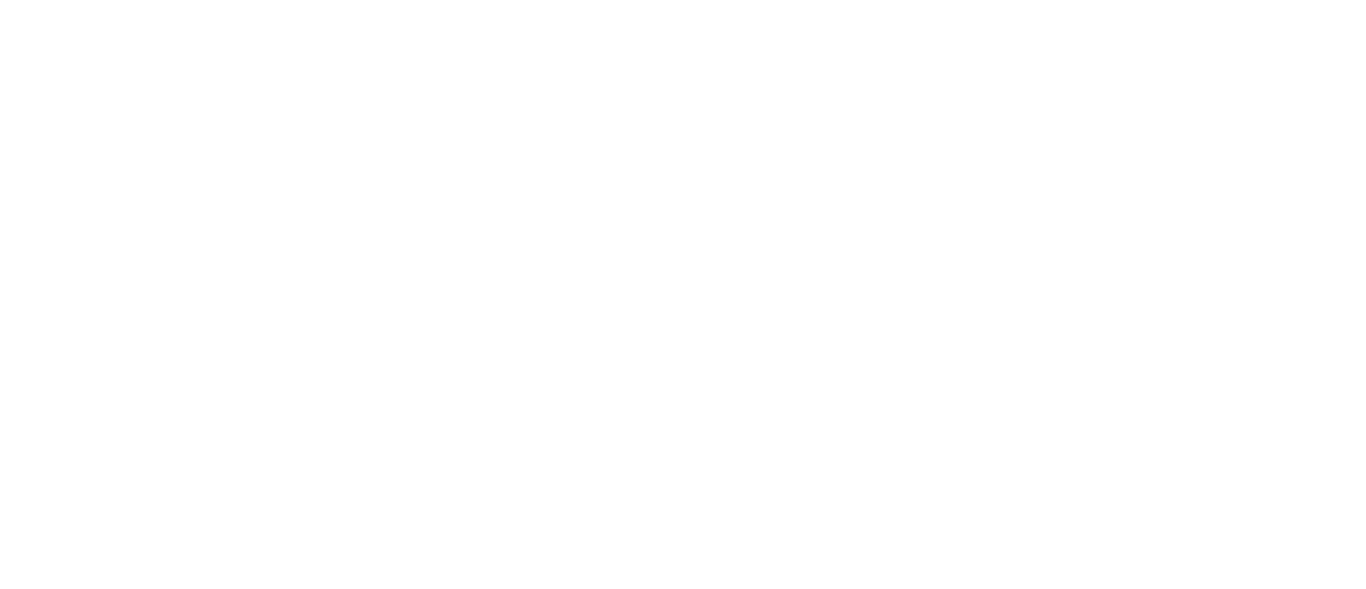 scroll, scrollTop: 0, scrollLeft: 0, axis: both 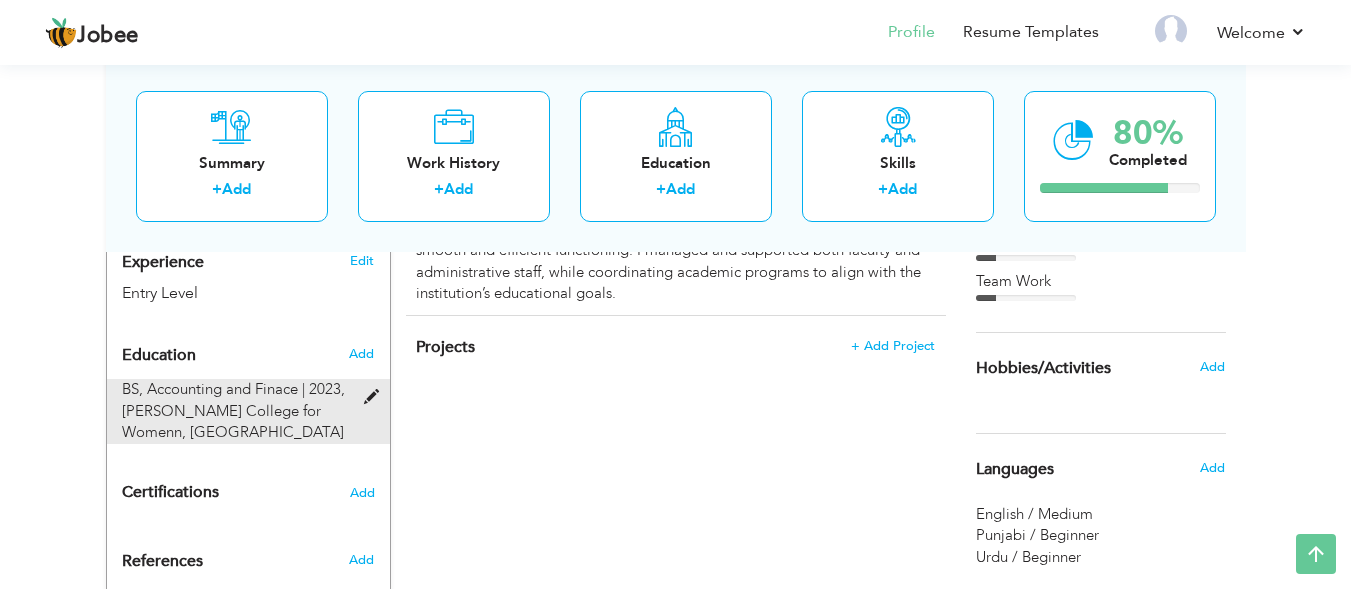 click on "[PERSON_NAME] College  for Womenn, [GEOGRAPHIC_DATA]" at bounding box center [233, 421] 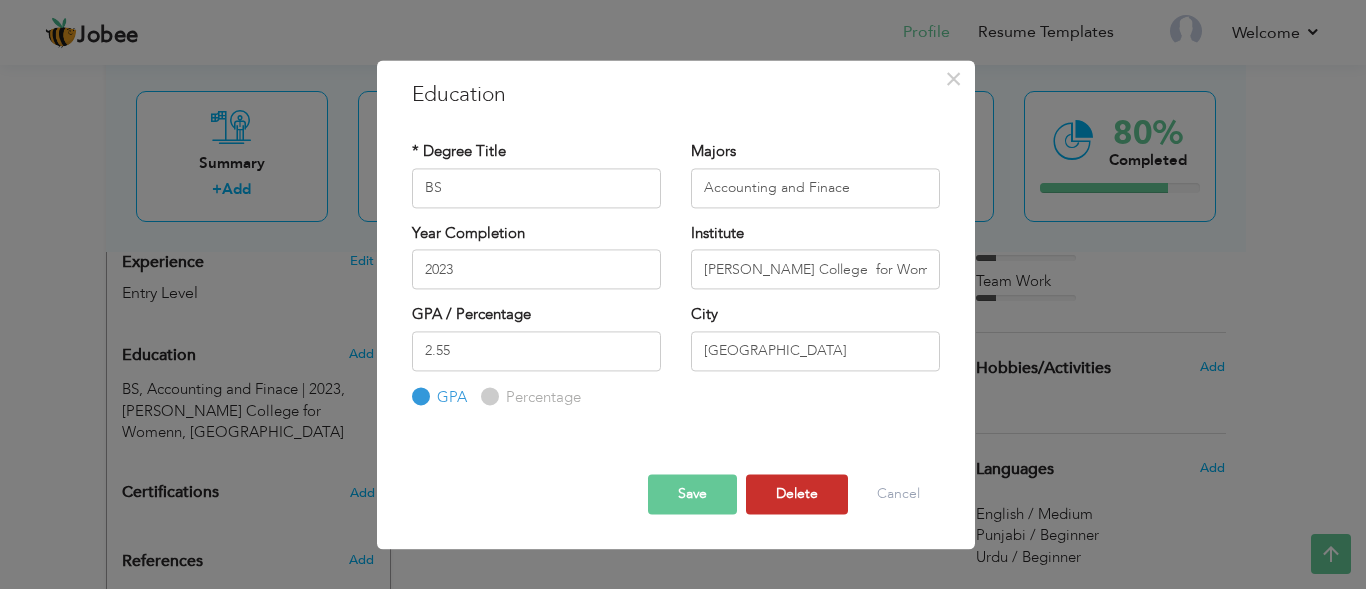 click on "Delete" at bounding box center (797, 495) 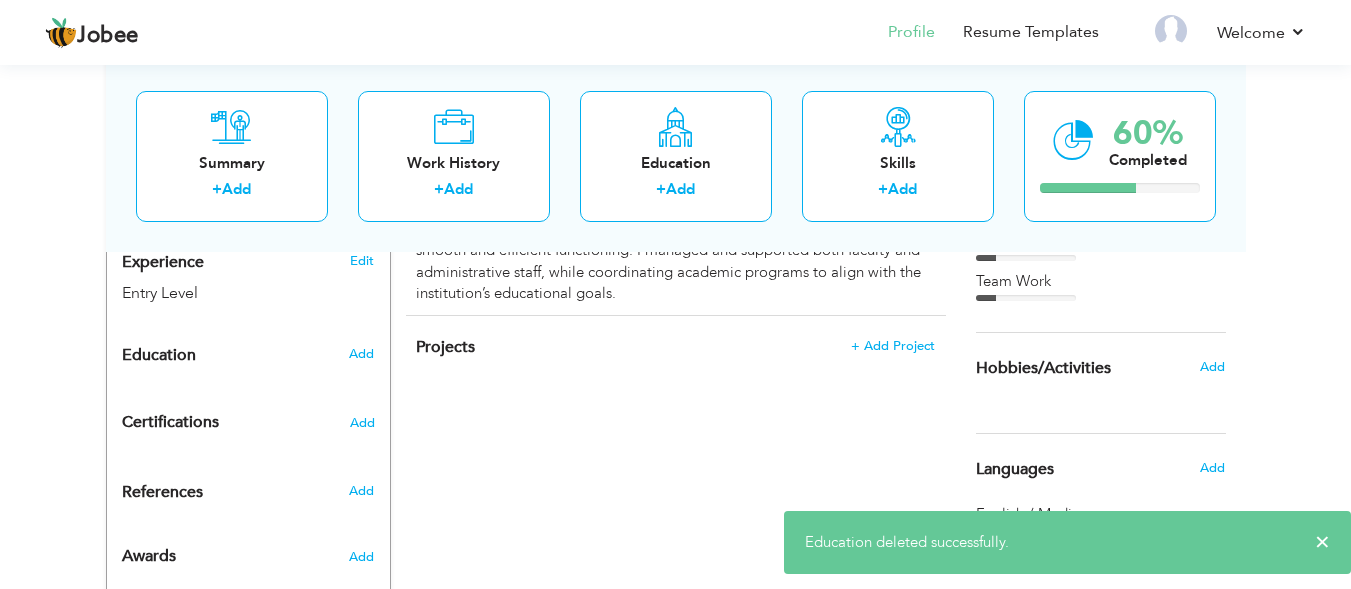 click on "Add" at bounding box center [365, 354] 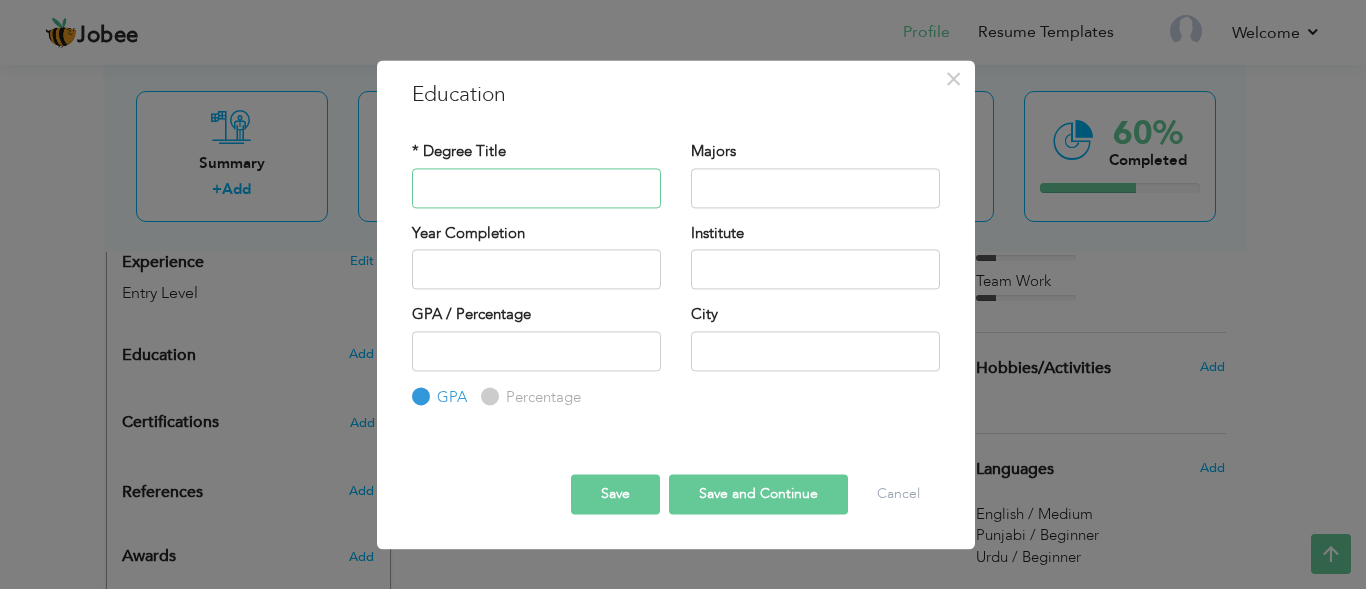 click at bounding box center [536, 188] 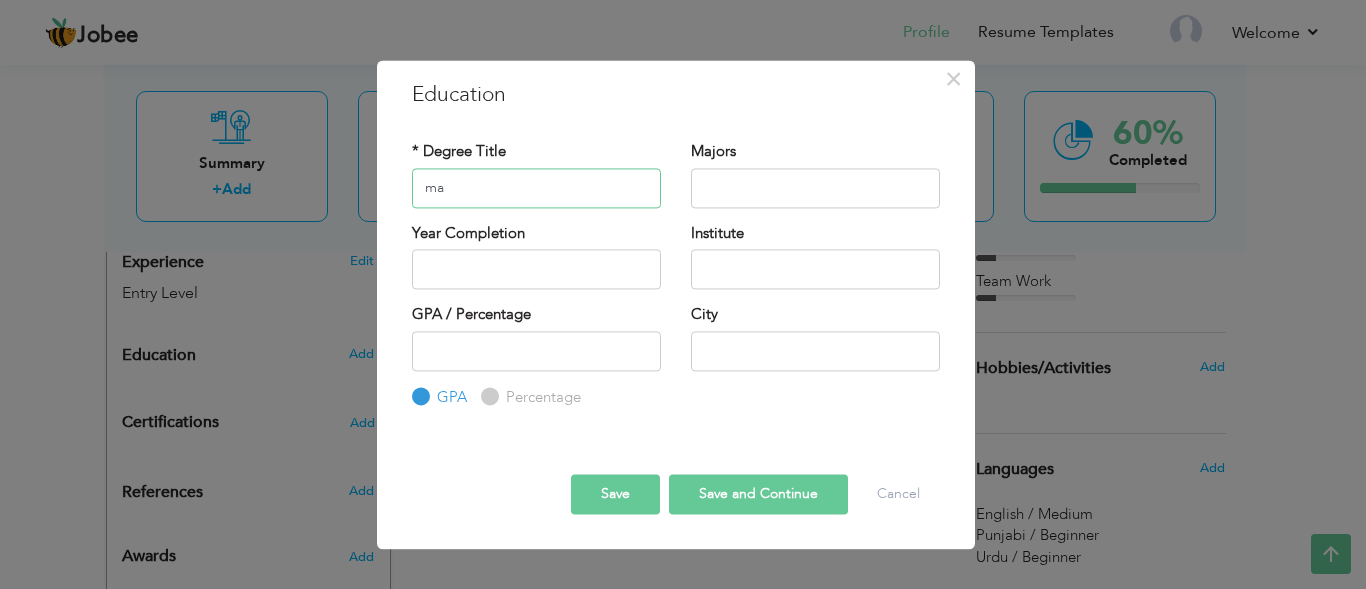 type on "m" 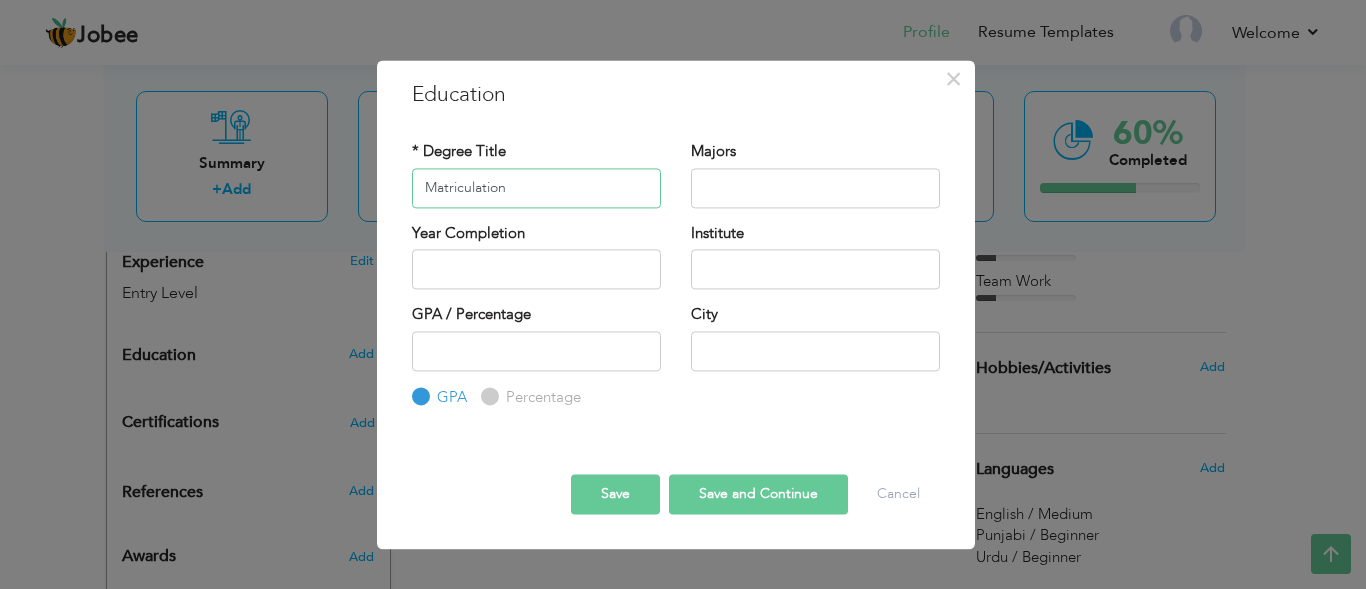 type on "Matriculation" 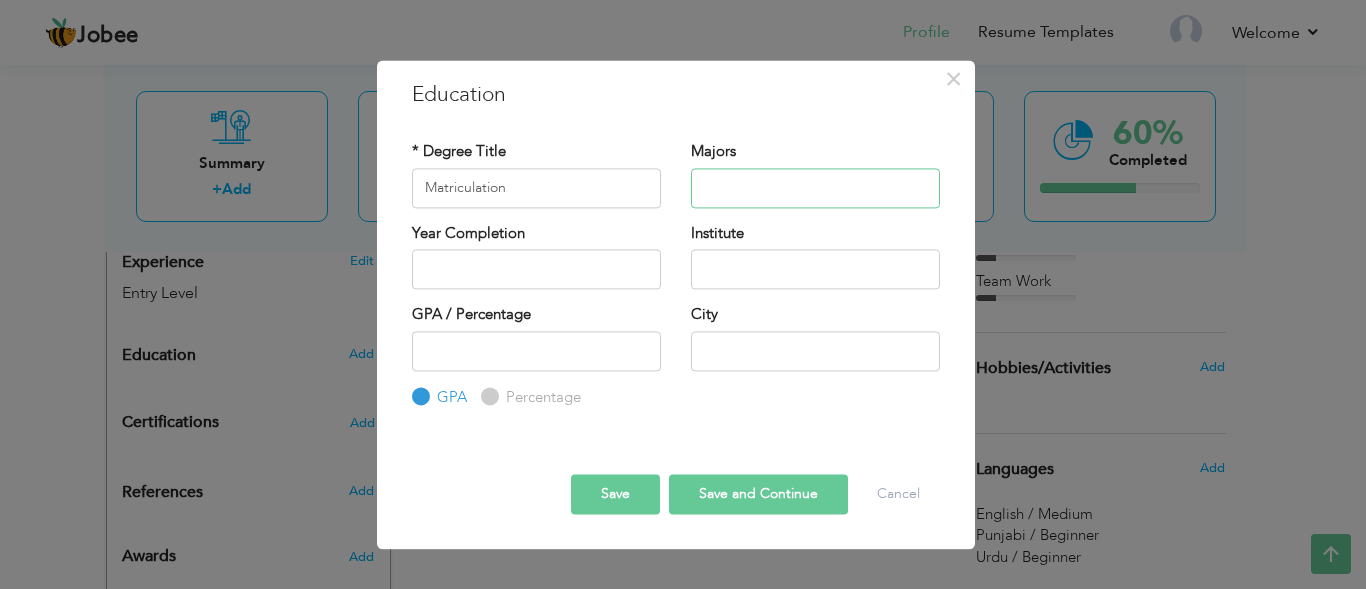 click at bounding box center [815, 188] 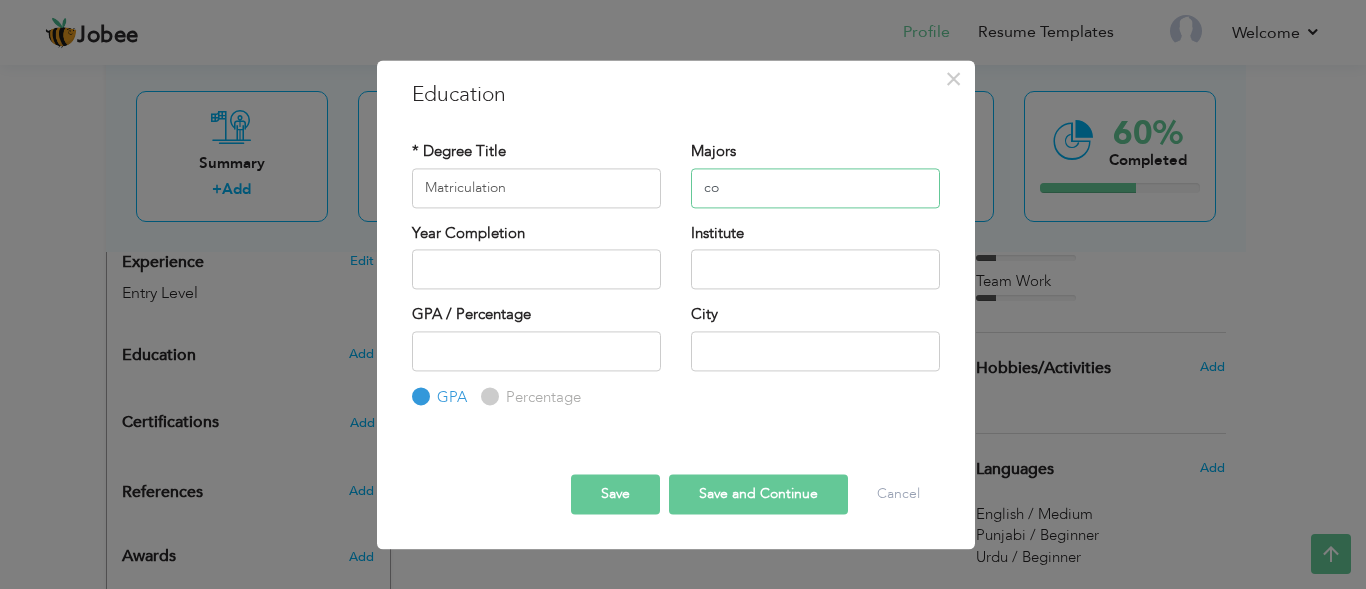 type on "c" 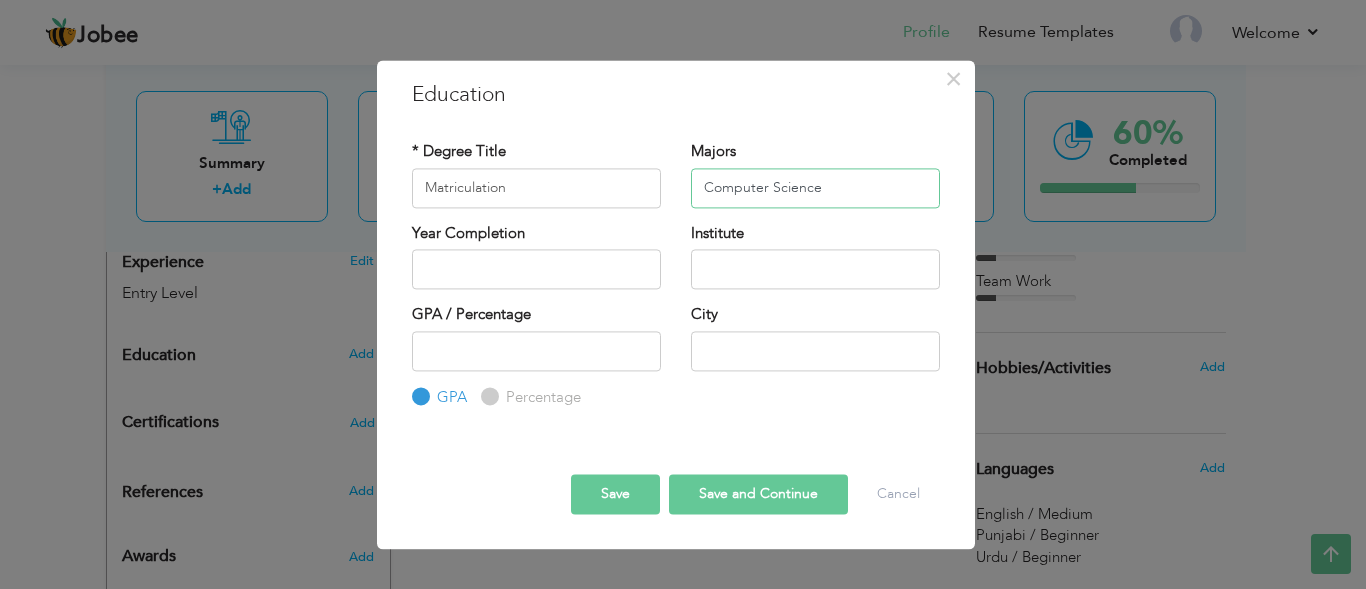 type on "Computer Science" 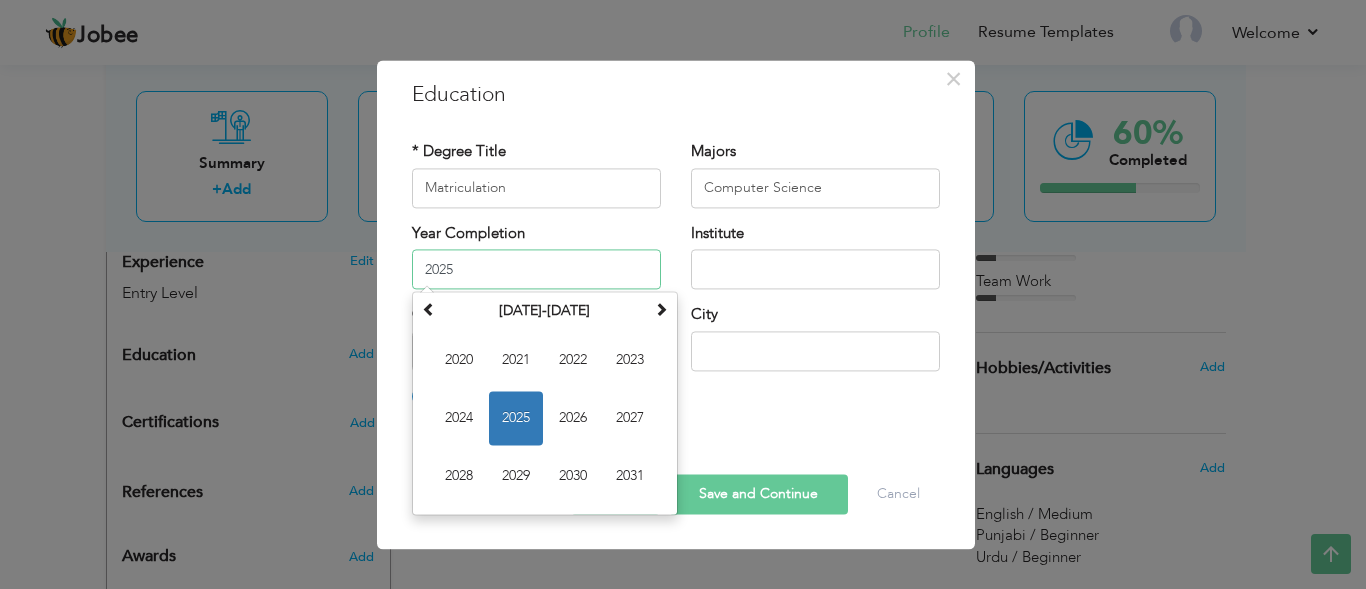click on "2025" at bounding box center [536, 269] 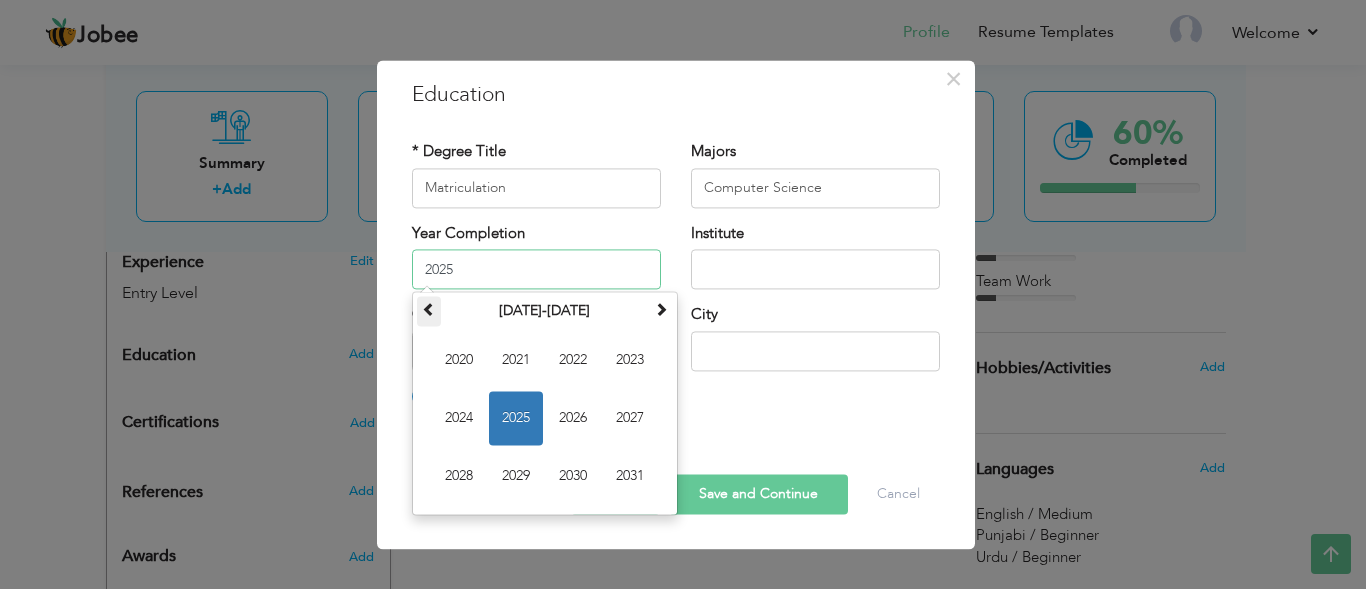 click at bounding box center (429, 309) 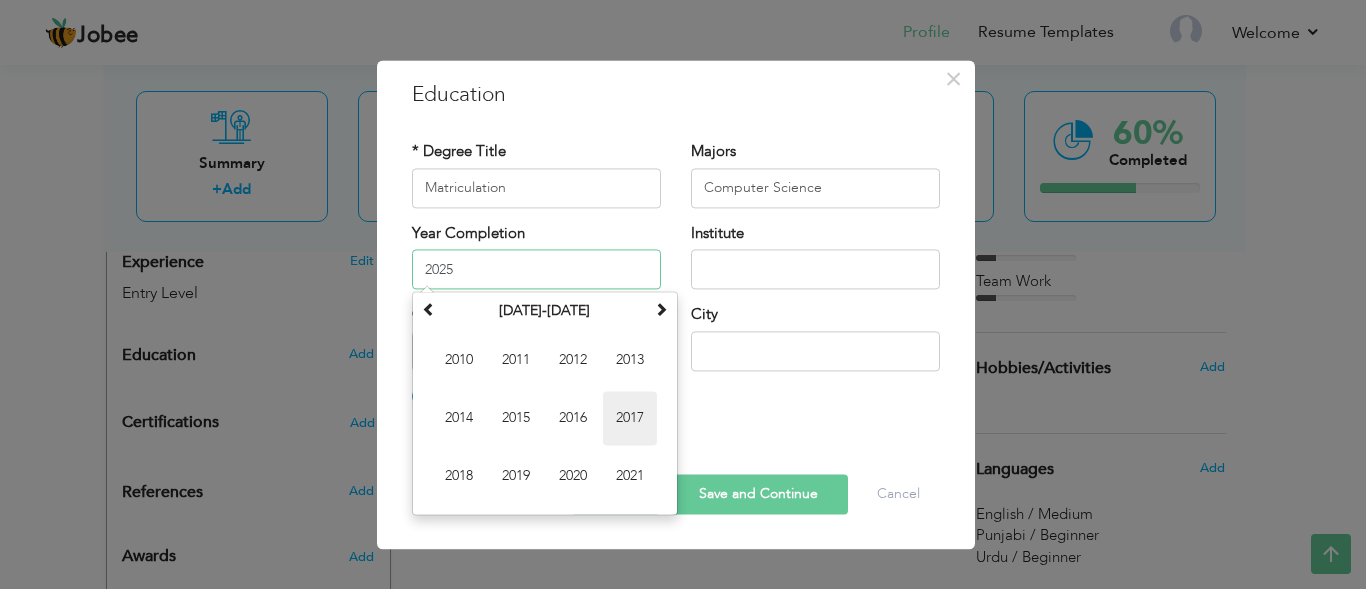 click on "2017" at bounding box center (630, 418) 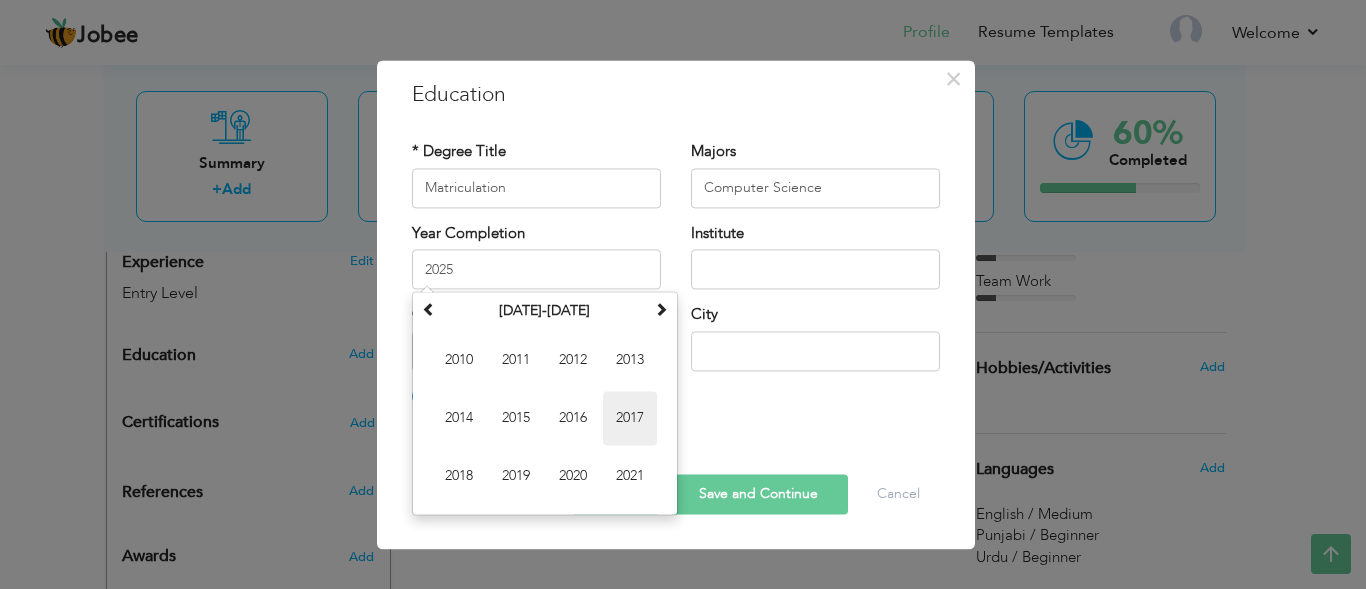 type on "2017" 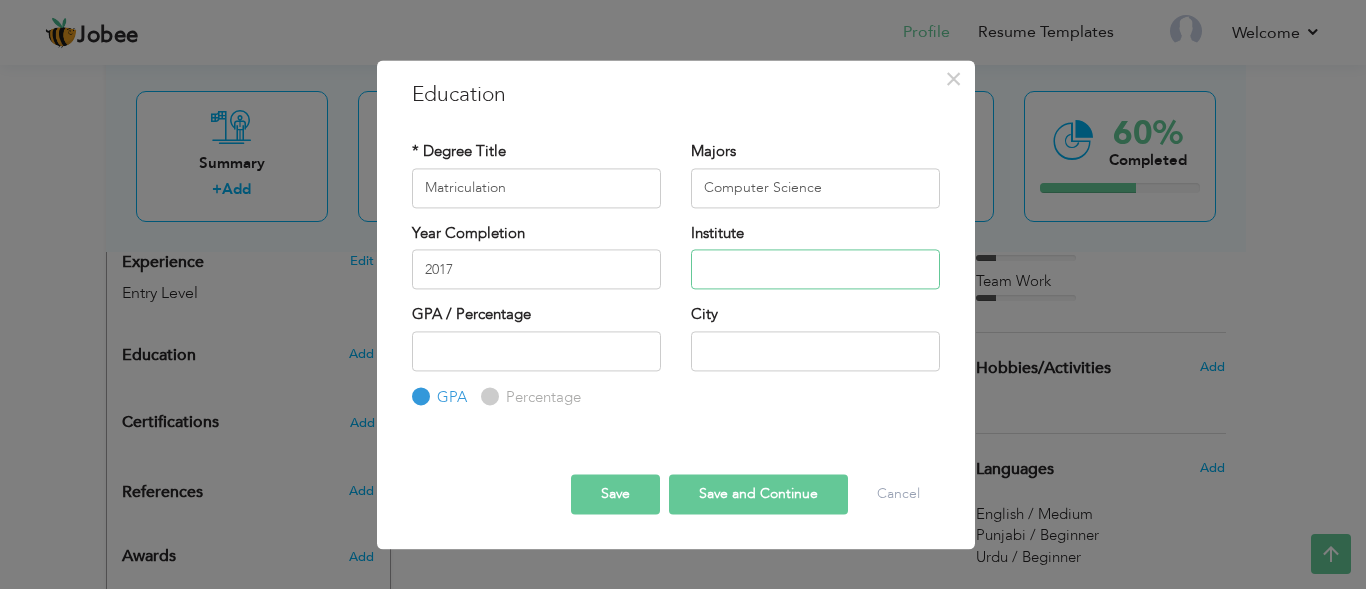 click at bounding box center (815, 269) 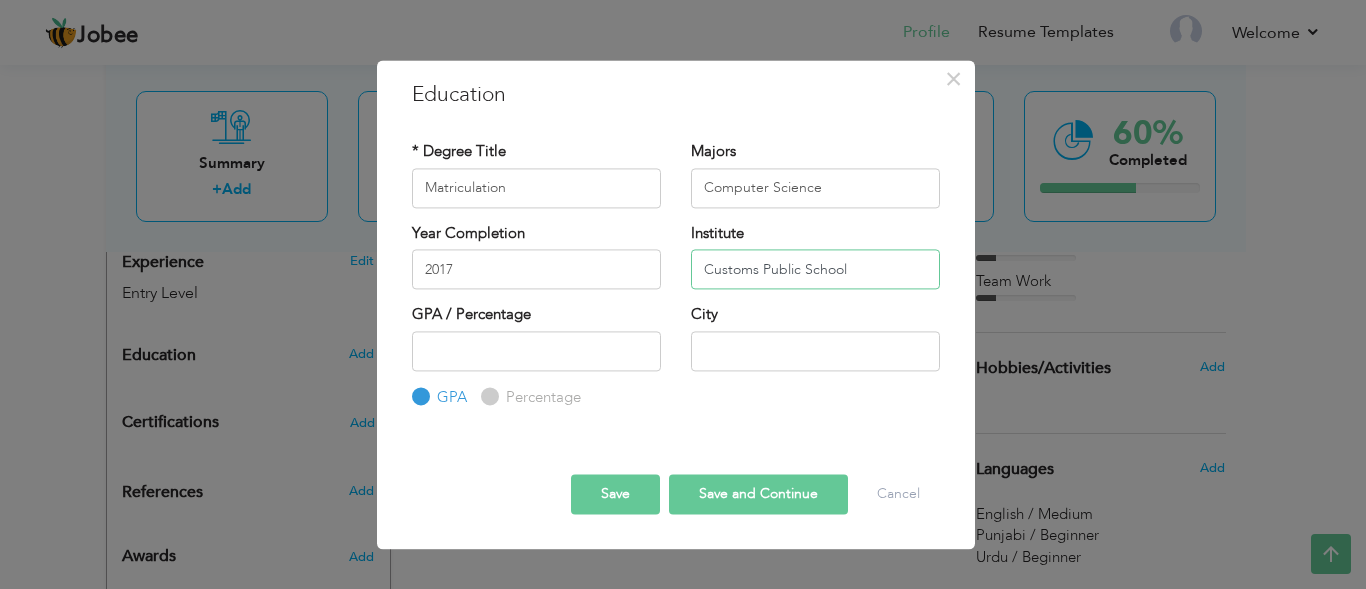 type on "Customs Public School" 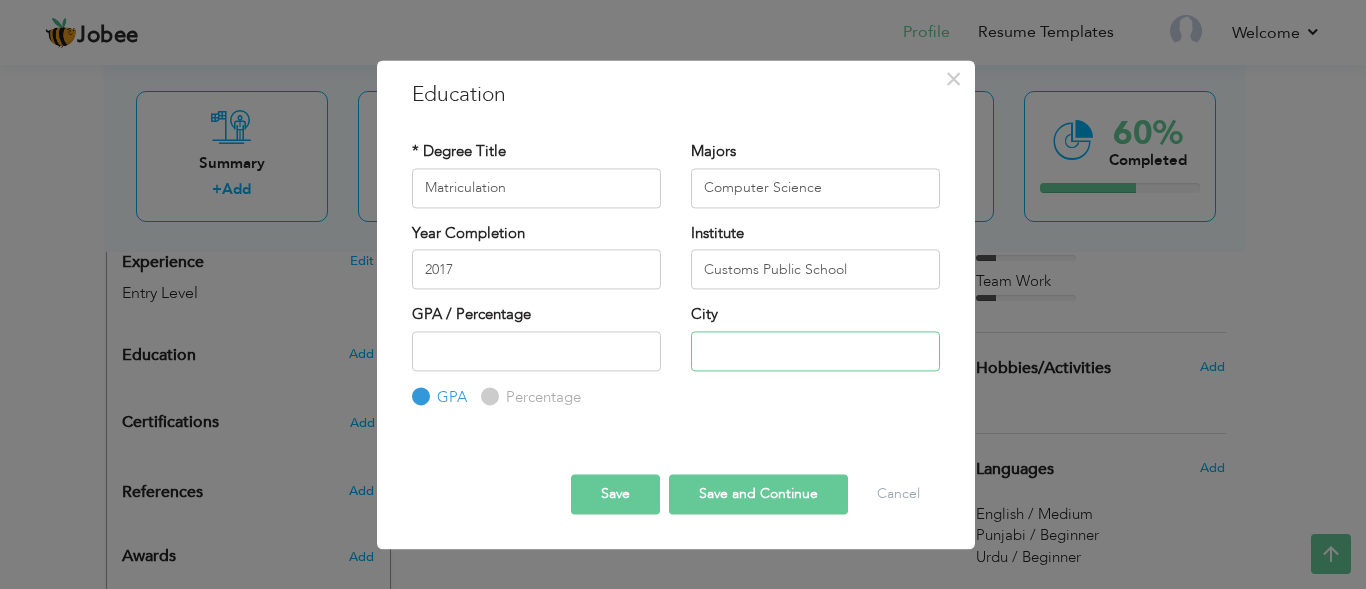 click at bounding box center (815, 351) 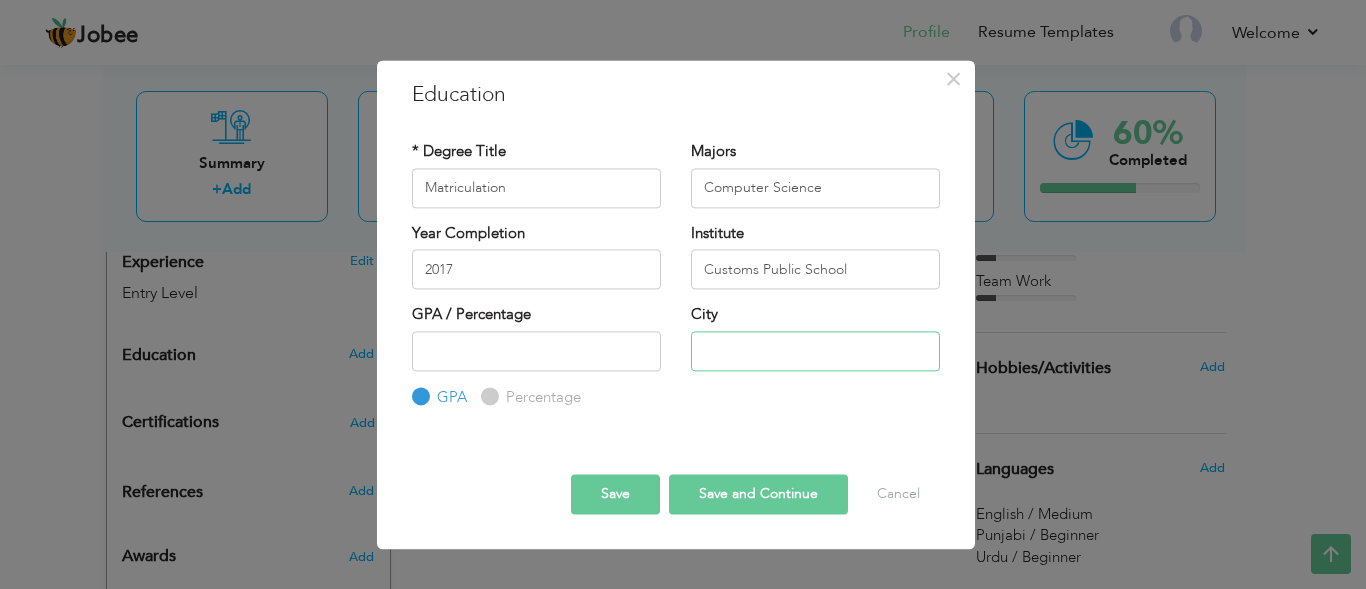 type on "[GEOGRAPHIC_DATA]" 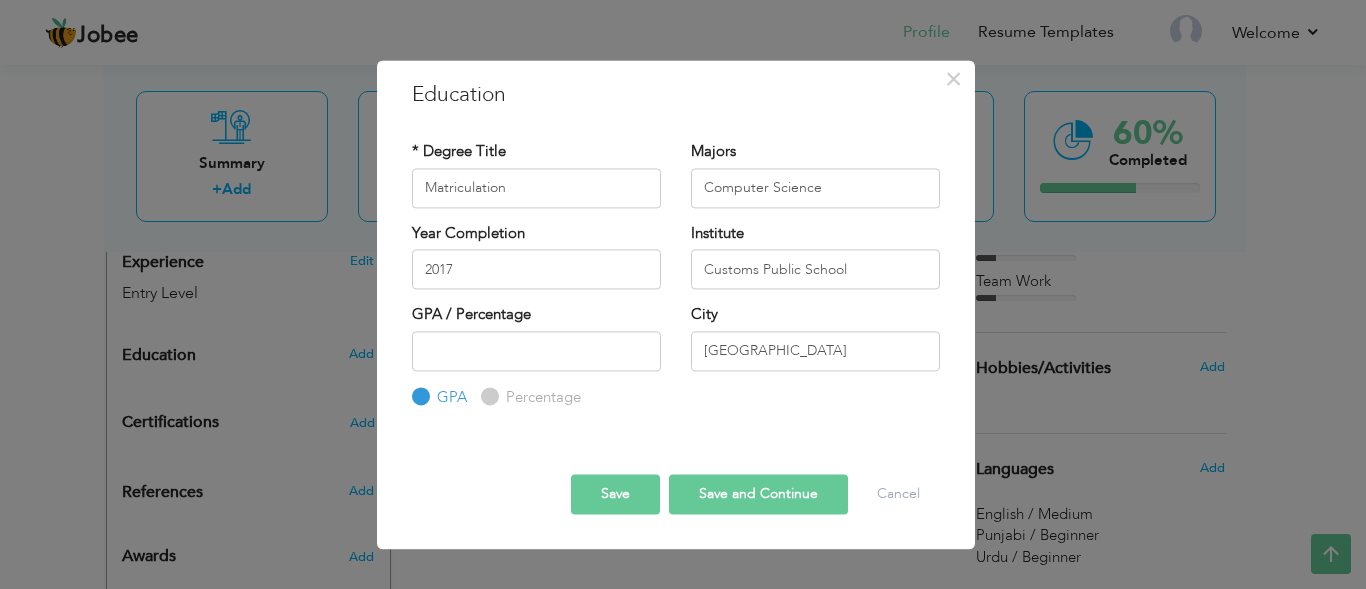 click on "Percentage" at bounding box center [487, 396] 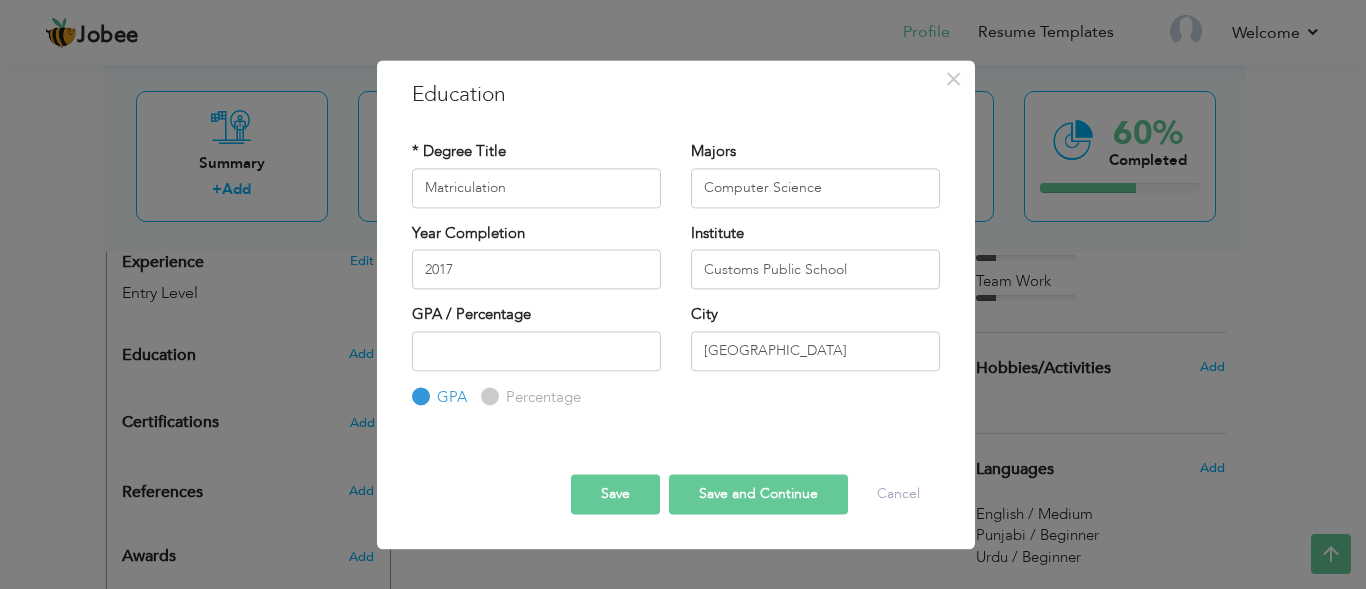 radio on "true" 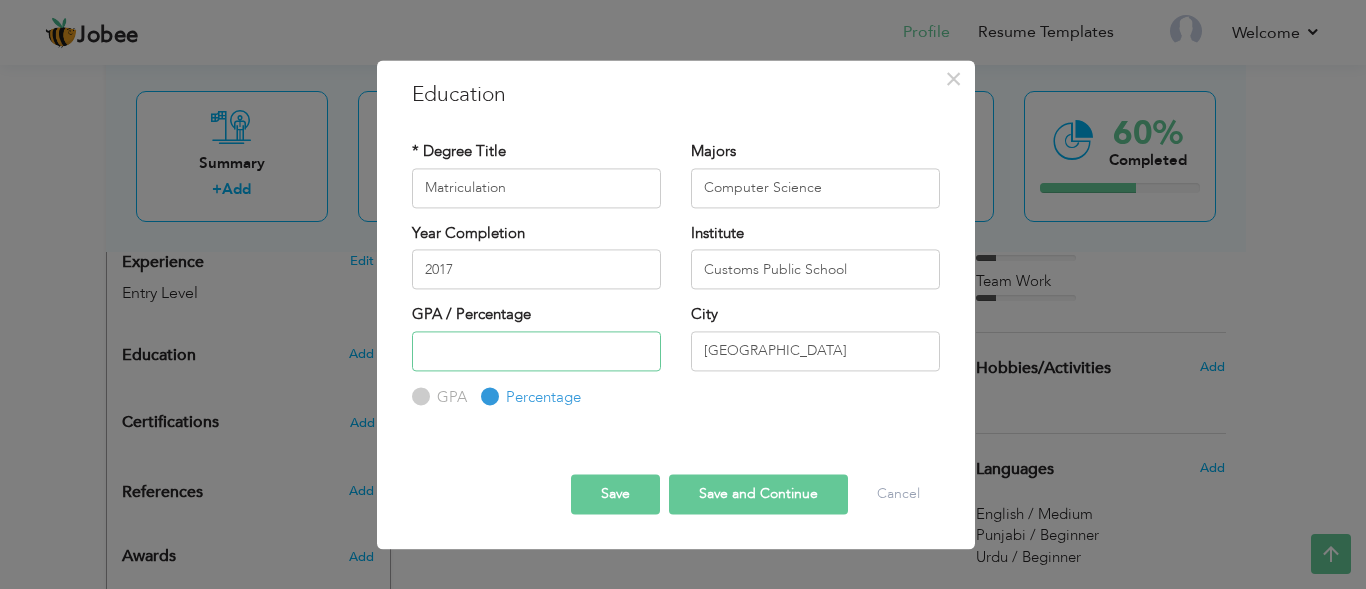 click at bounding box center (536, 351) 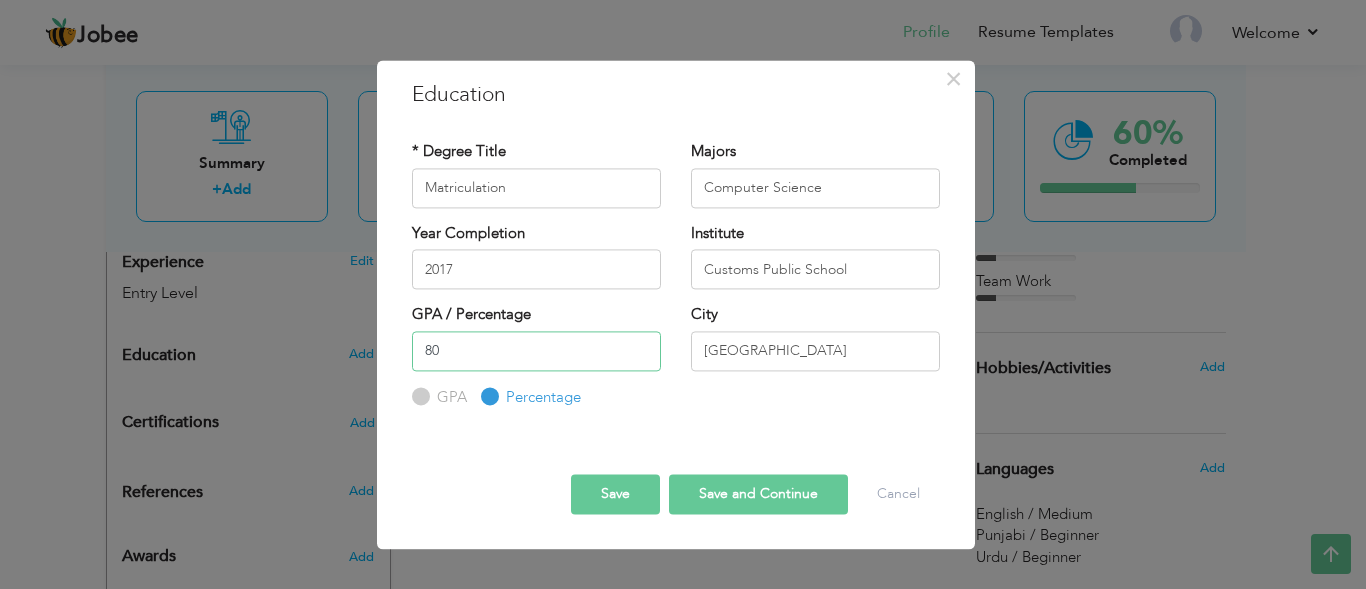 type on "80" 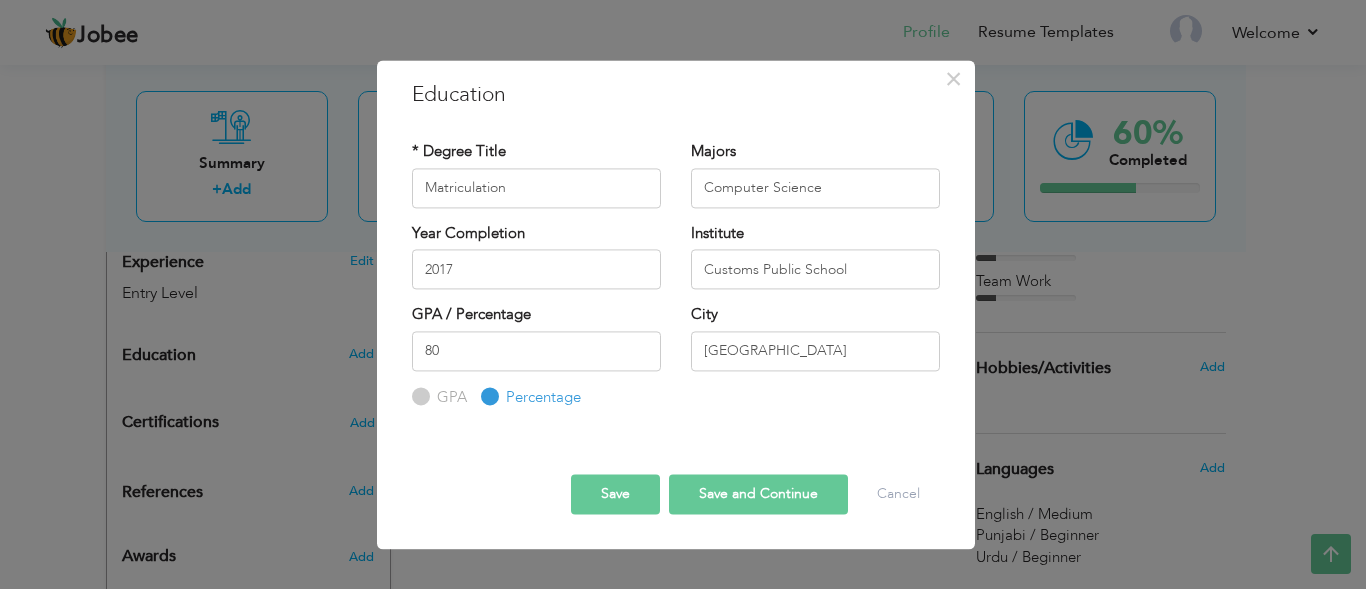 click on "Save and Continue" at bounding box center (758, 495) 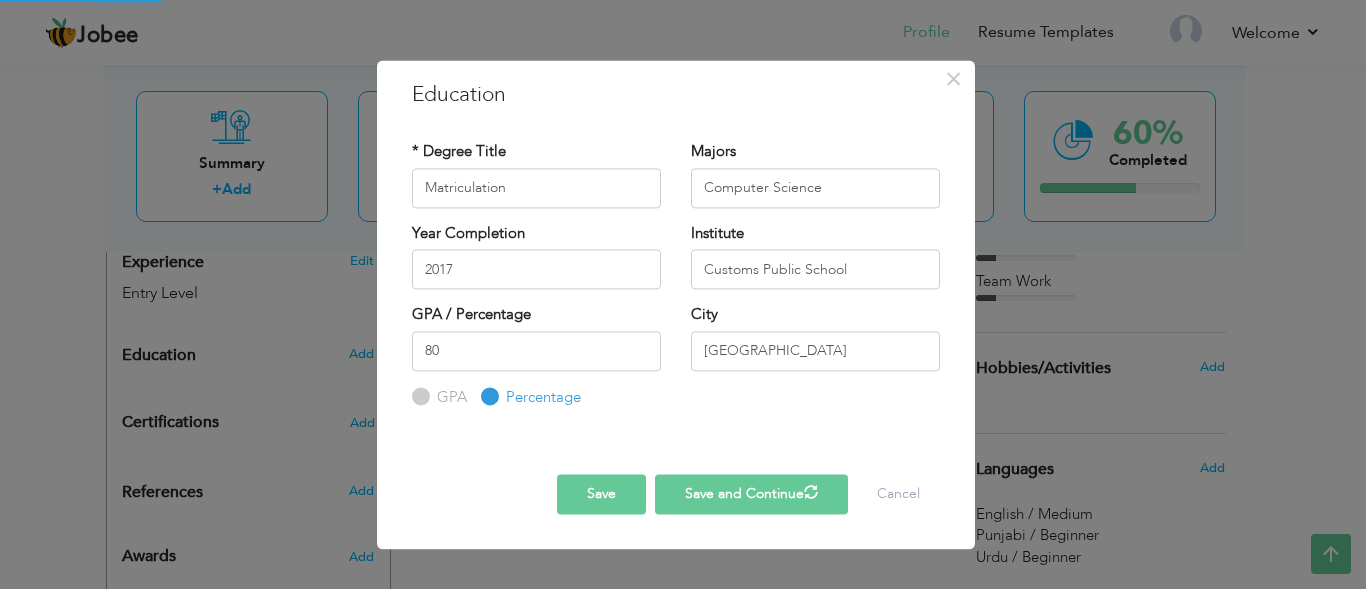 type 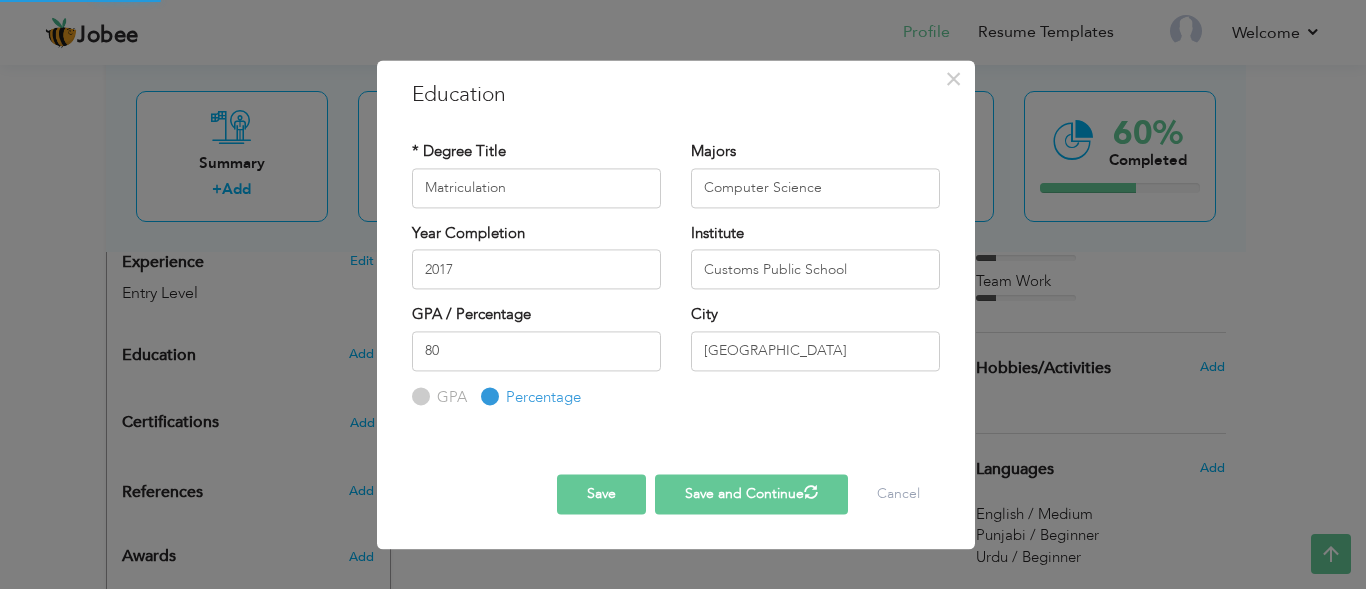 type 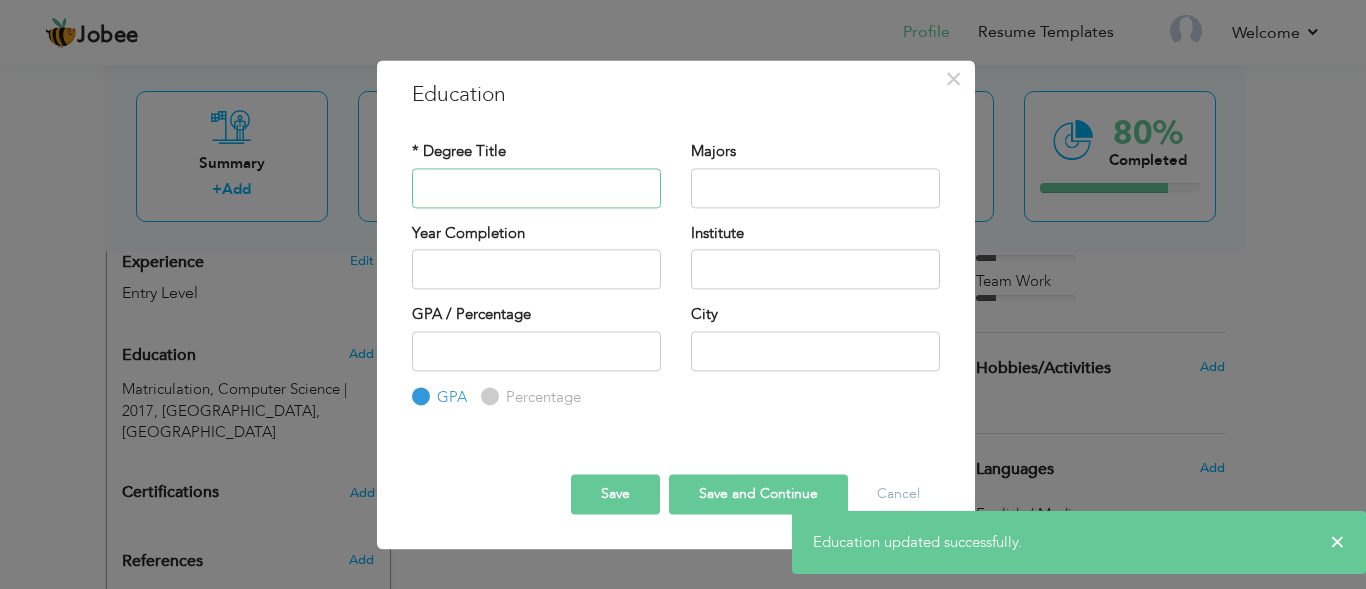 click at bounding box center [536, 188] 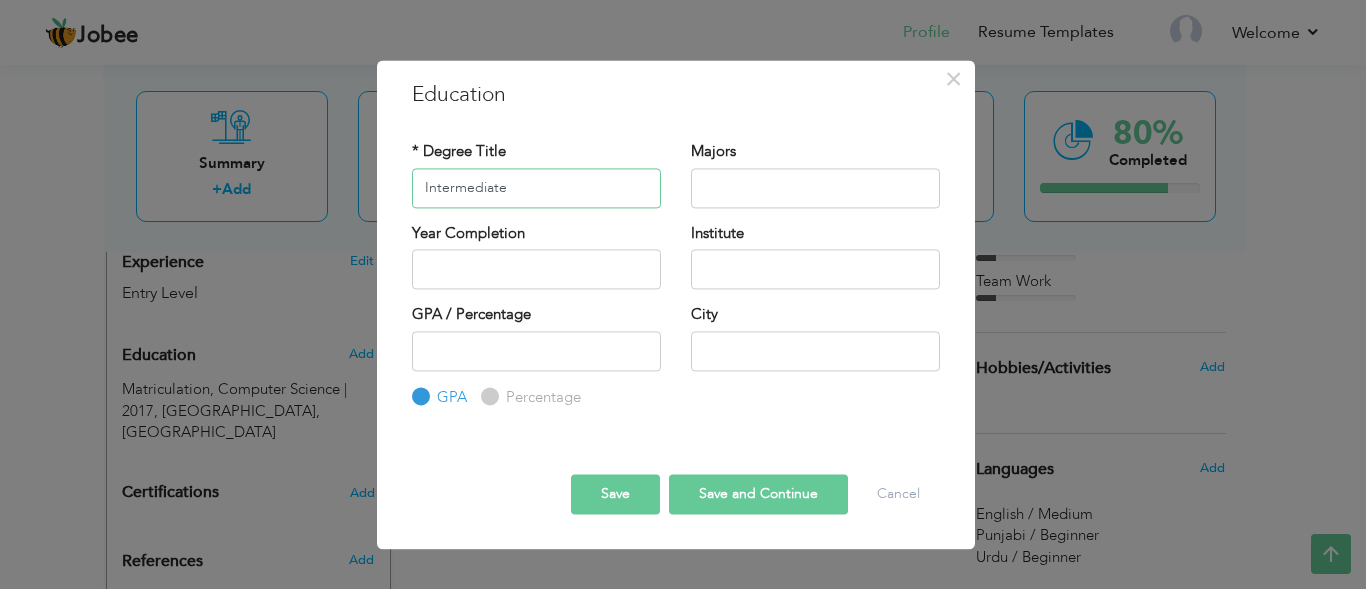 type on "Intermediate" 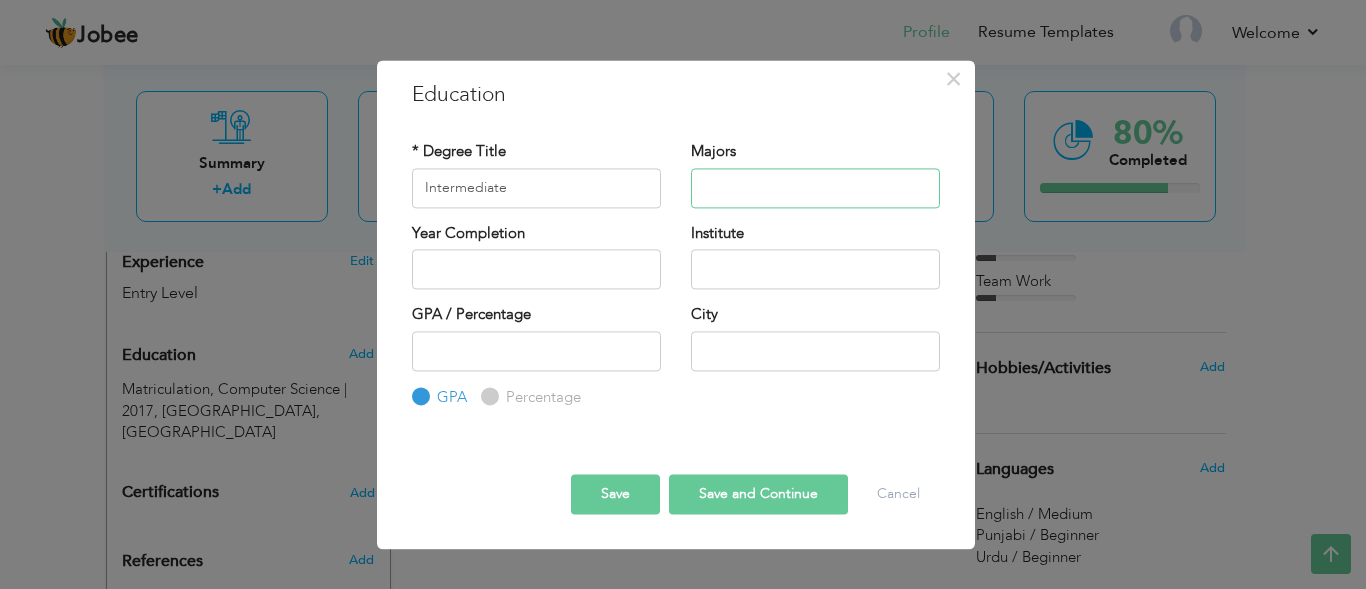 click at bounding box center (815, 188) 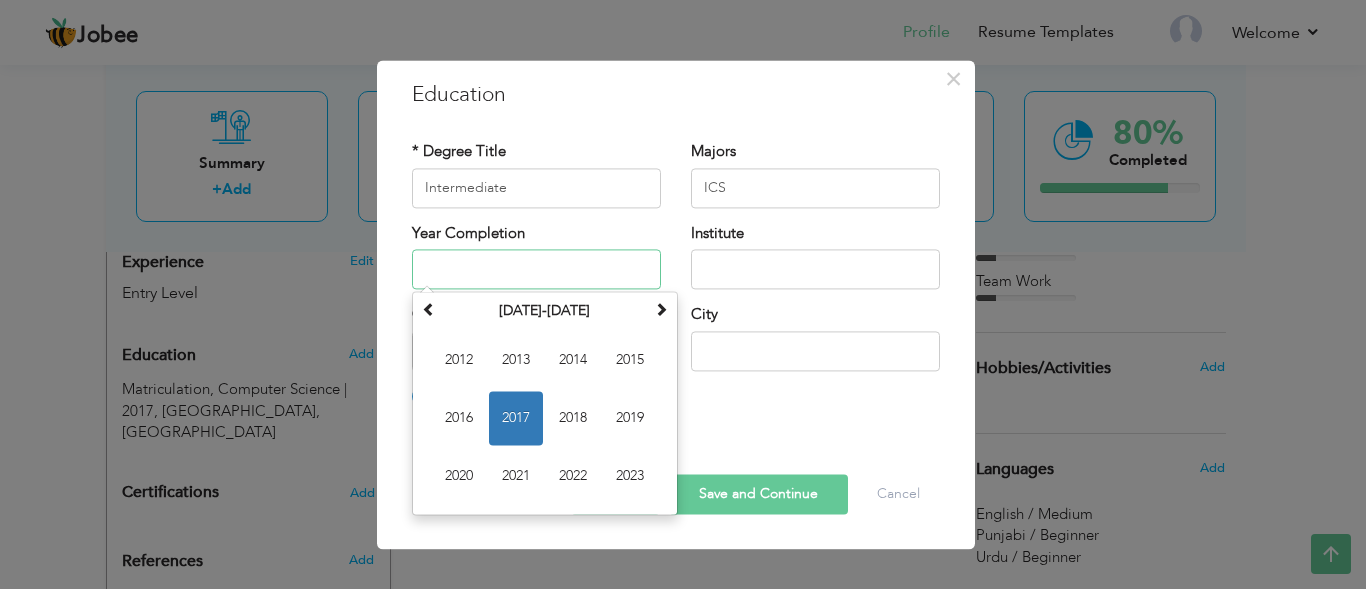 click at bounding box center [536, 269] 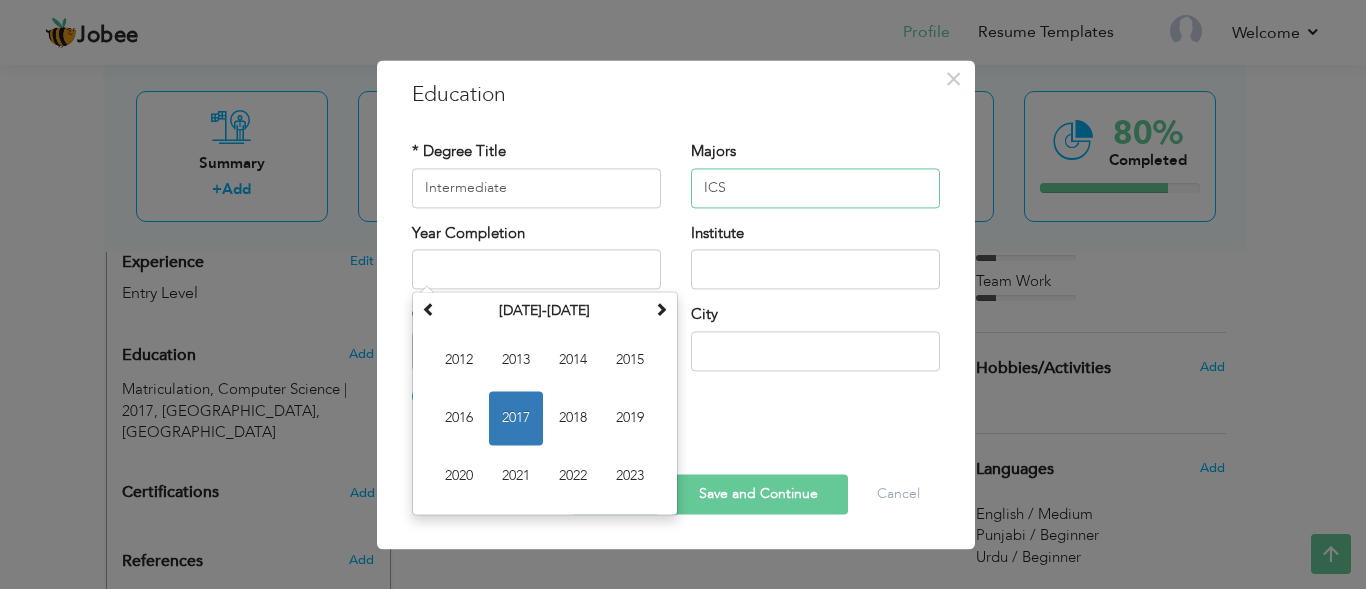 click on "ICS" at bounding box center [815, 188] 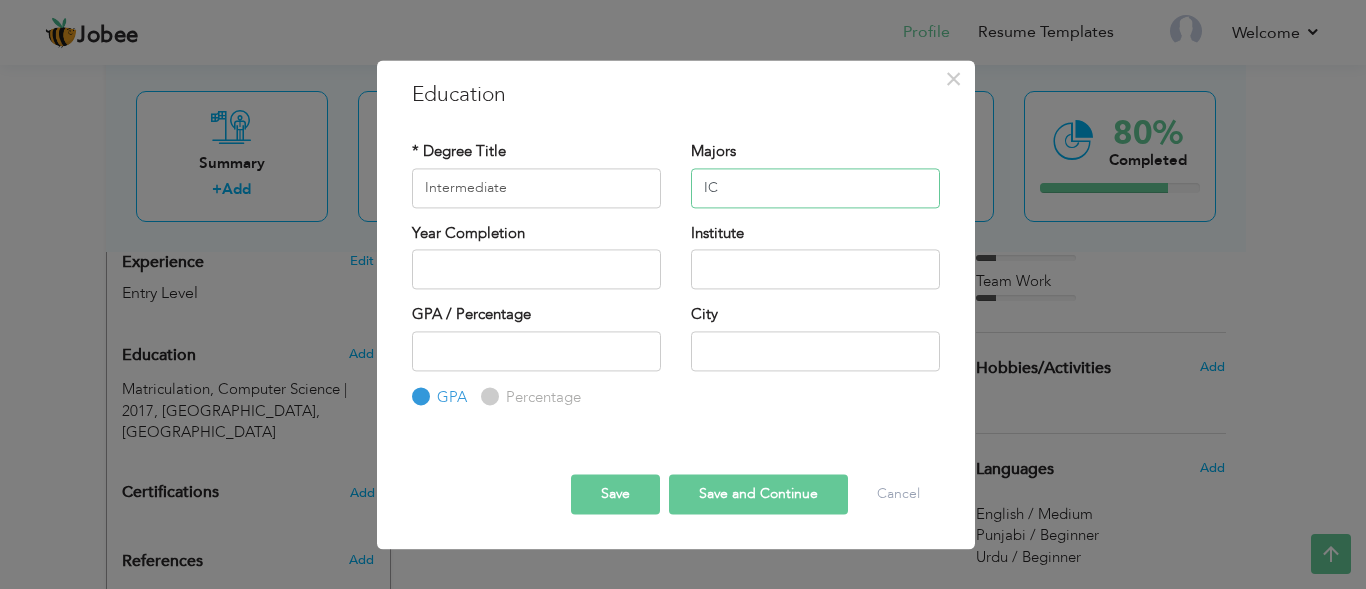 type on "I" 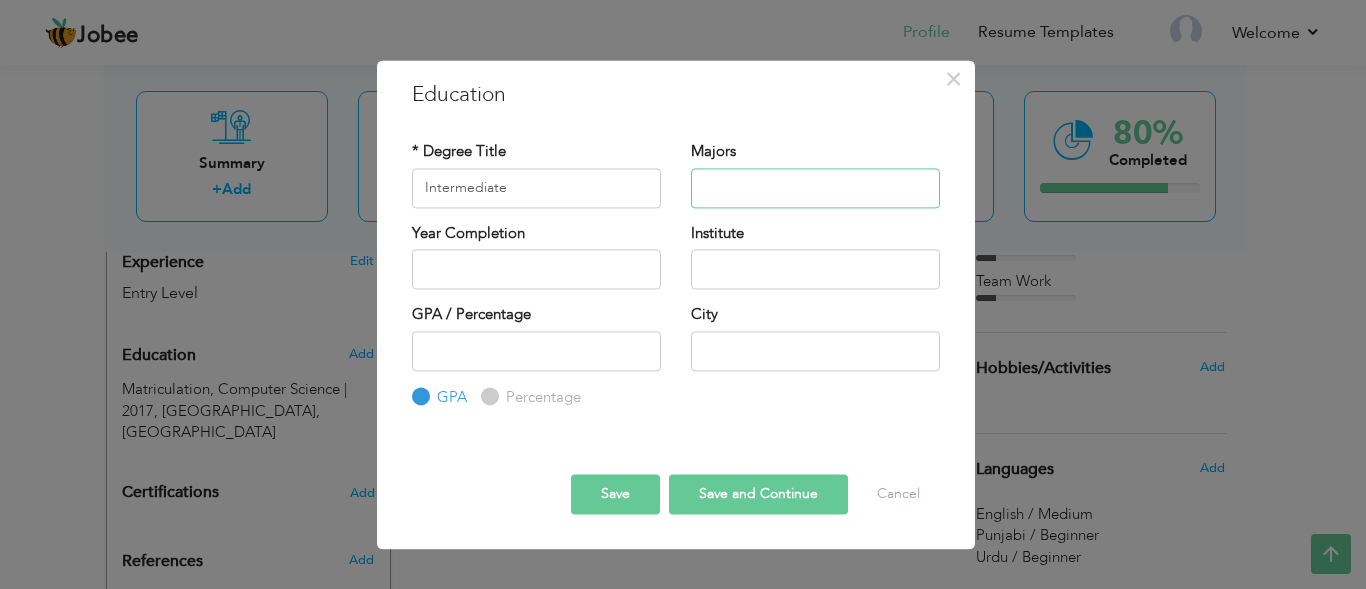 type on "c" 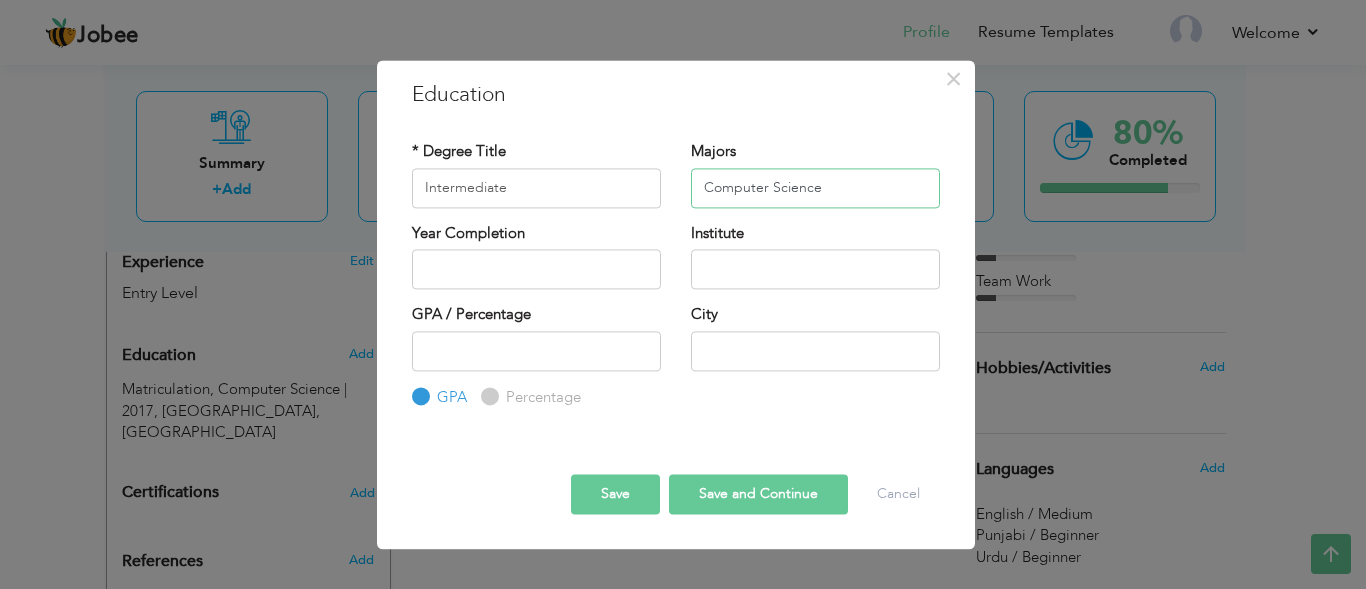 type on "Computer Science" 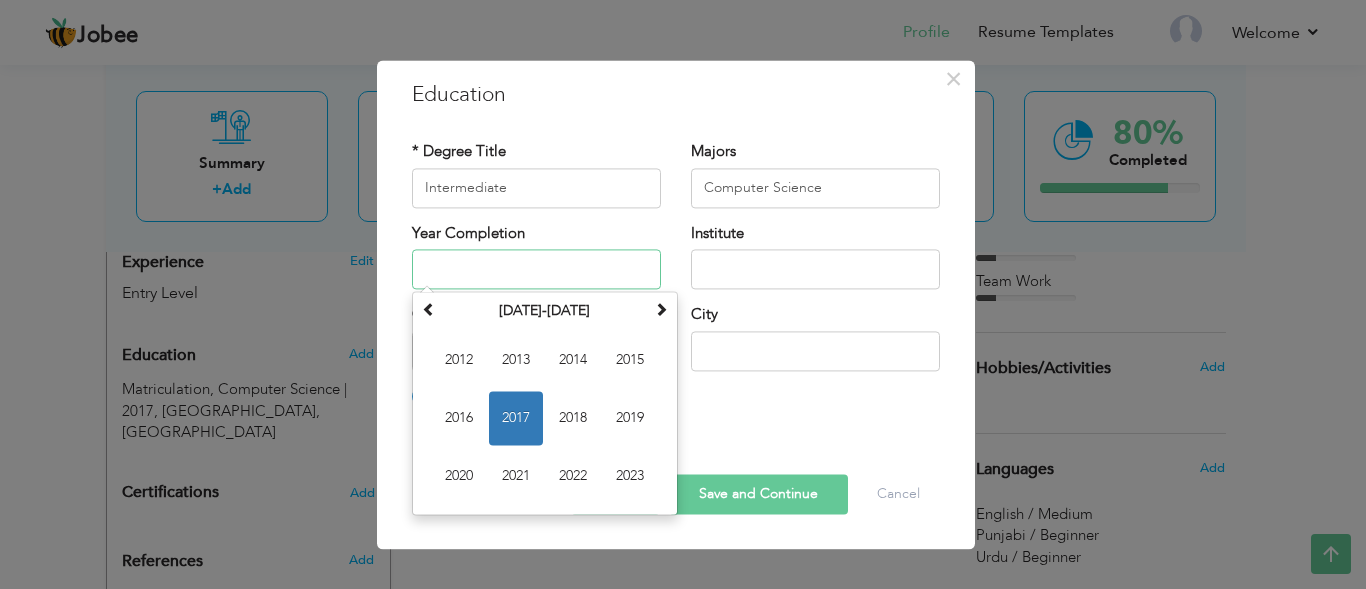 click at bounding box center (536, 269) 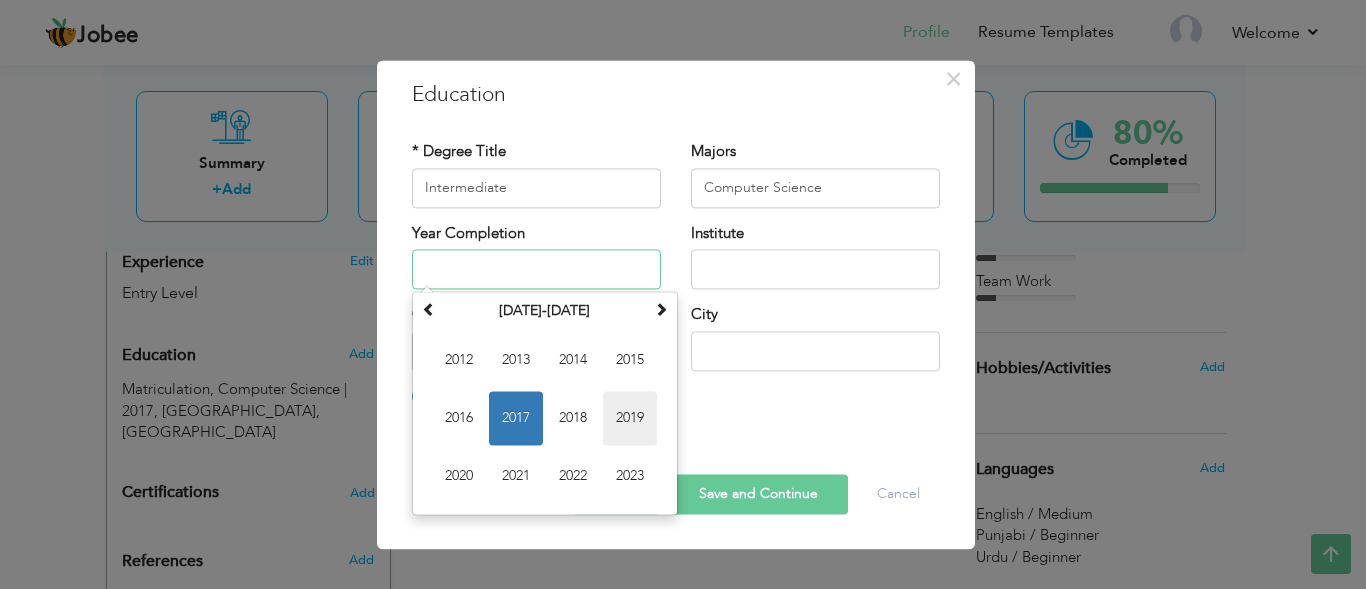 click on "2019" at bounding box center [630, 418] 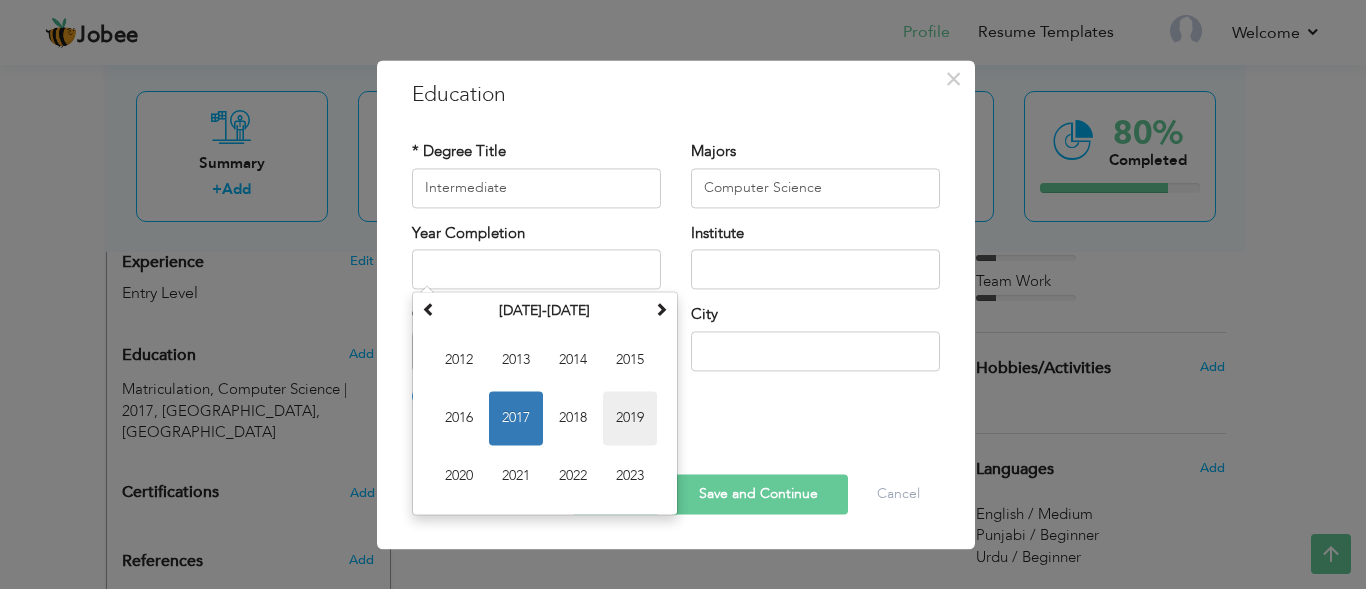 type on "2019" 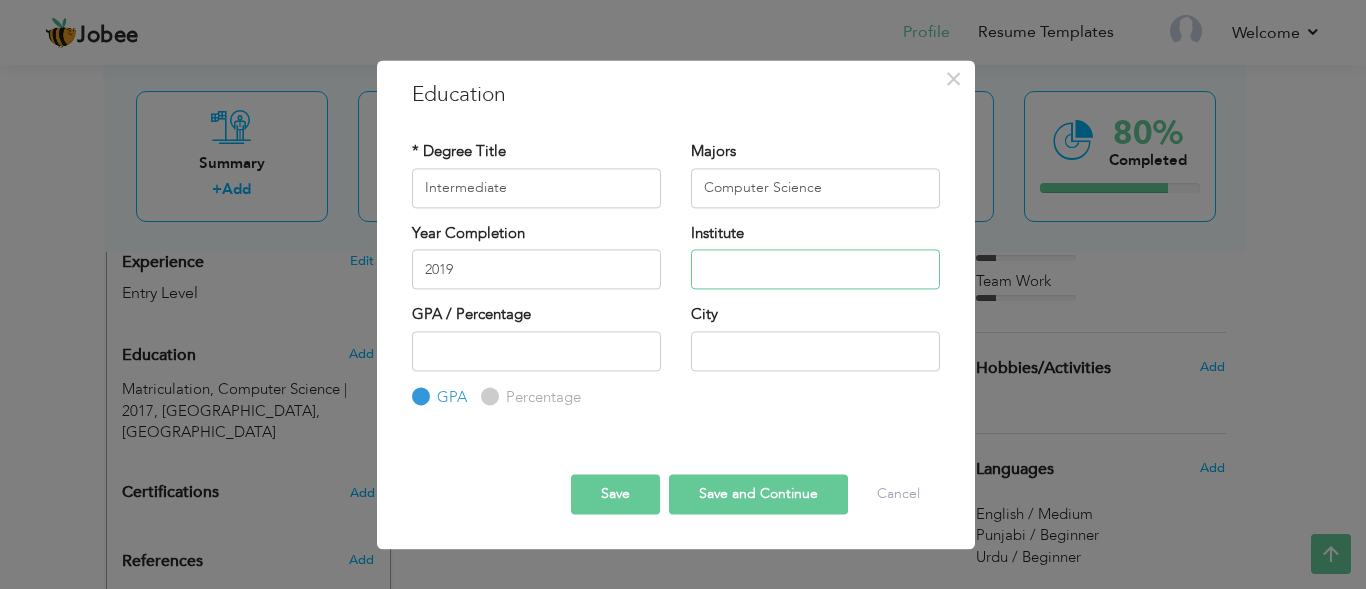 click at bounding box center [815, 269] 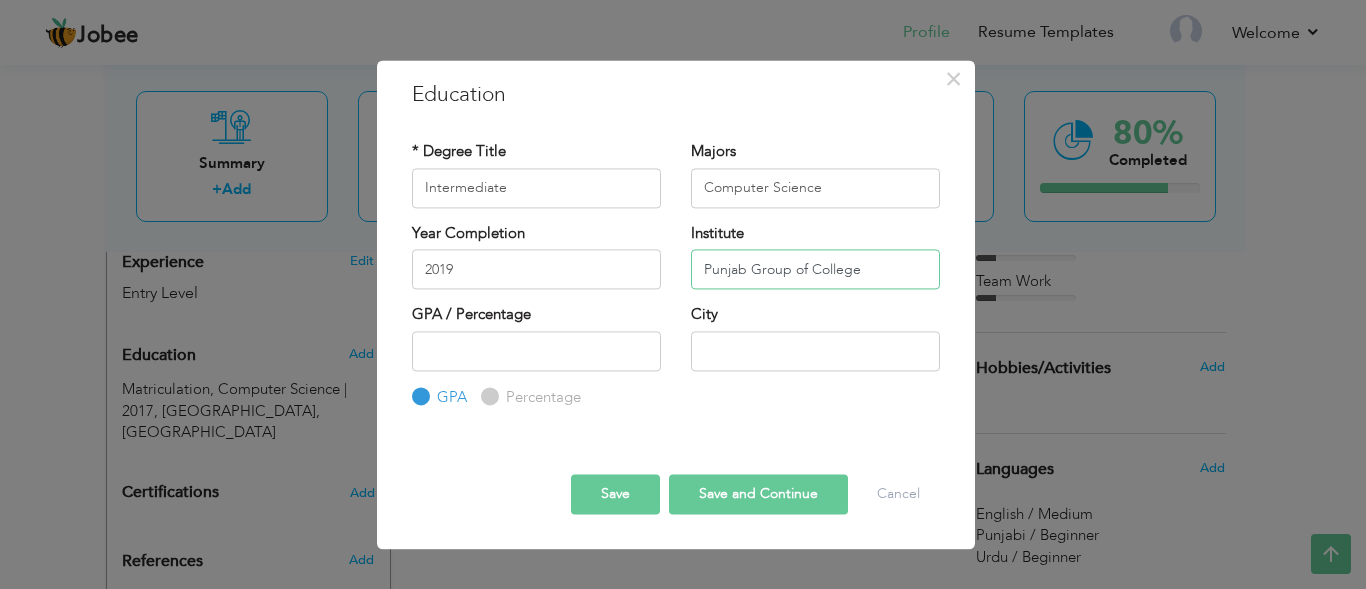 type on "Punjab Group of College" 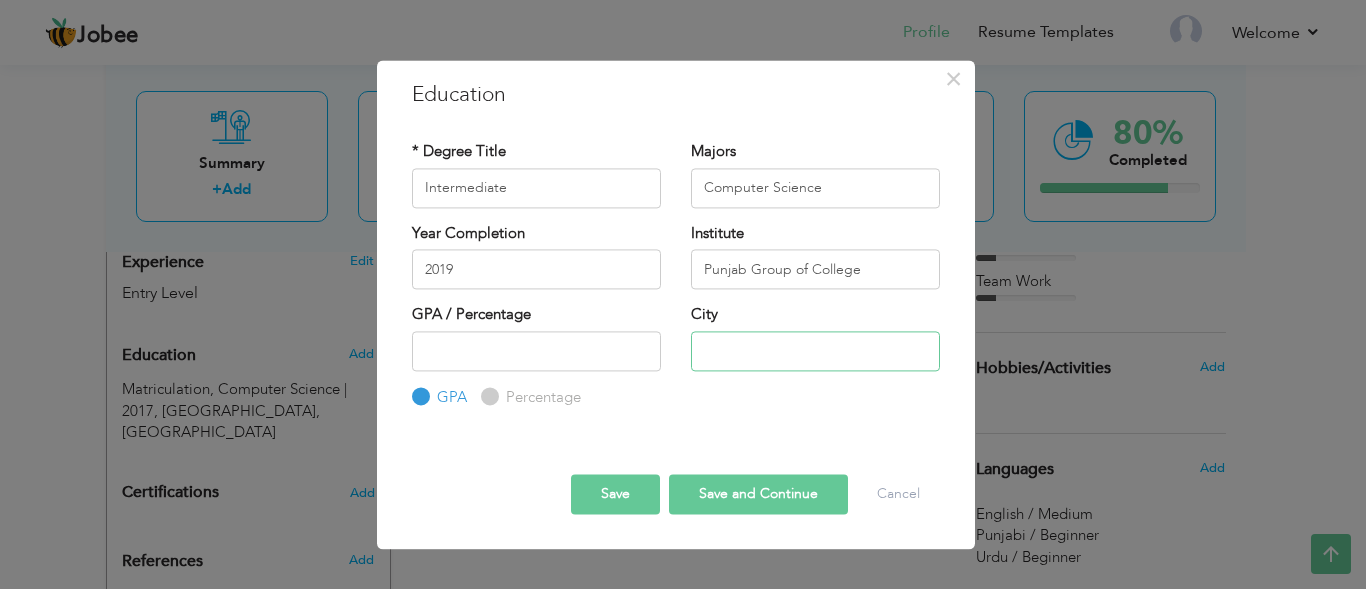 click at bounding box center (815, 351) 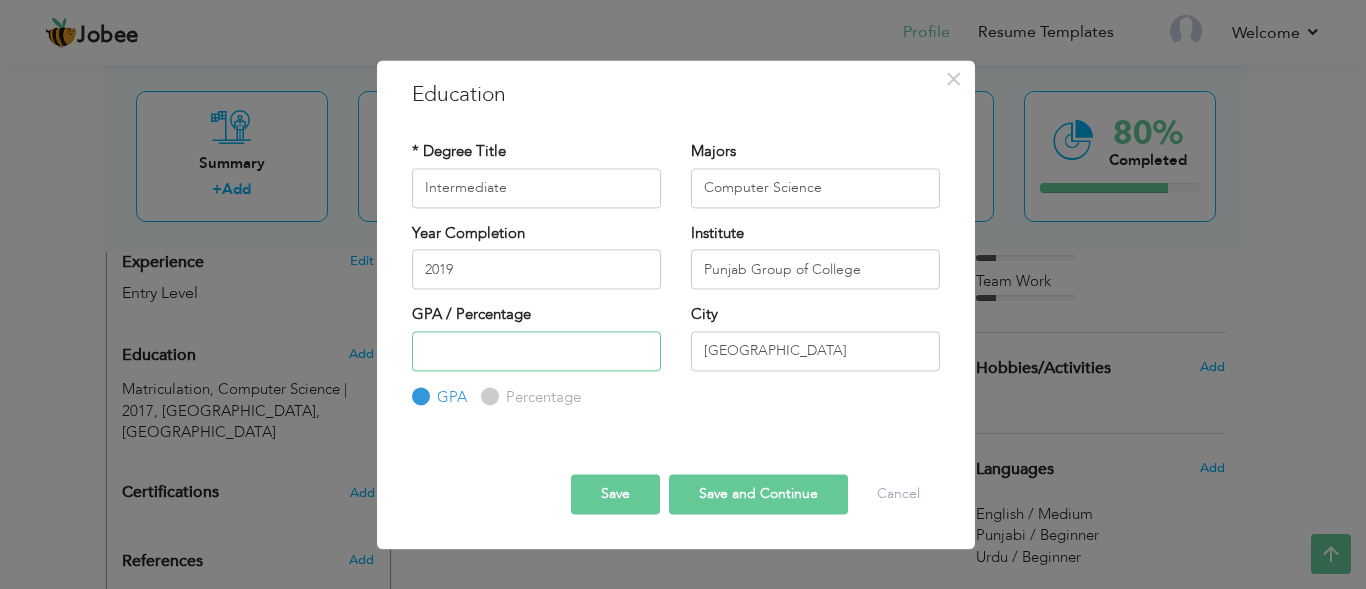click at bounding box center (536, 351) 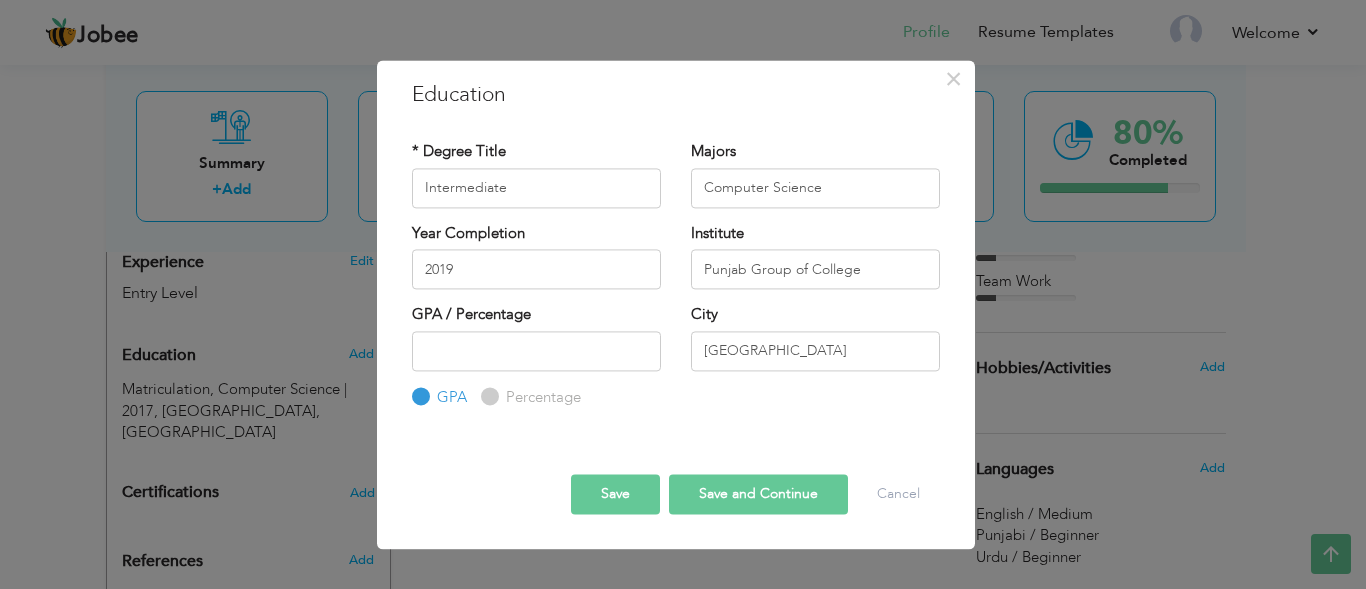 click on "Save and Continue" at bounding box center (758, 495) 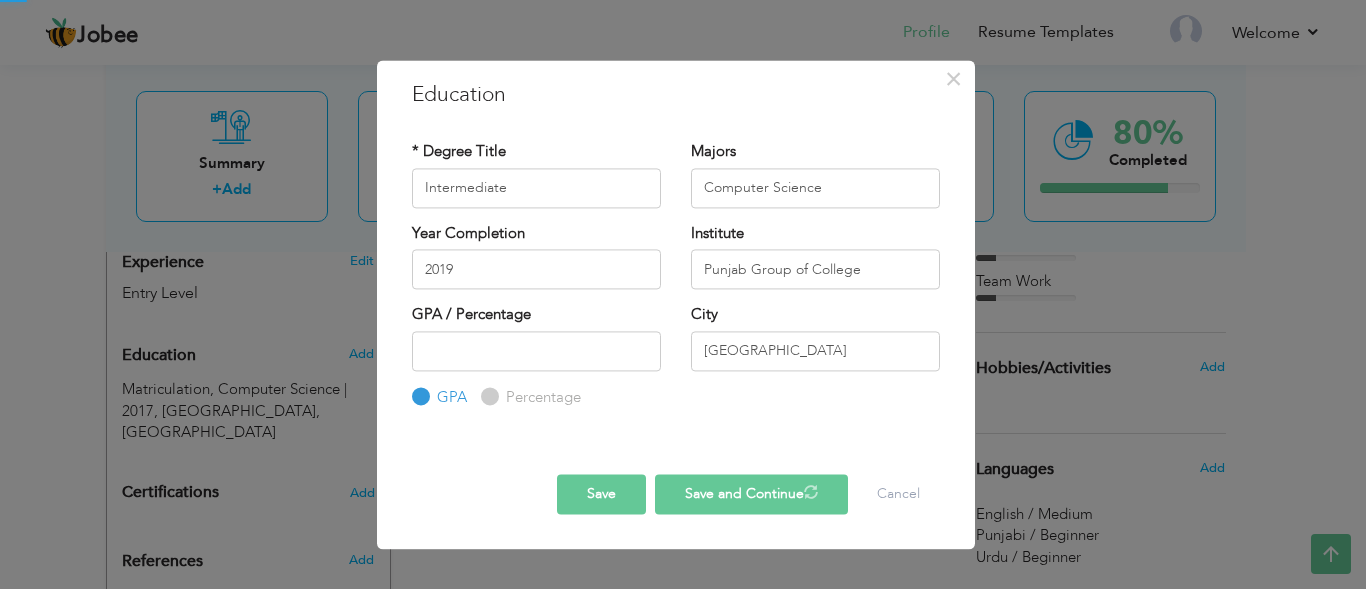 type 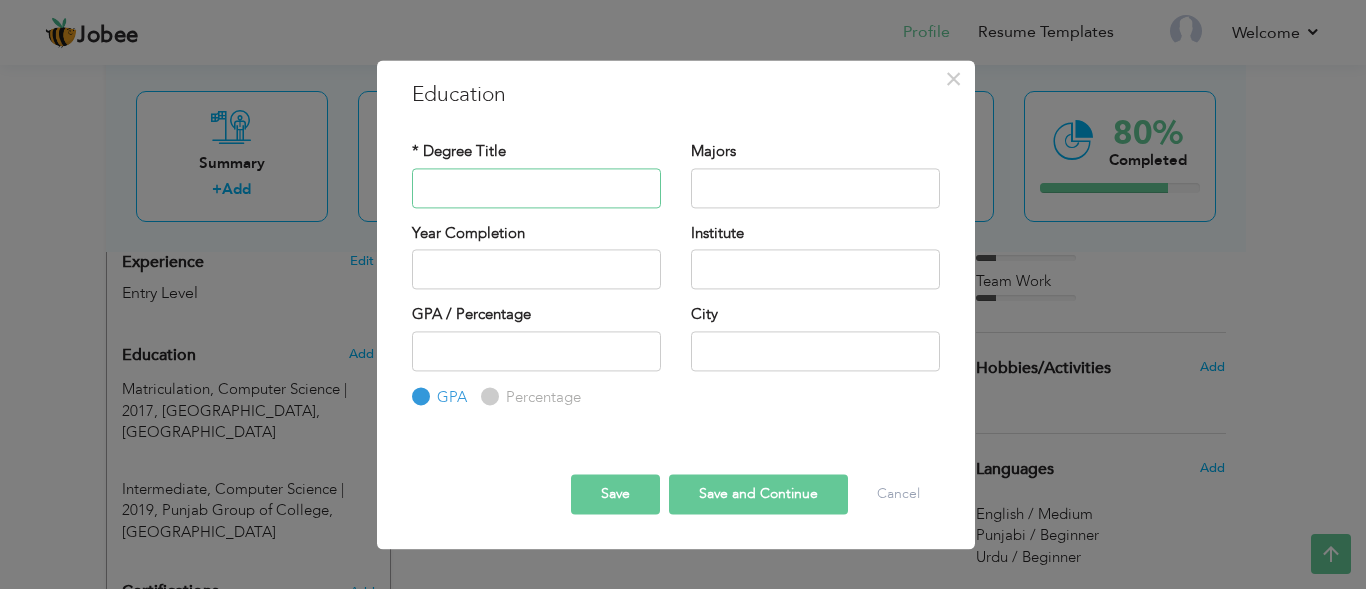 click at bounding box center (536, 188) 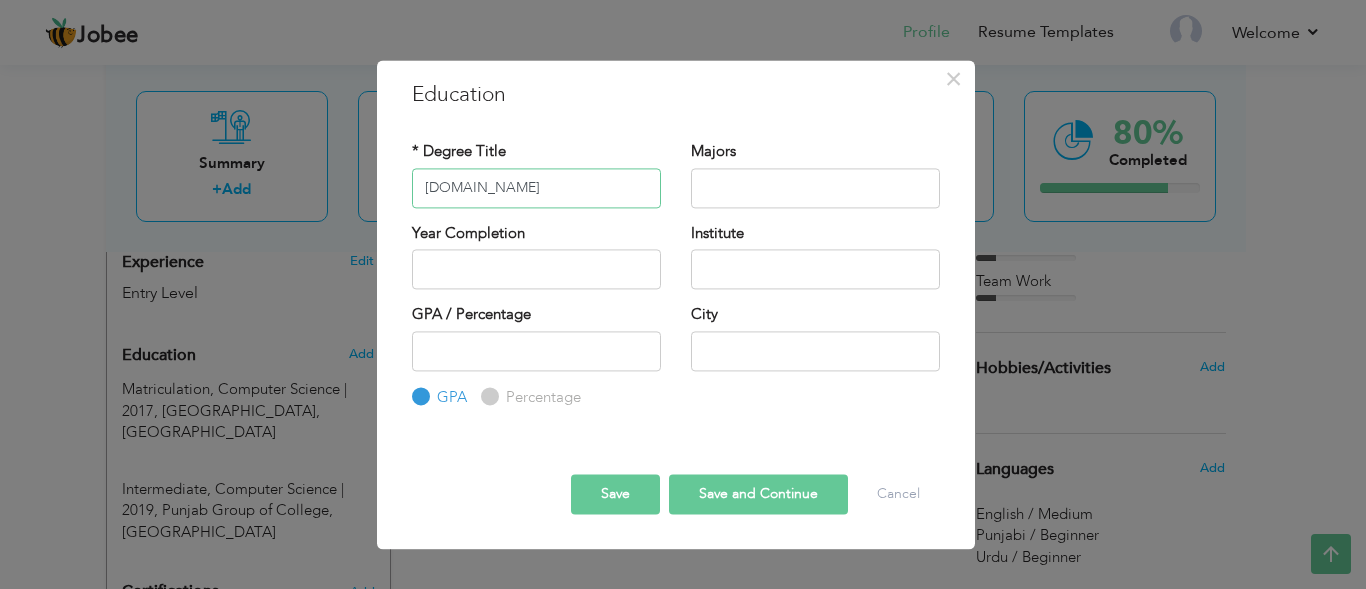type on "B.Sc" 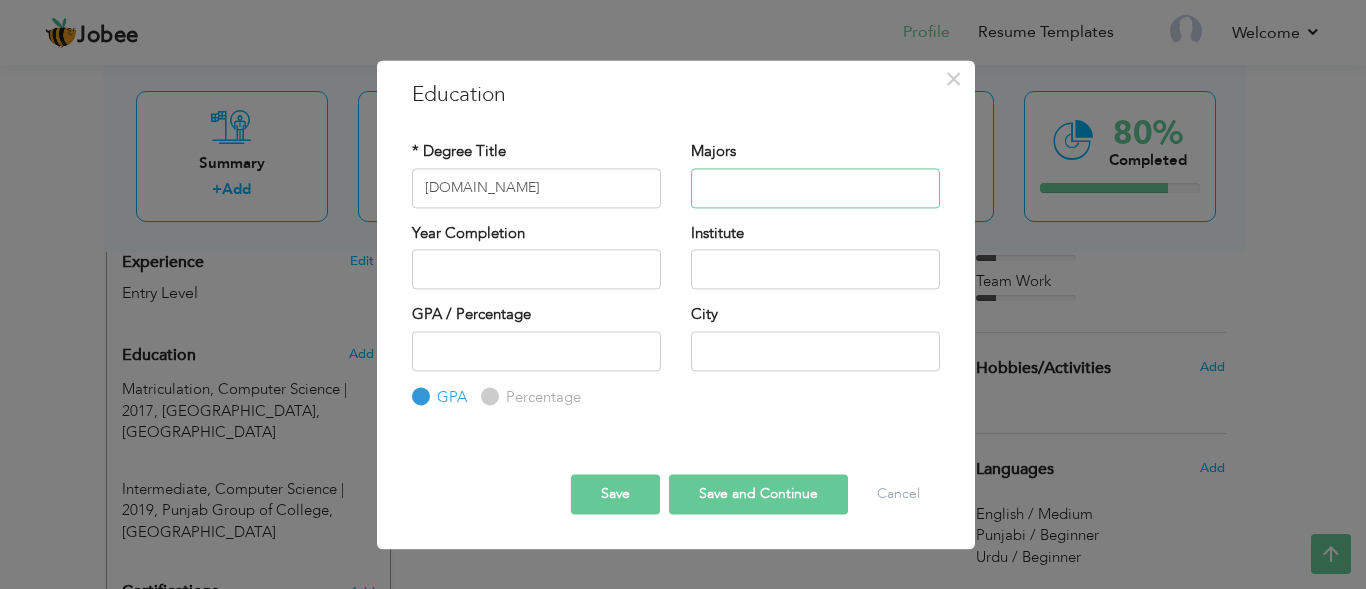click at bounding box center [815, 188] 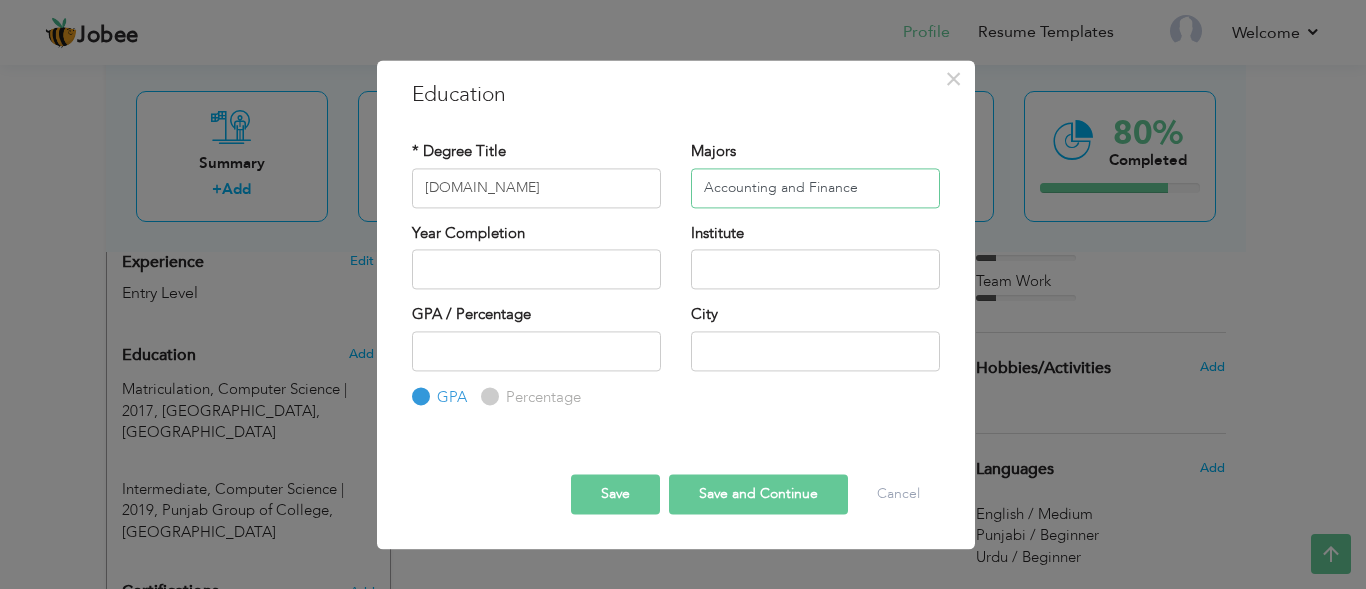 type on "Accounting and Finance" 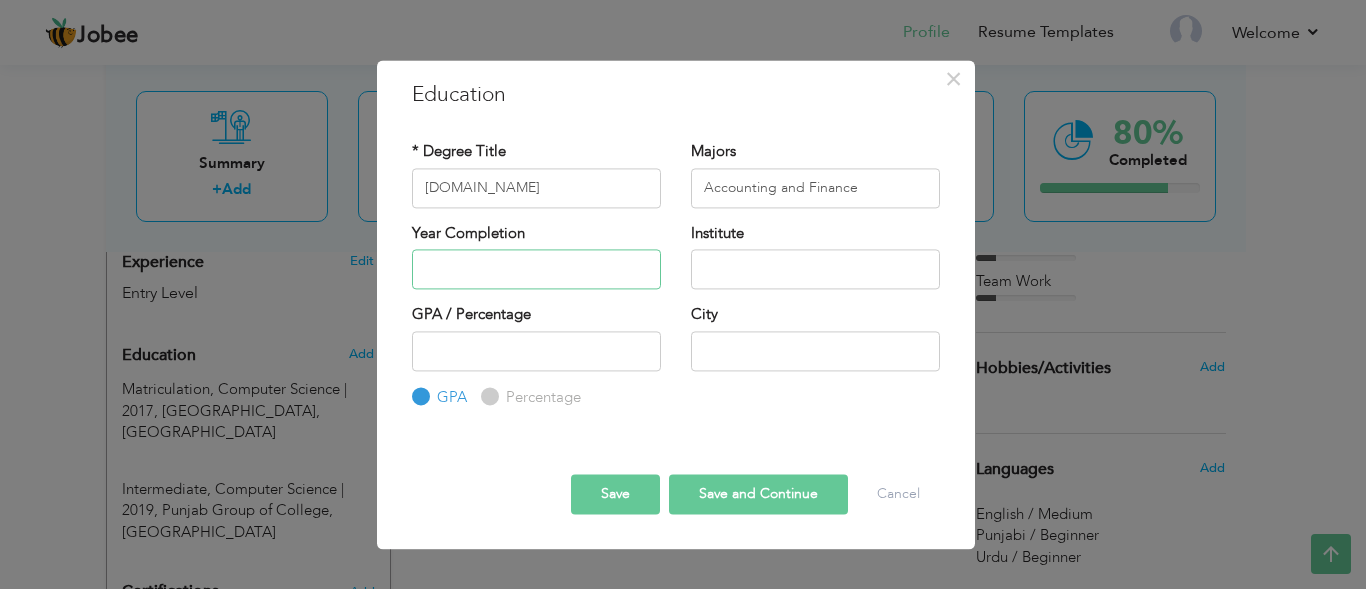 click at bounding box center [536, 269] 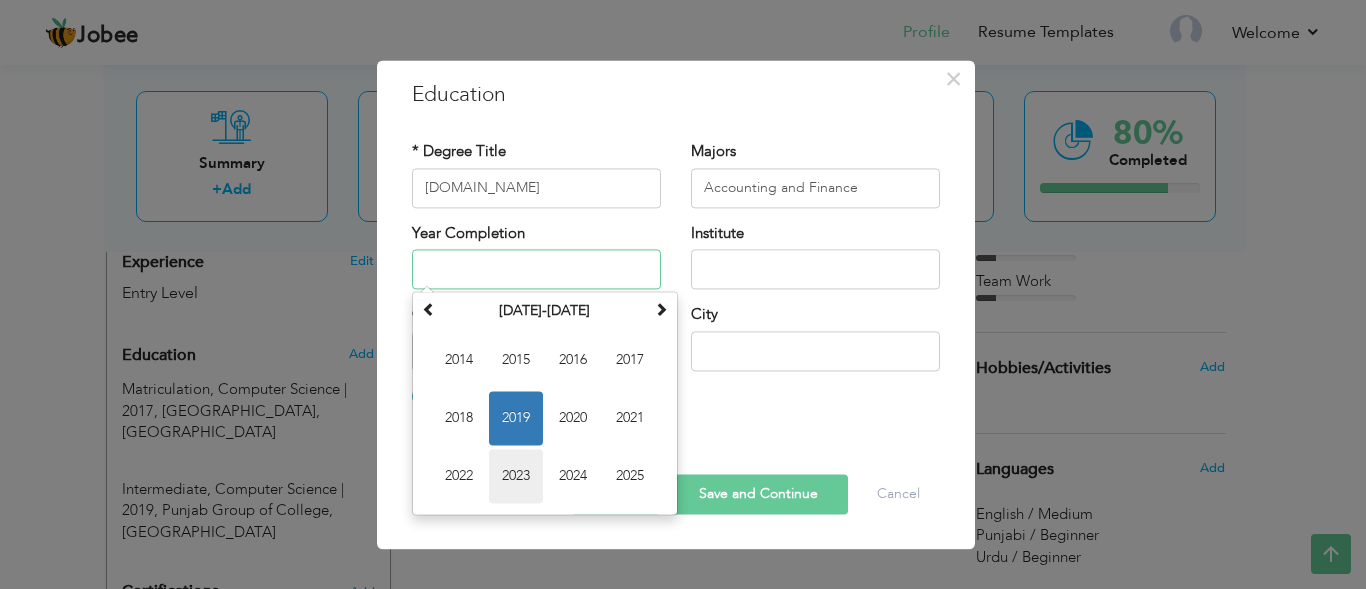 click on "2023" at bounding box center [516, 476] 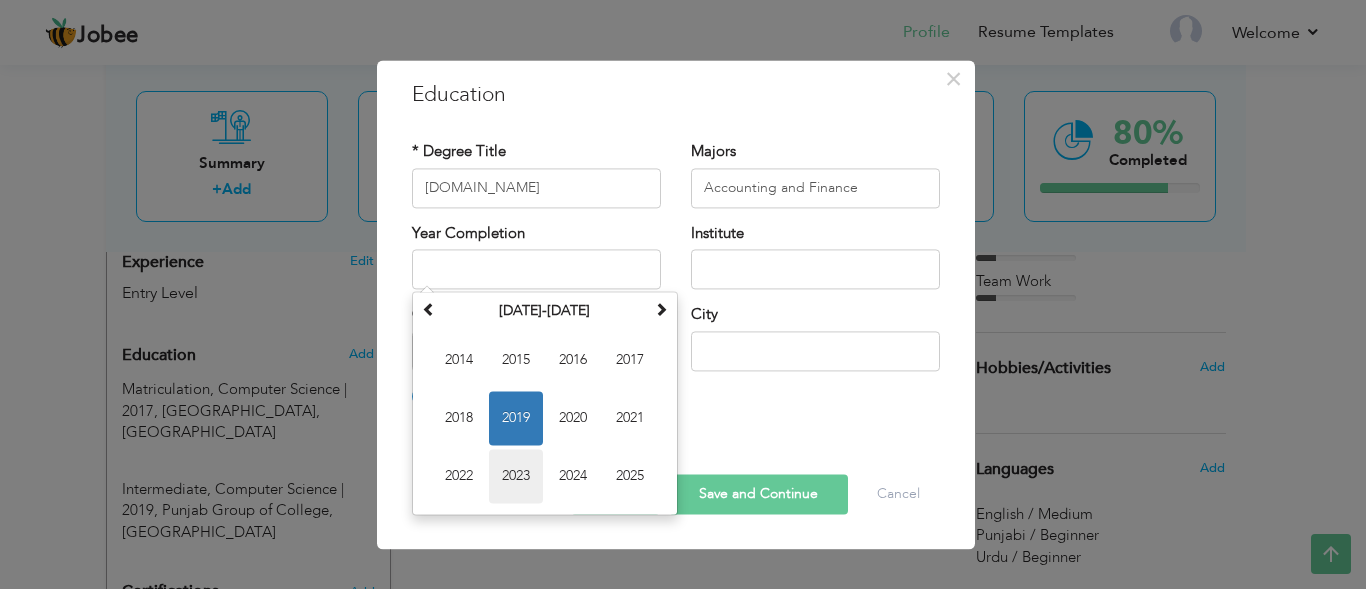 type on "2023" 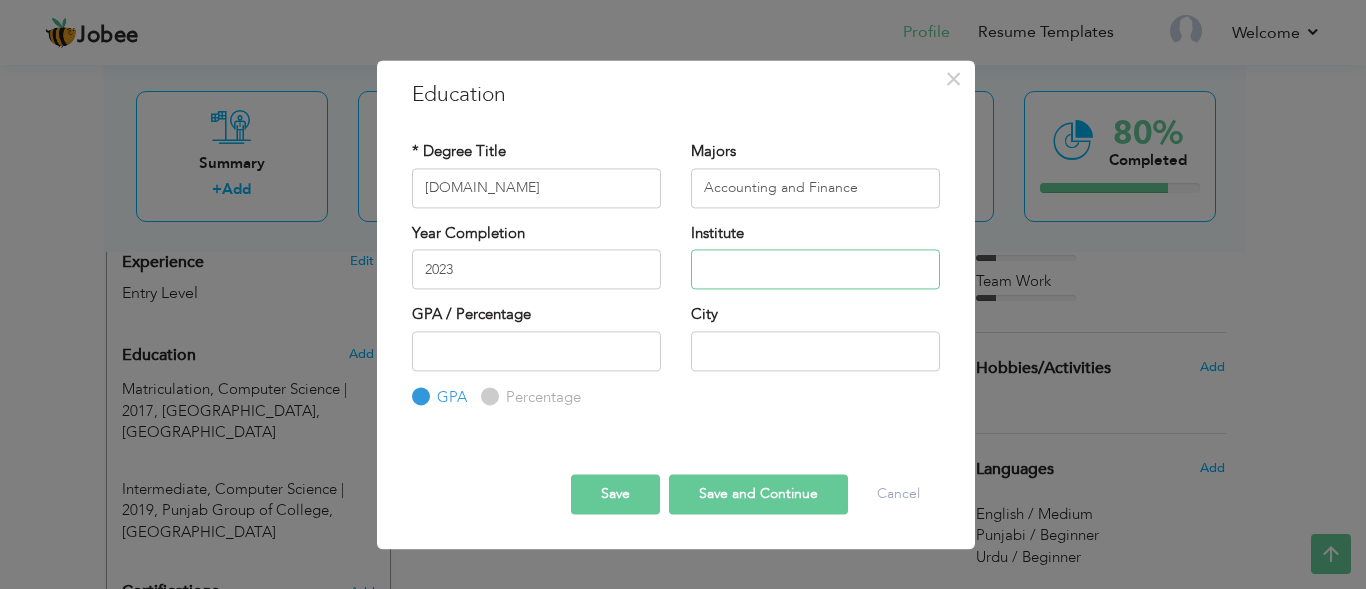 click at bounding box center [815, 269] 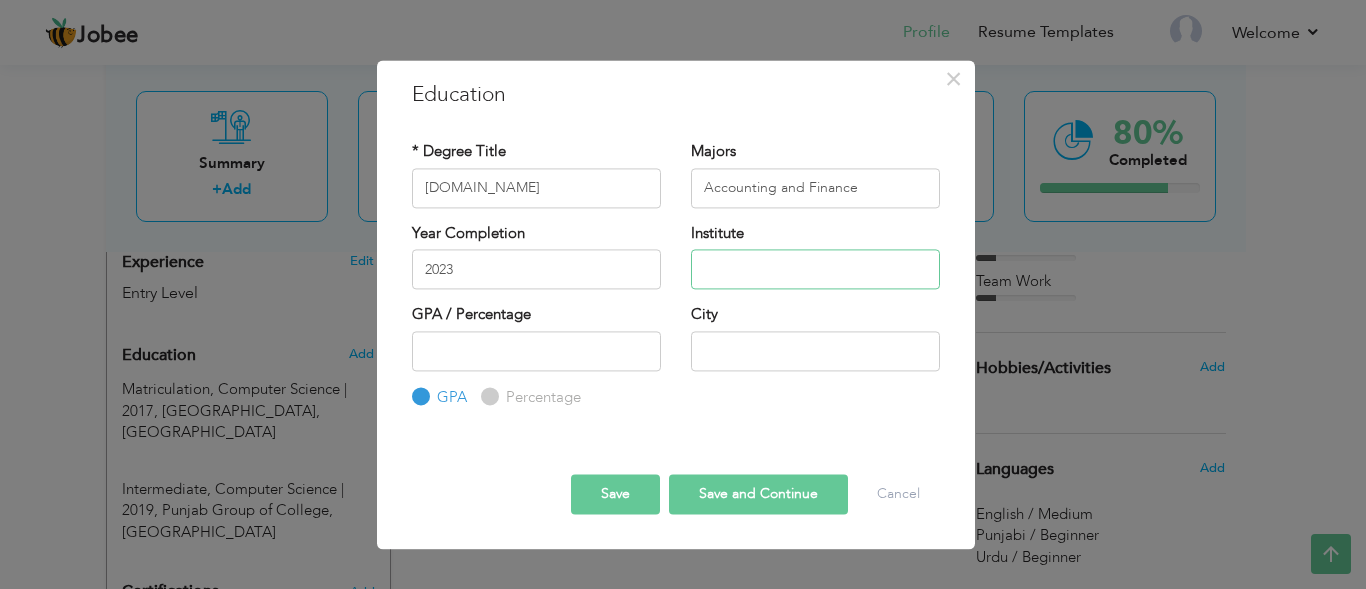 type on "Kinnaird College  for Womenn" 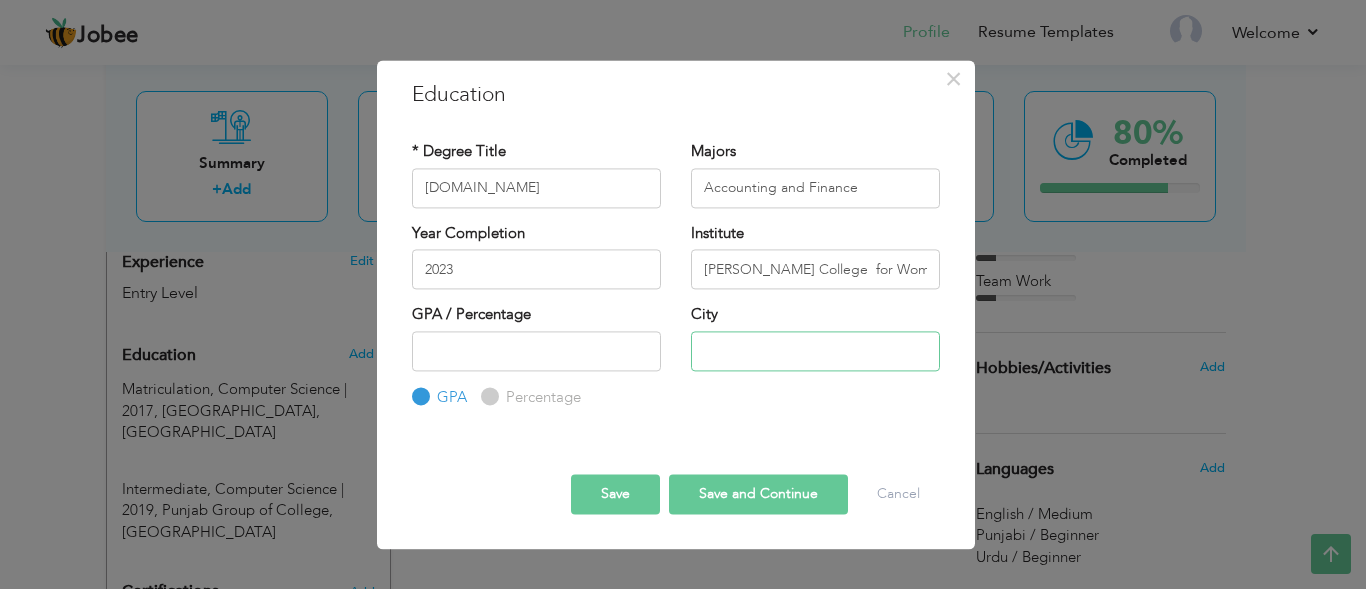 click at bounding box center (815, 351) 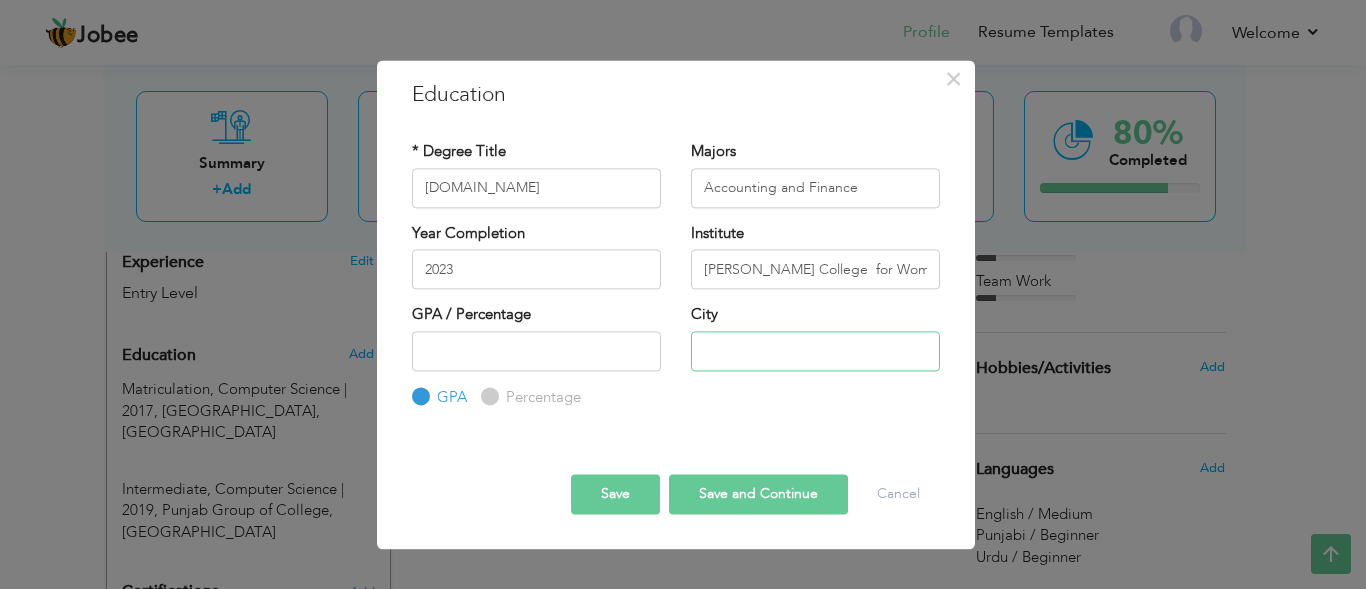 type on "[GEOGRAPHIC_DATA]" 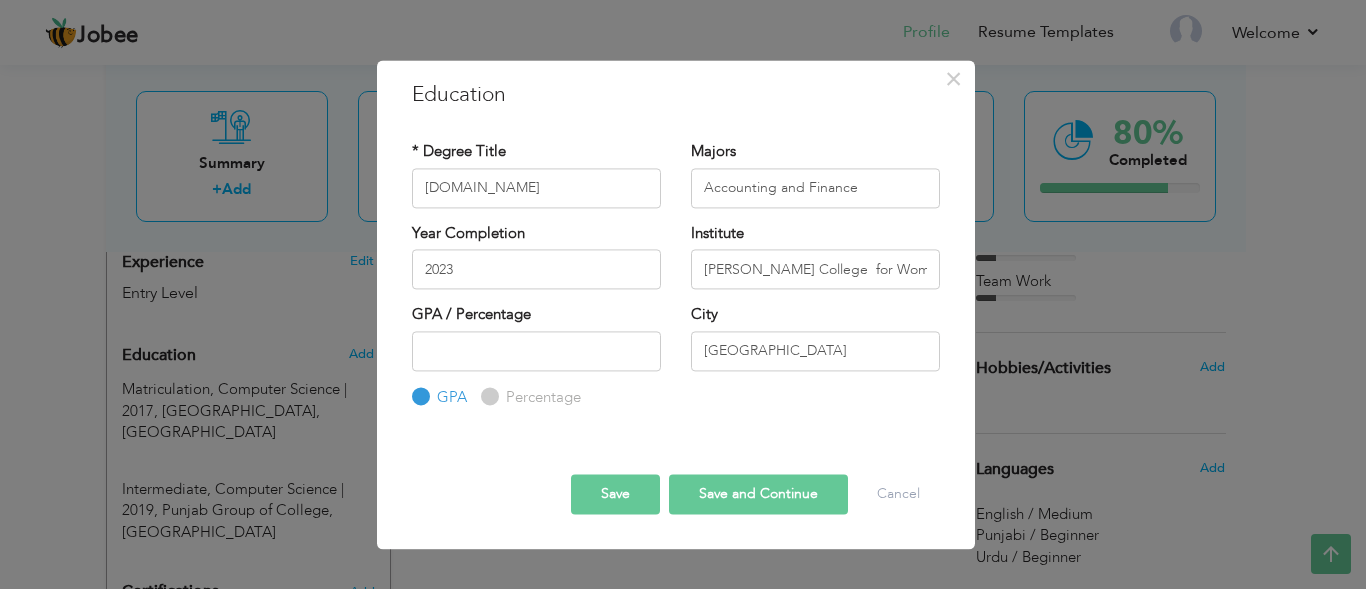 click on "Save and Continue" at bounding box center (758, 495) 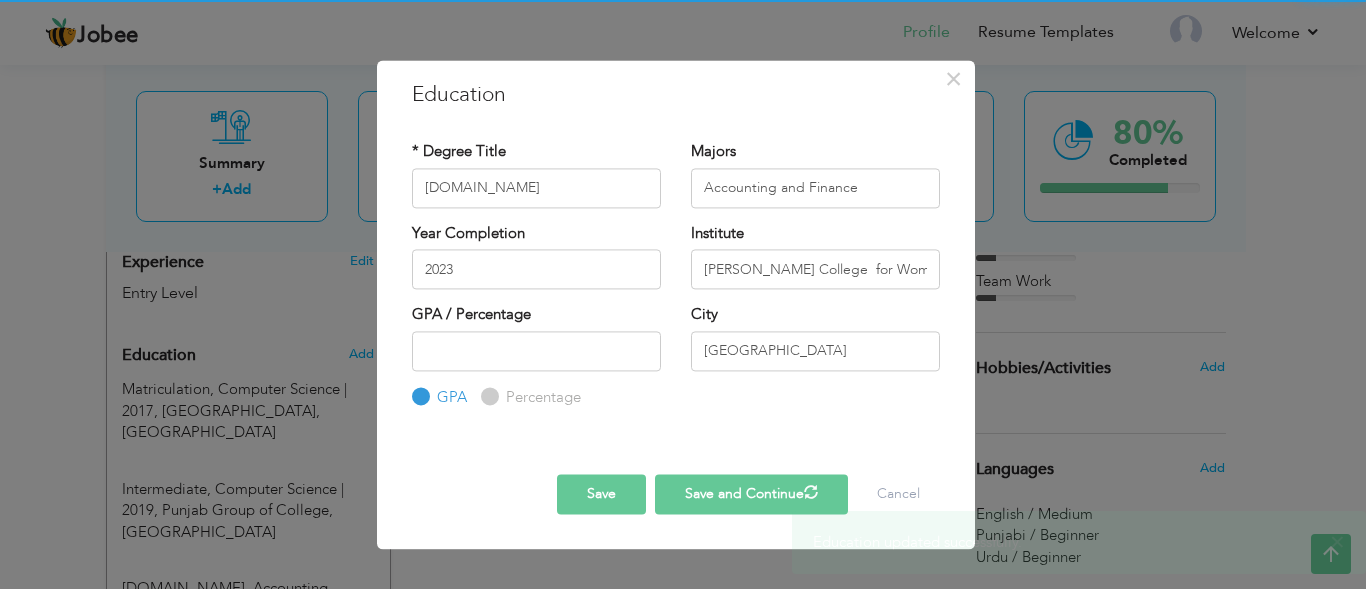 type 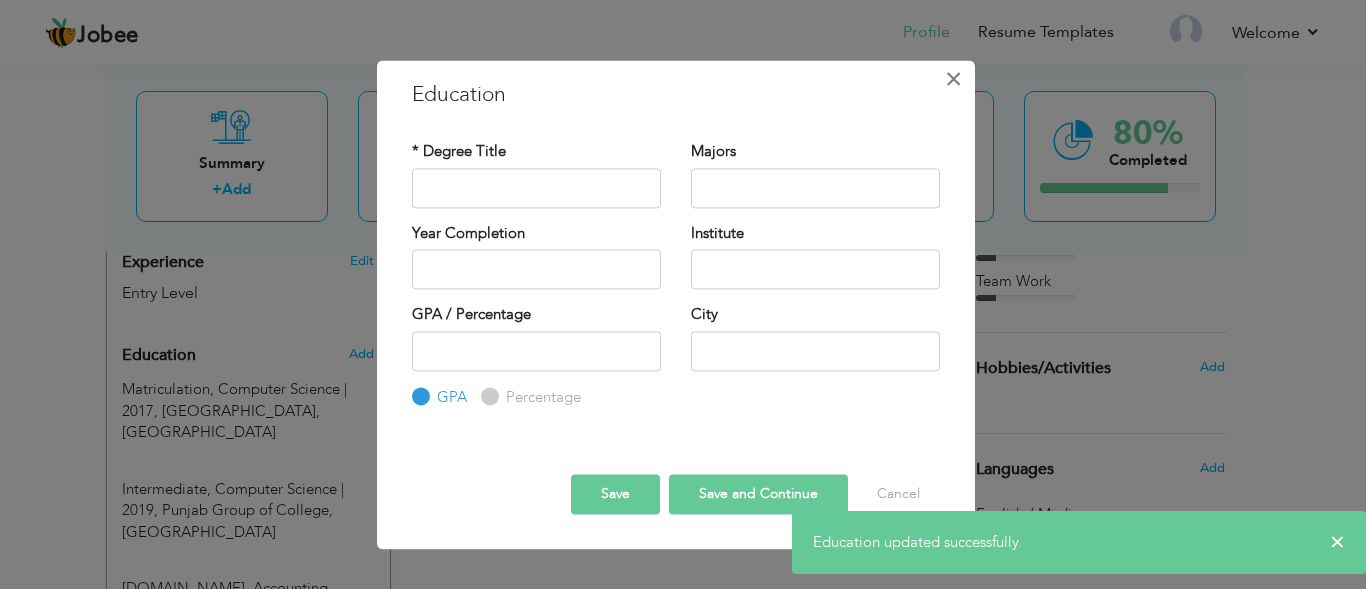 click on "×" at bounding box center [953, 79] 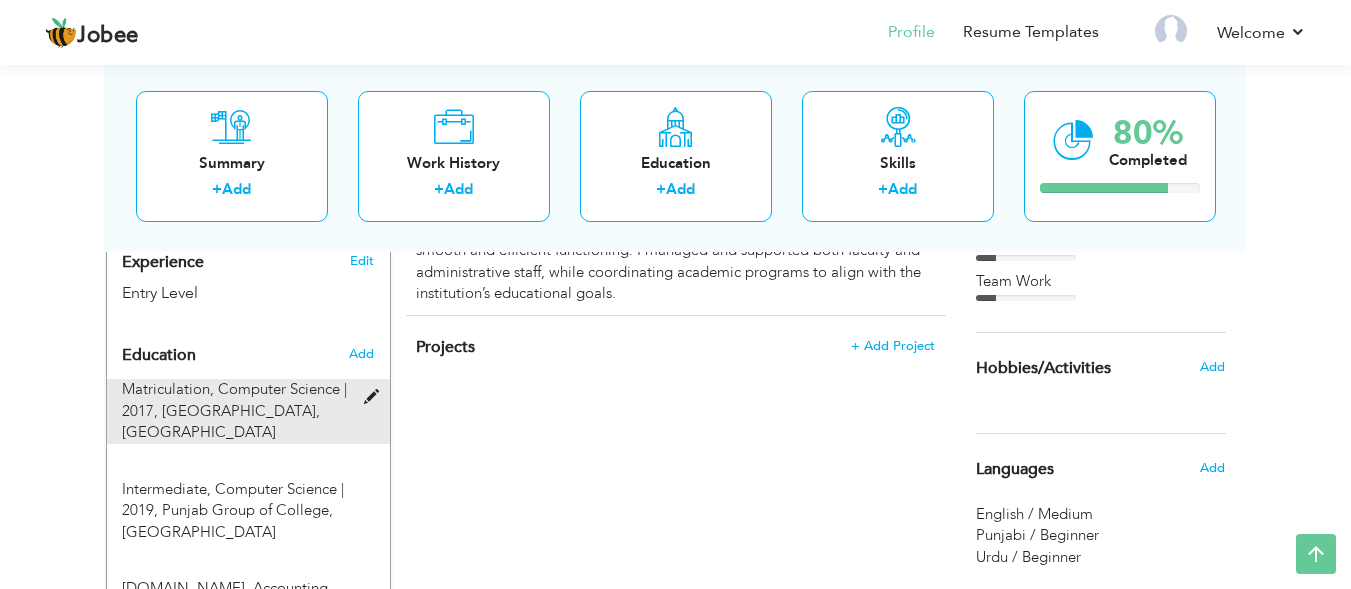 click on "Matriculation,  Computer Science  |  2017,
Customs Public School, Lahore" at bounding box center [236, 411] 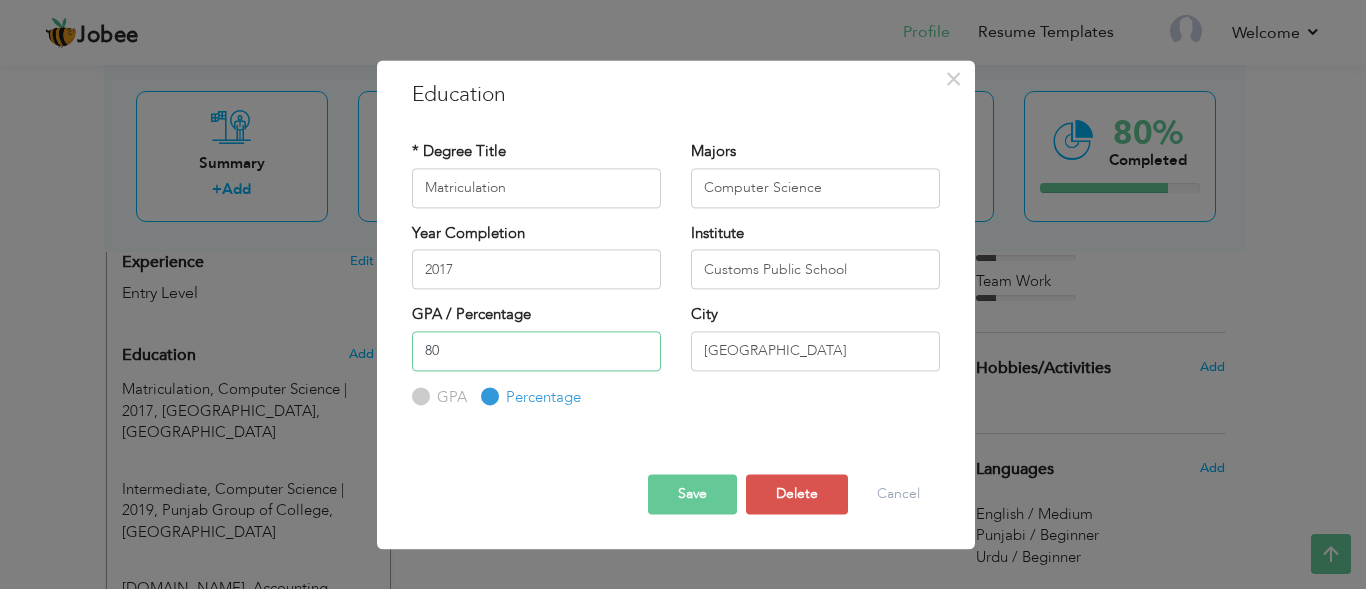 click on "80" at bounding box center [536, 351] 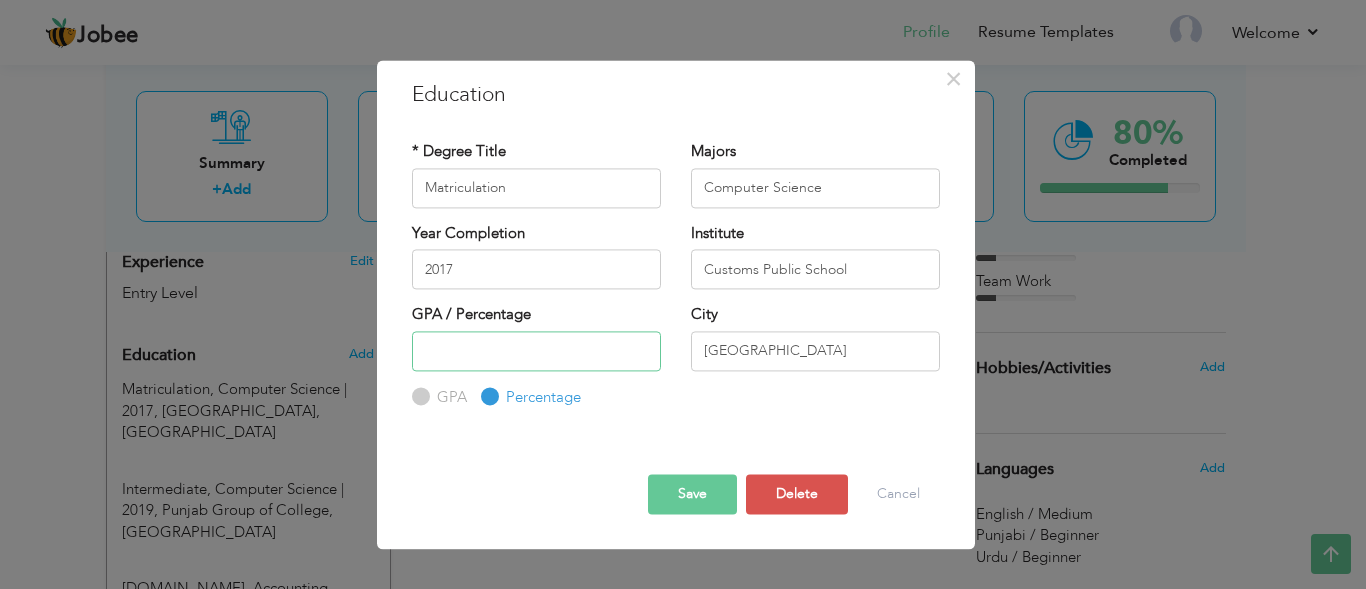 type 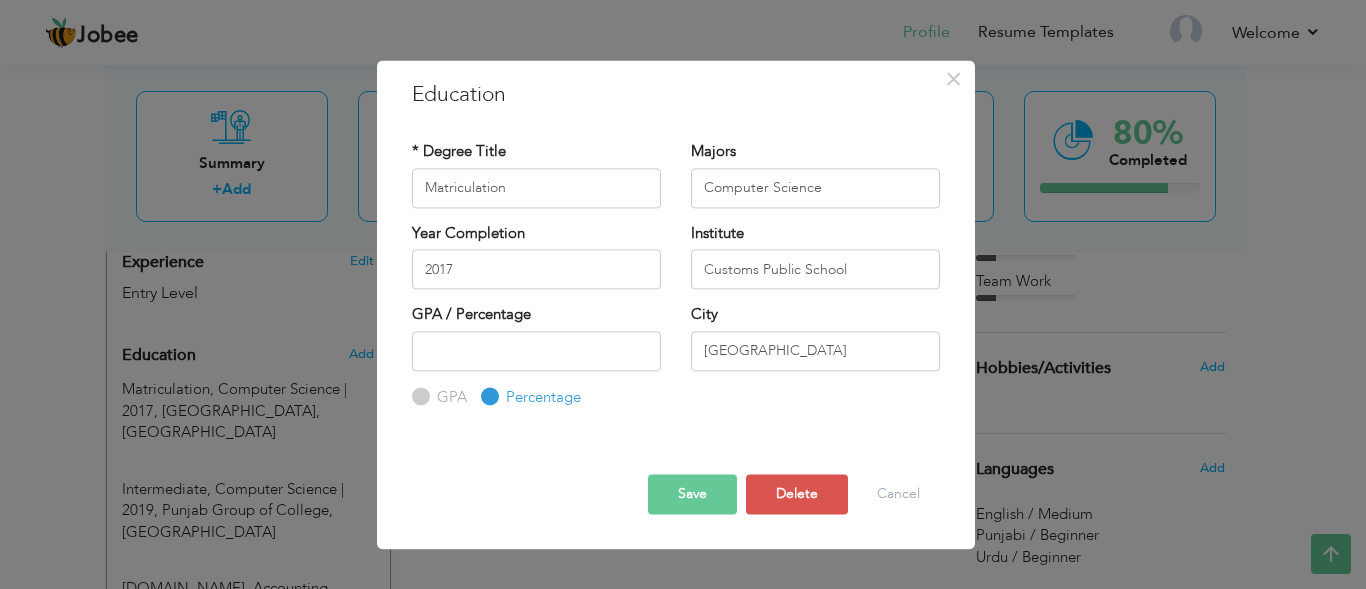 click on "Save" at bounding box center [692, 495] 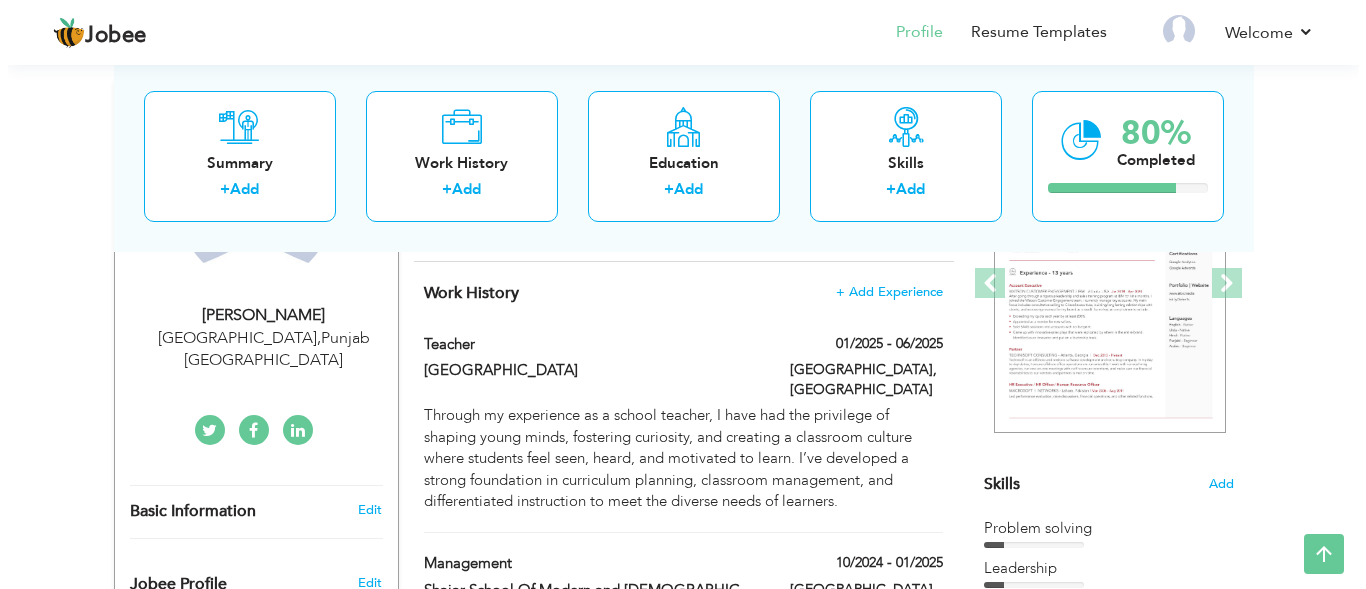 scroll, scrollTop: 293, scrollLeft: 0, axis: vertical 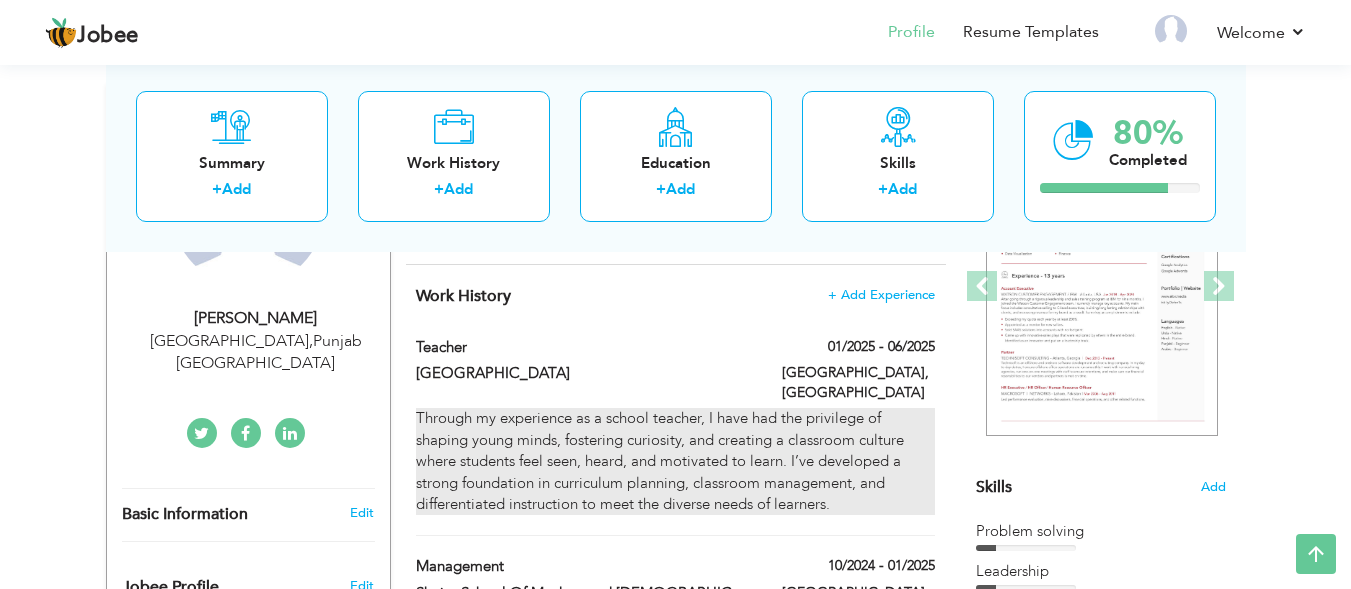 click on "Through my experience as a school teacher, I have had the privilege of shaping young minds, fostering curiosity, and creating a classroom culture where students feel seen, heard, and motivated to learn. I’ve developed a strong foundation in curriculum planning, classroom management, and differentiated instruction to meet the diverse needs of learners." at bounding box center (675, 461) 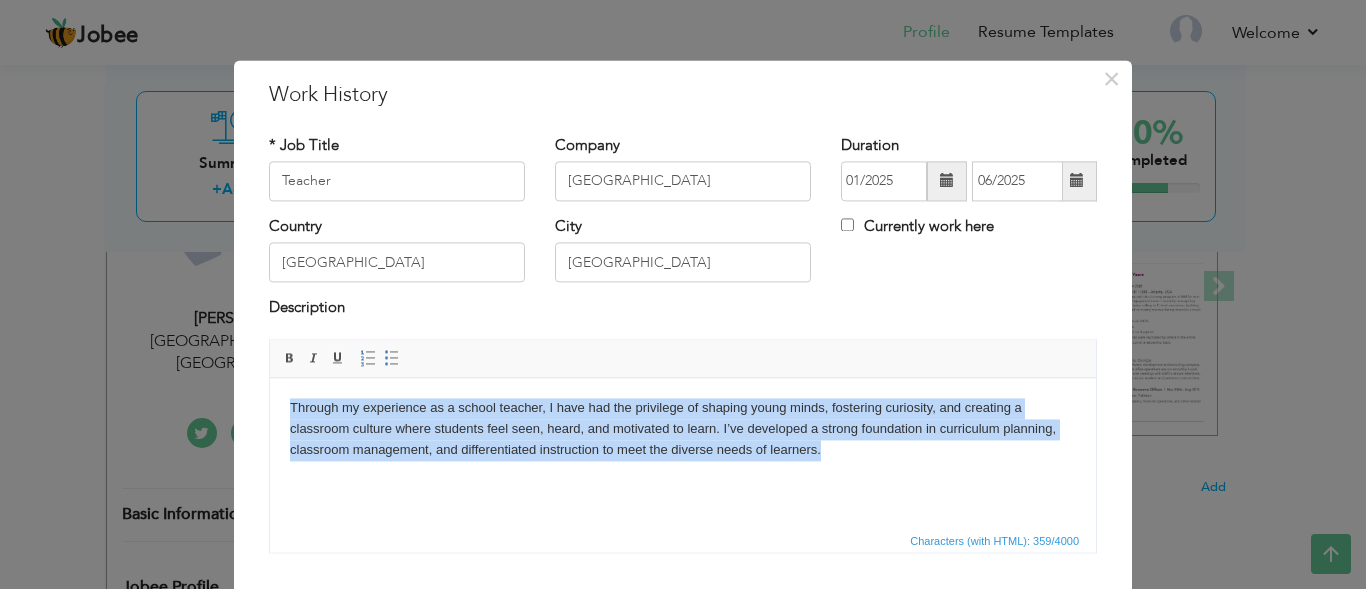 drag, startPoint x: 290, startPoint y: 402, endPoint x: 852, endPoint y: 483, distance: 567.8072 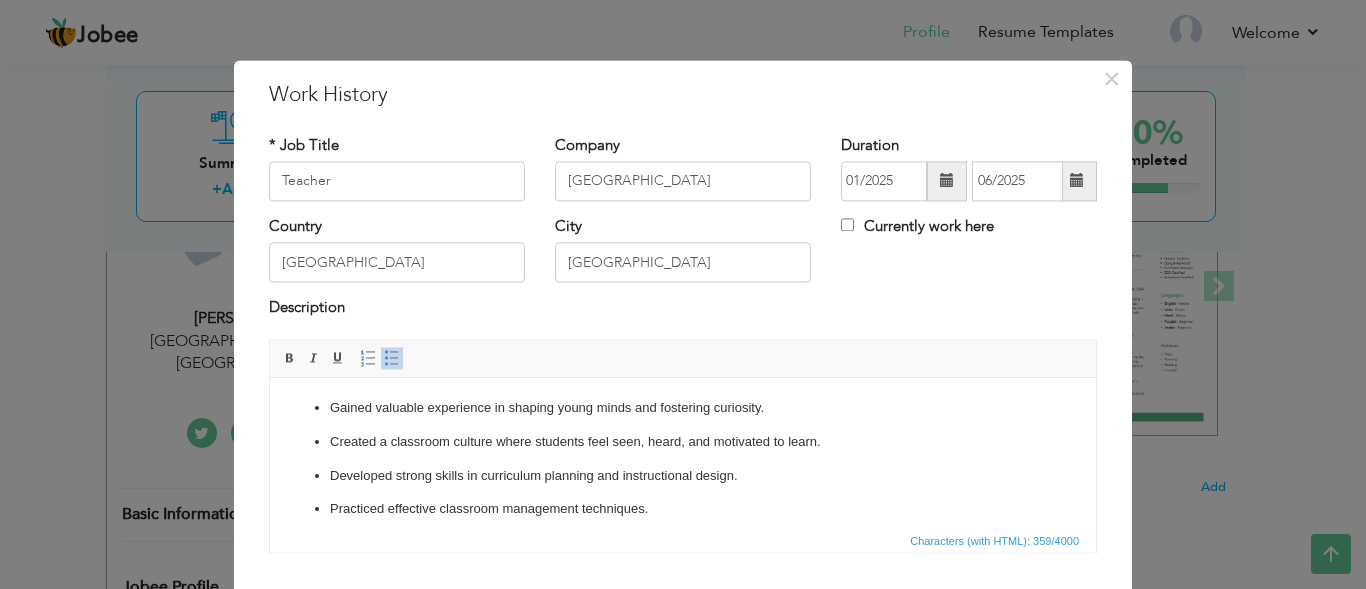 scroll, scrollTop: 22, scrollLeft: 0, axis: vertical 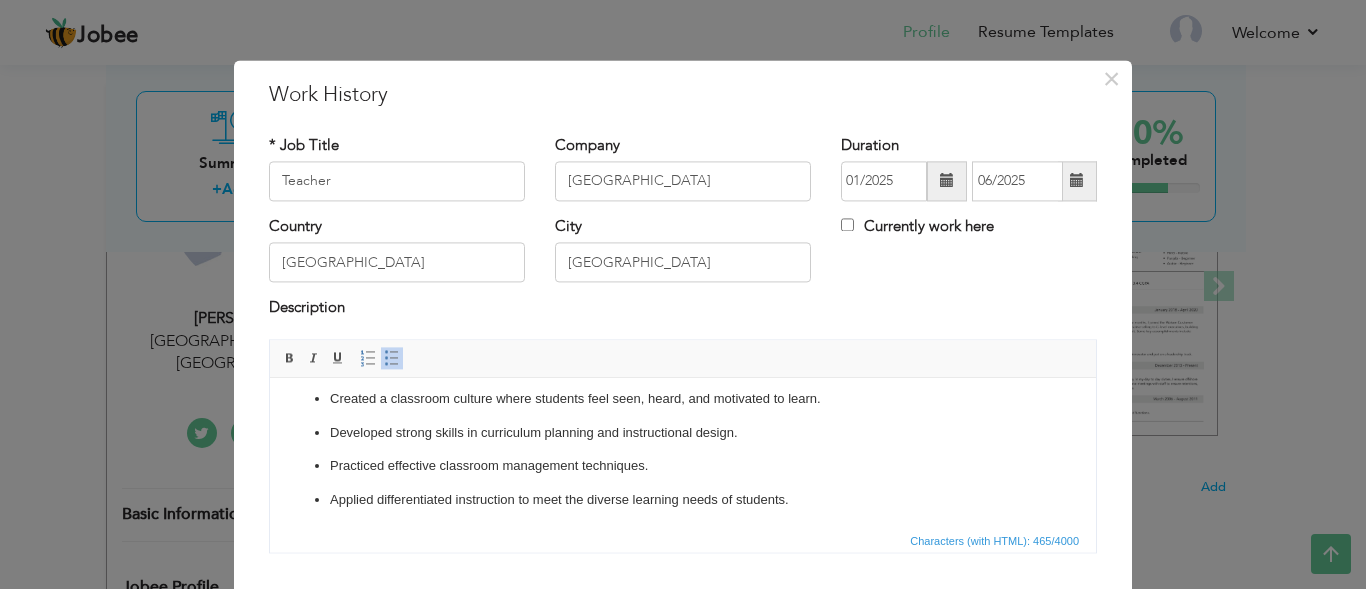paste 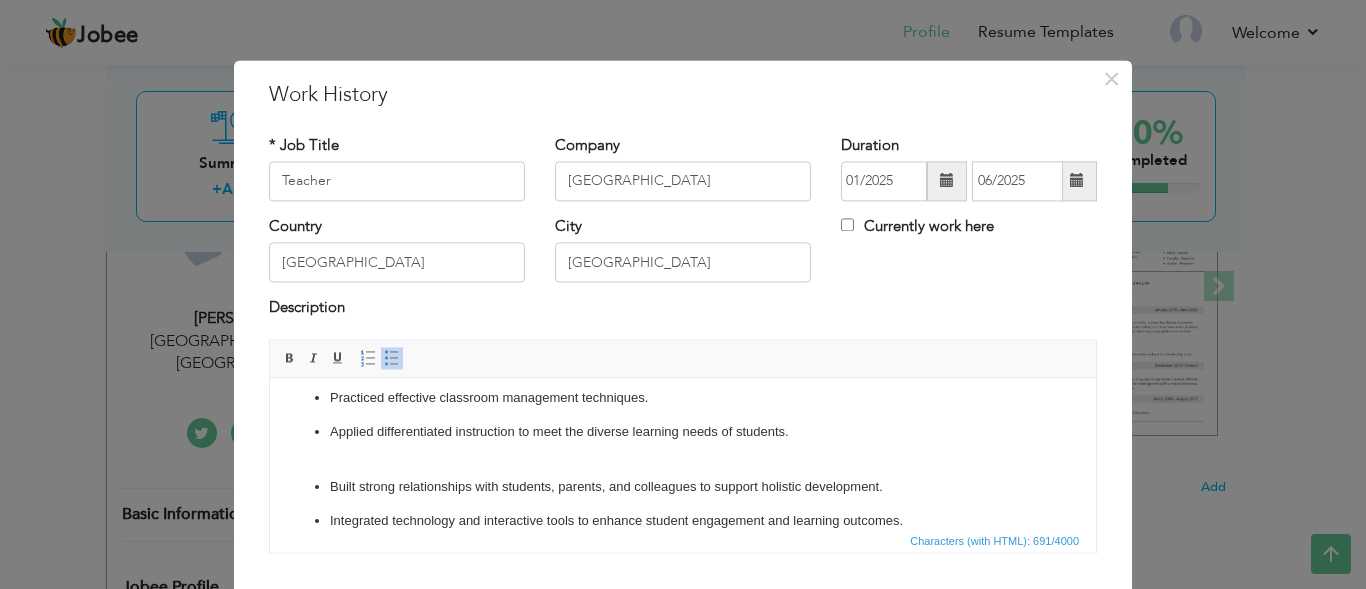 click on "Applied differentiated instruction to meet the diverse learning needs of students. ​​​​​​​" at bounding box center (683, 443) 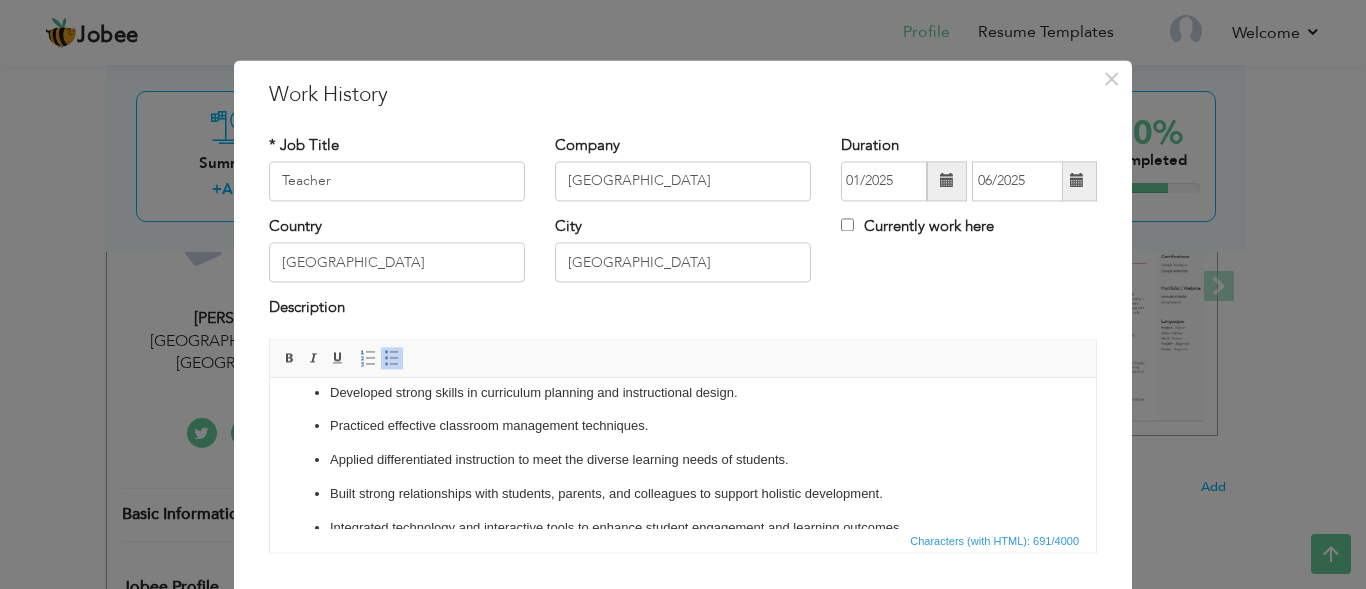 scroll, scrollTop: 114, scrollLeft: 0, axis: vertical 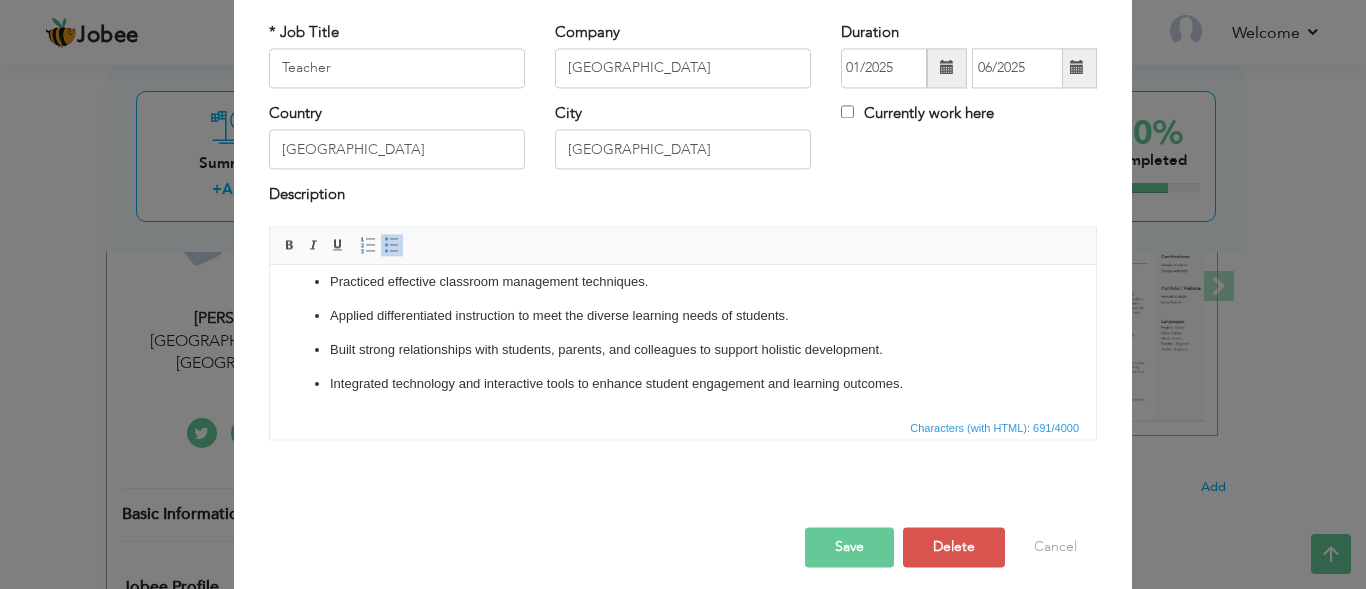 click on "Save" at bounding box center [849, 547] 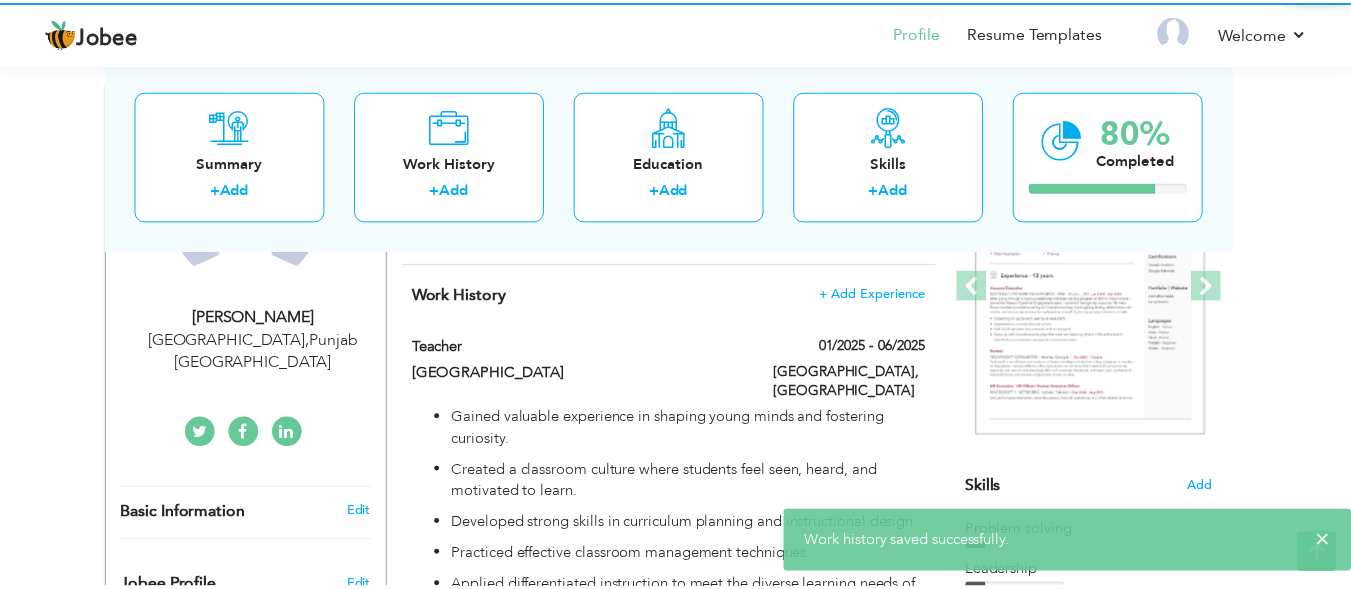 scroll, scrollTop: 0, scrollLeft: 0, axis: both 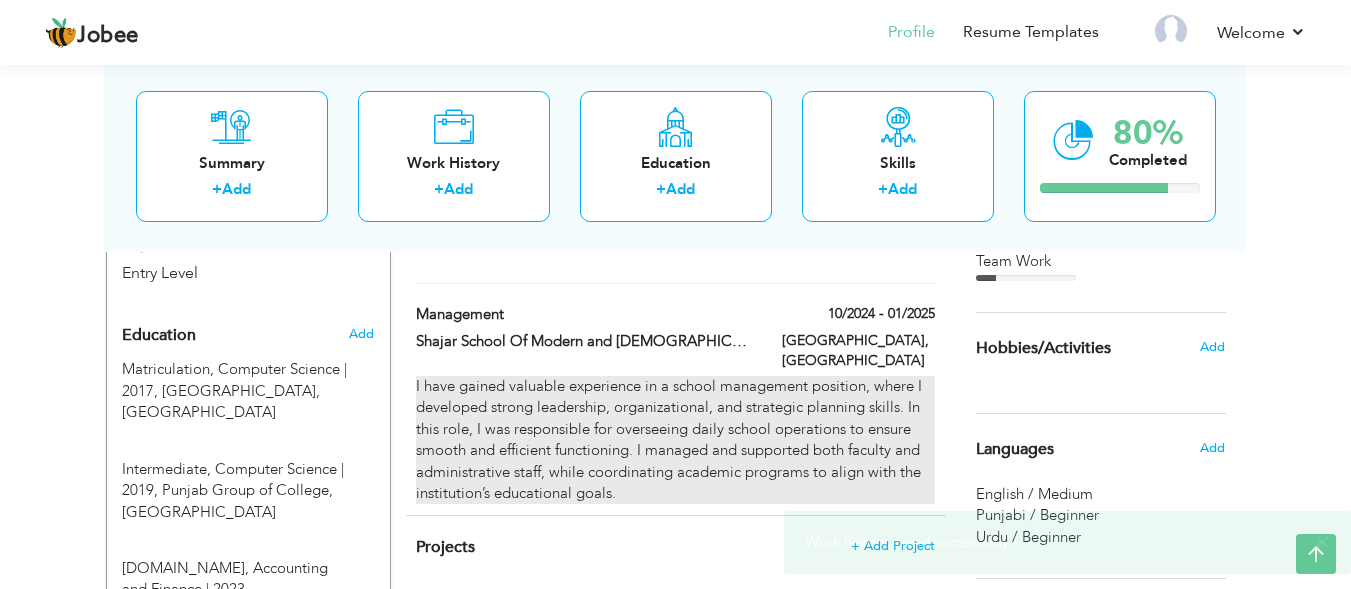click on "I have gained valuable experience in a school management position, where I developed strong leadership, organizational, and strategic planning skills. In this role, I was responsible for overseeing daily school operations to ensure smooth and efficient functioning. I managed and supported both faculty and administrative staff, while coordinating academic programs to align with the institution’s educational goals." at bounding box center [675, 440] 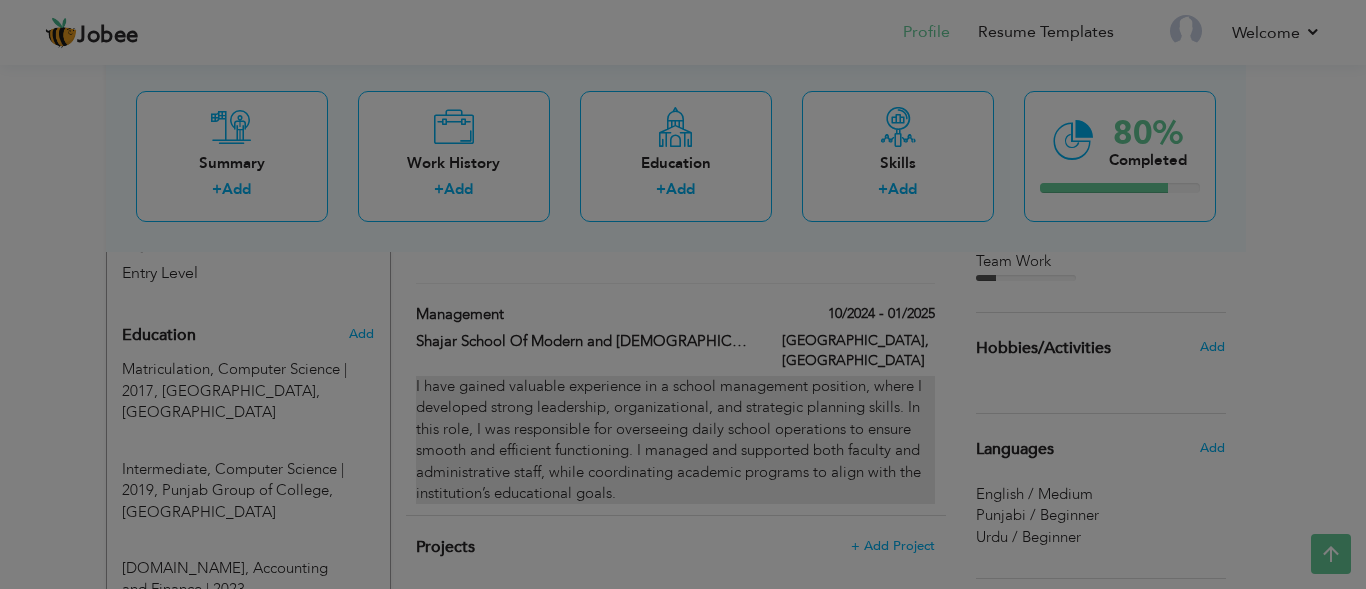 scroll, scrollTop: 0, scrollLeft: 0, axis: both 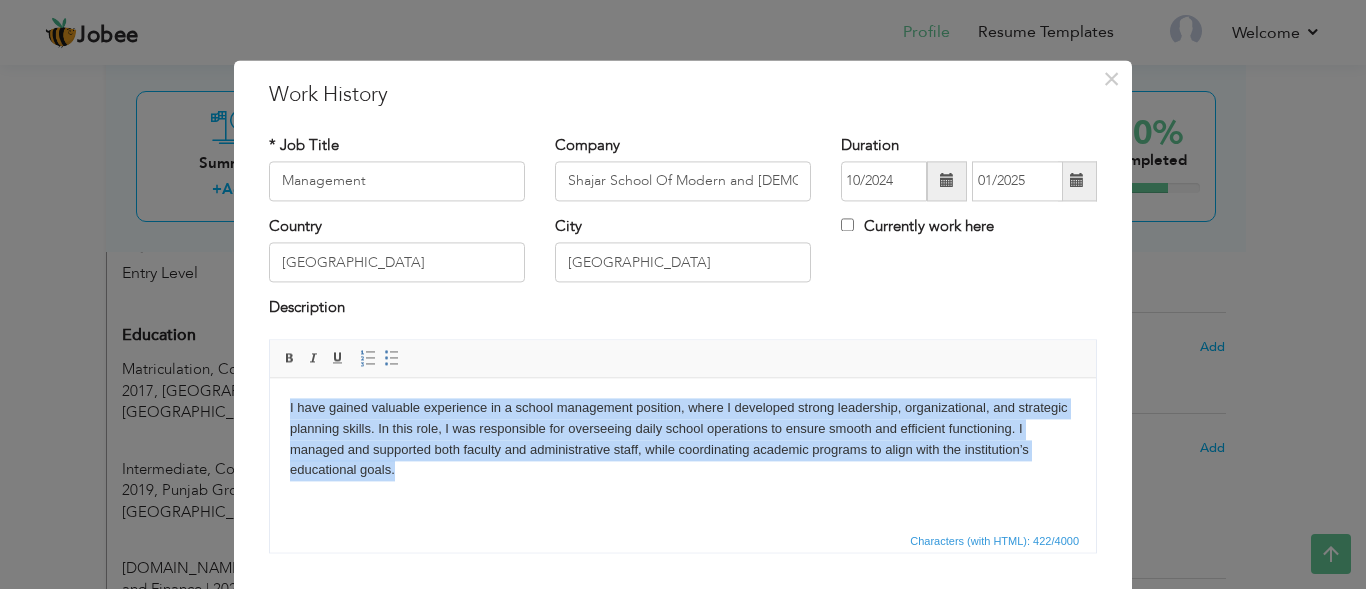 drag, startPoint x: 289, startPoint y: 404, endPoint x: 400, endPoint y: 472, distance: 130.17296 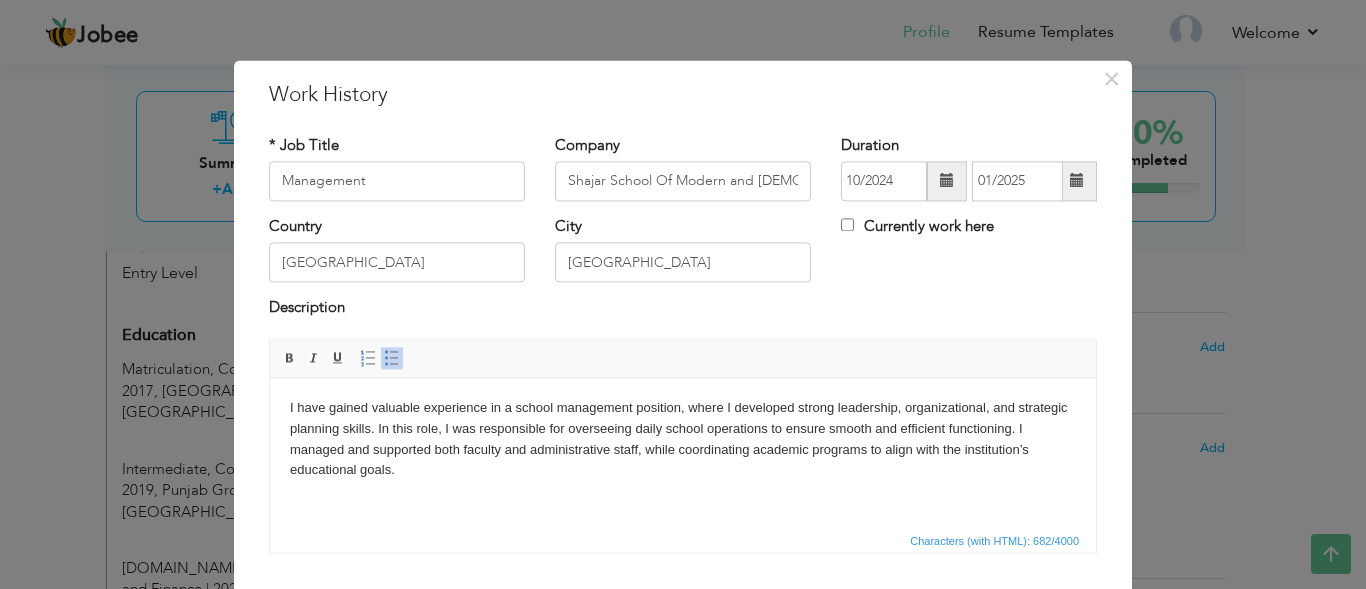 scroll, scrollTop: 124, scrollLeft: 0, axis: vertical 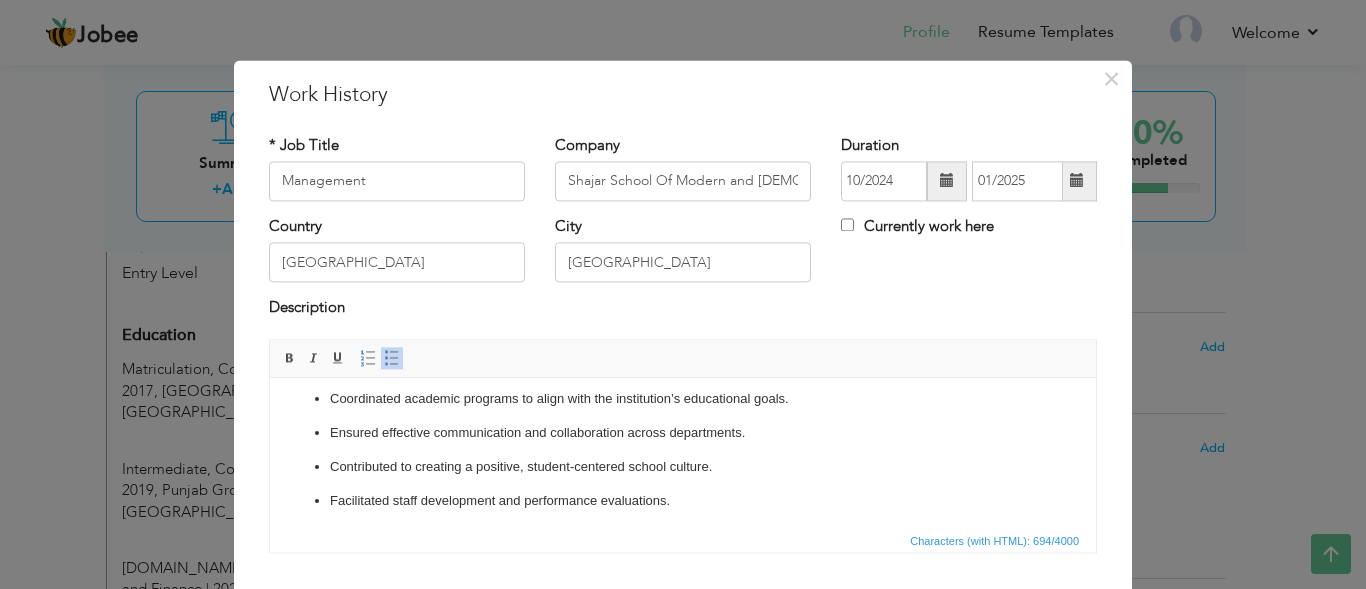 paste 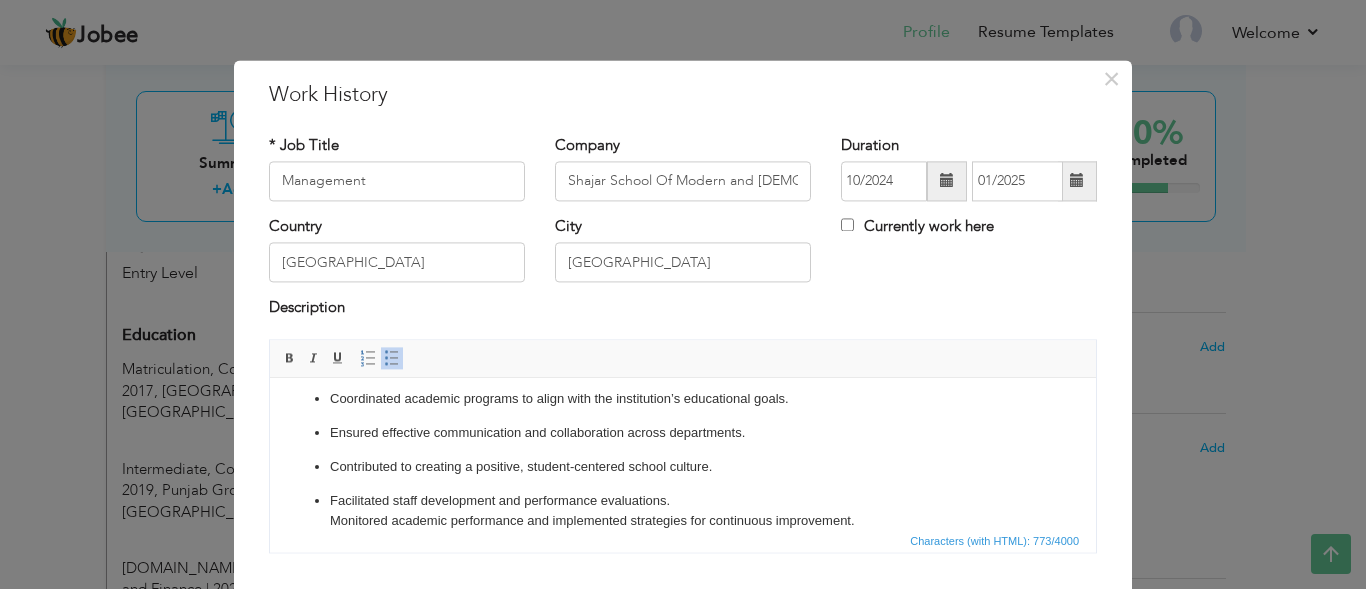 type 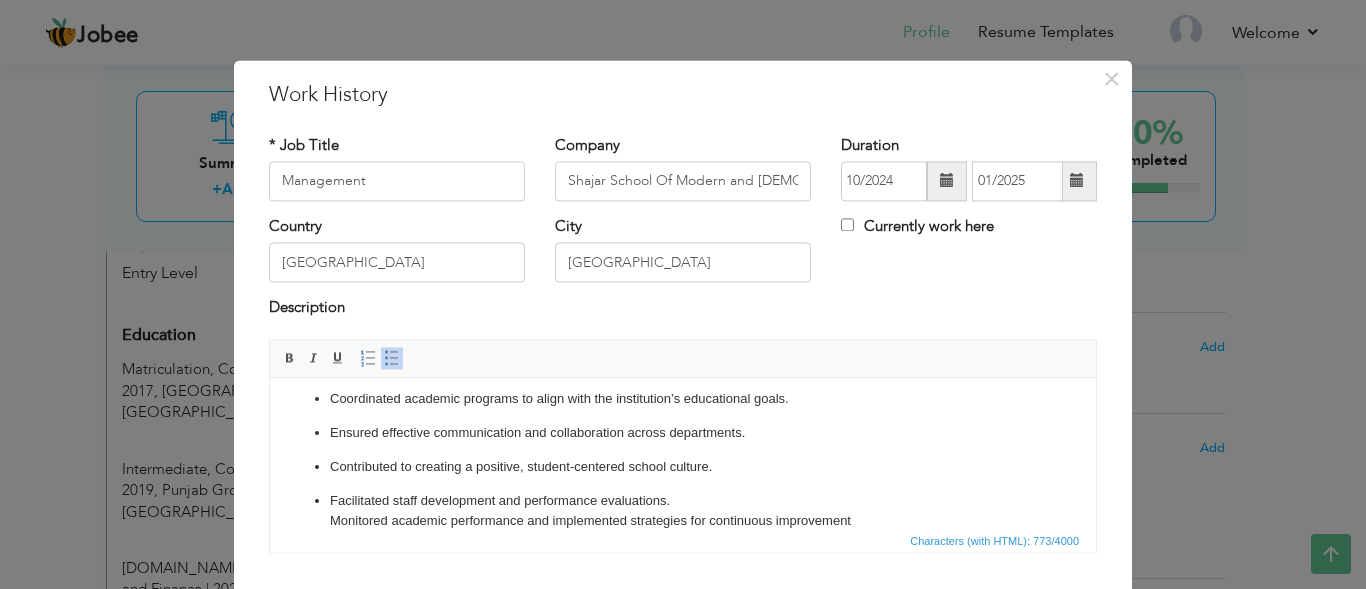 scroll, scrollTop: 145, scrollLeft: 0, axis: vertical 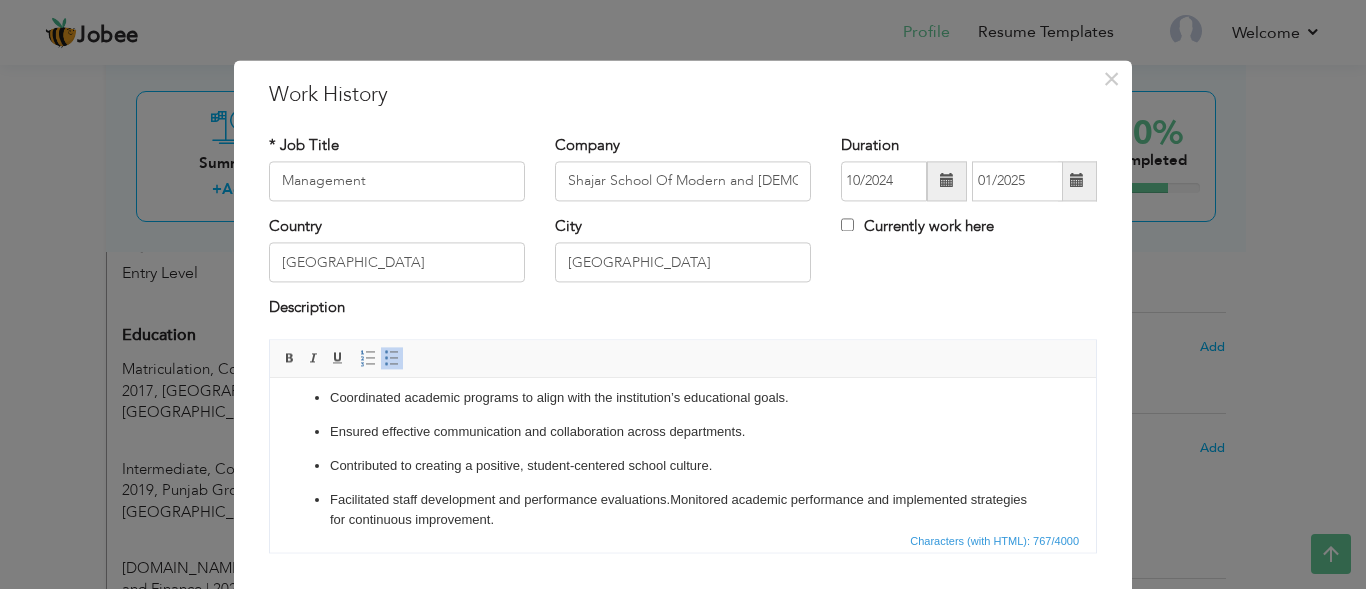 click on "Facilitated staff development and performance evaluations. Monitored academic performance and implemented strategies for continuous improvement." at bounding box center (683, 511) 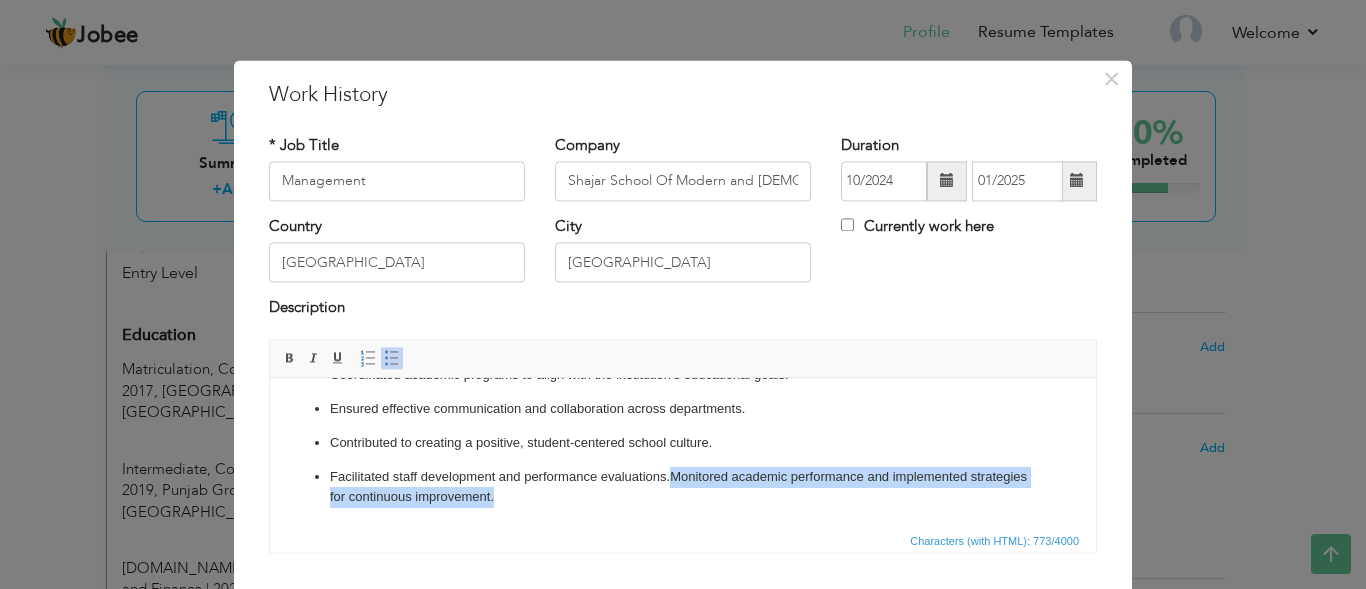 drag, startPoint x: 672, startPoint y: 500, endPoint x: 691, endPoint y: 523, distance: 29.832869 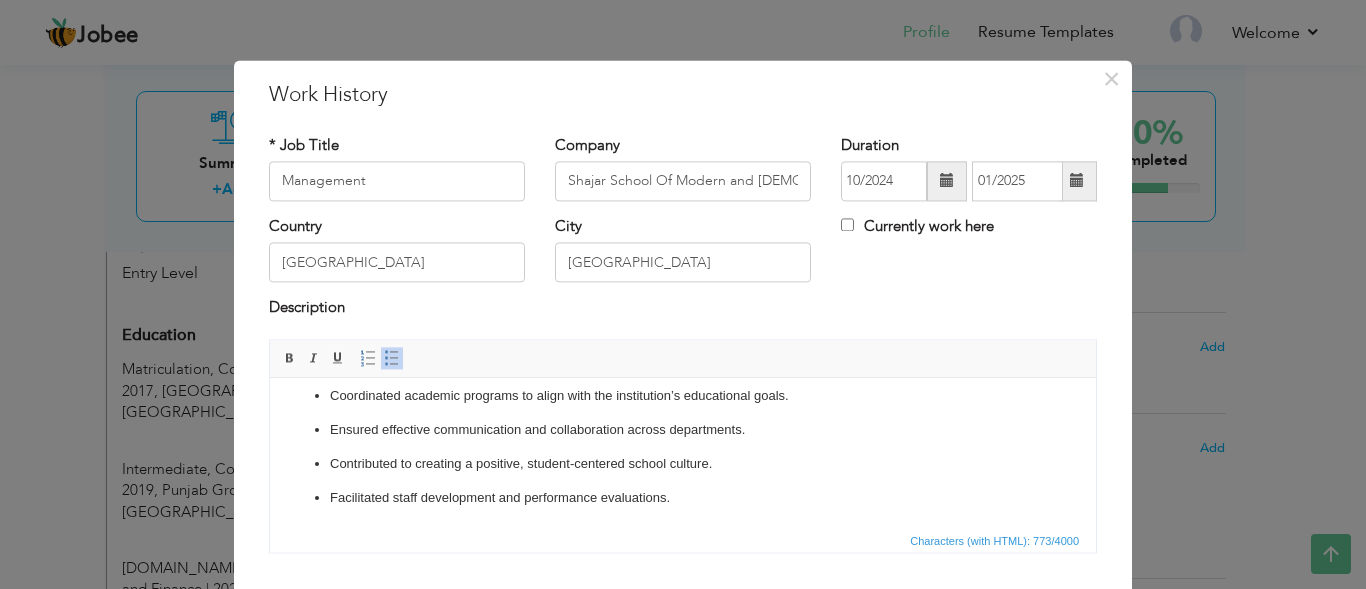 scroll, scrollTop: 147, scrollLeft: 0, axis: vertical 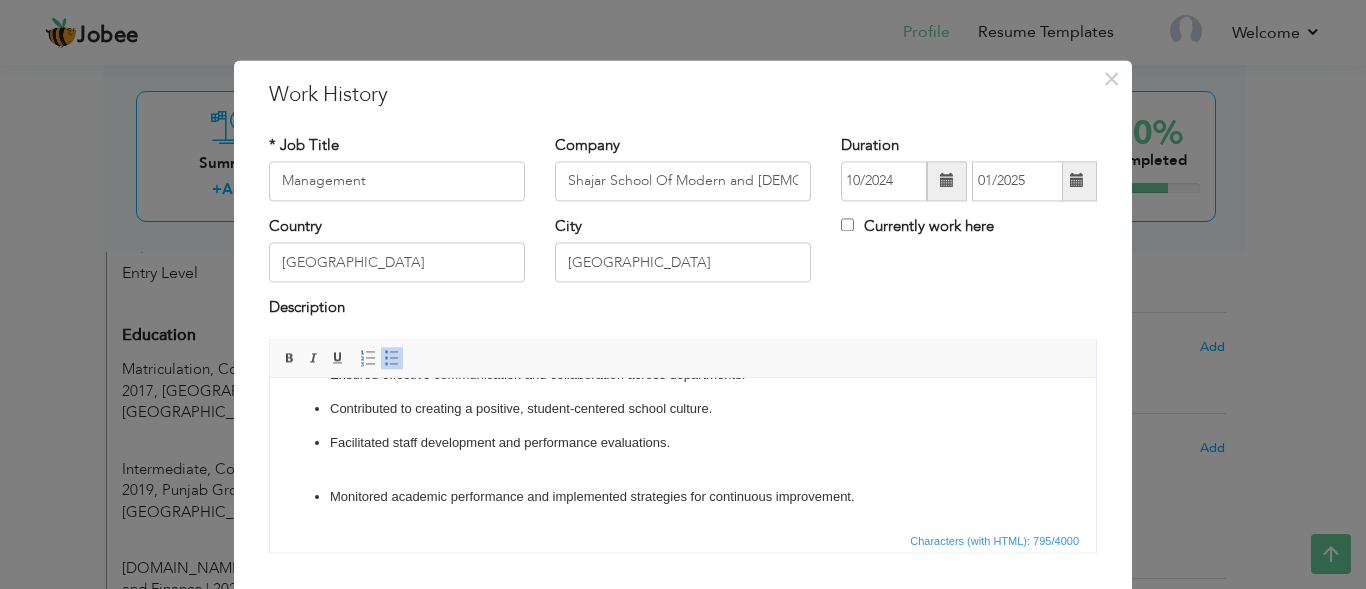 click on "Gained valuable experience in a school management position. Developed strong leadership, organizational, and strategic planning skills. Oversaw daily school operations to ensure smooth and efficient functioning. Managed and supported faculty and administrative staff. Coordinated academic programs to align with the institution’s educational goals. Ensured effective communication and collaboration across departments. Contributed to creating a positive, student-centered school culture. Facilitated staff development and performance evaluations. Monitored academic performance and implemented strategies for continuous improvement." at bounding box center [683, 352] 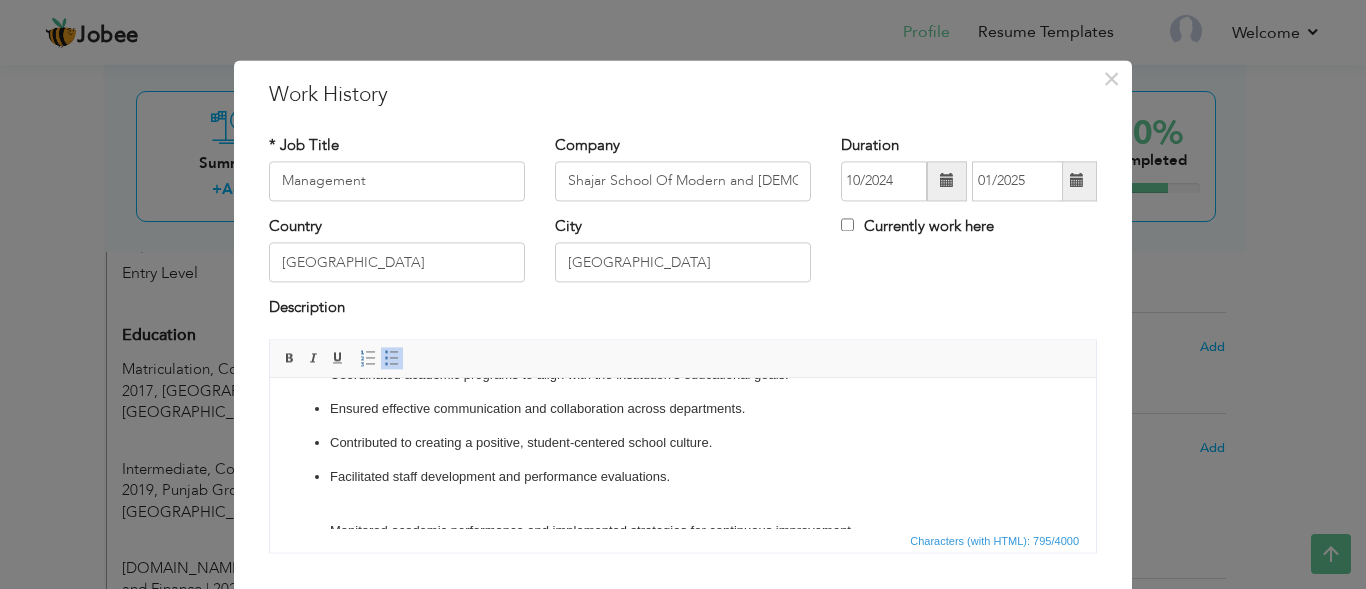 scroll, scrollTop: 202, scrollLeft: 0, axis: vertical 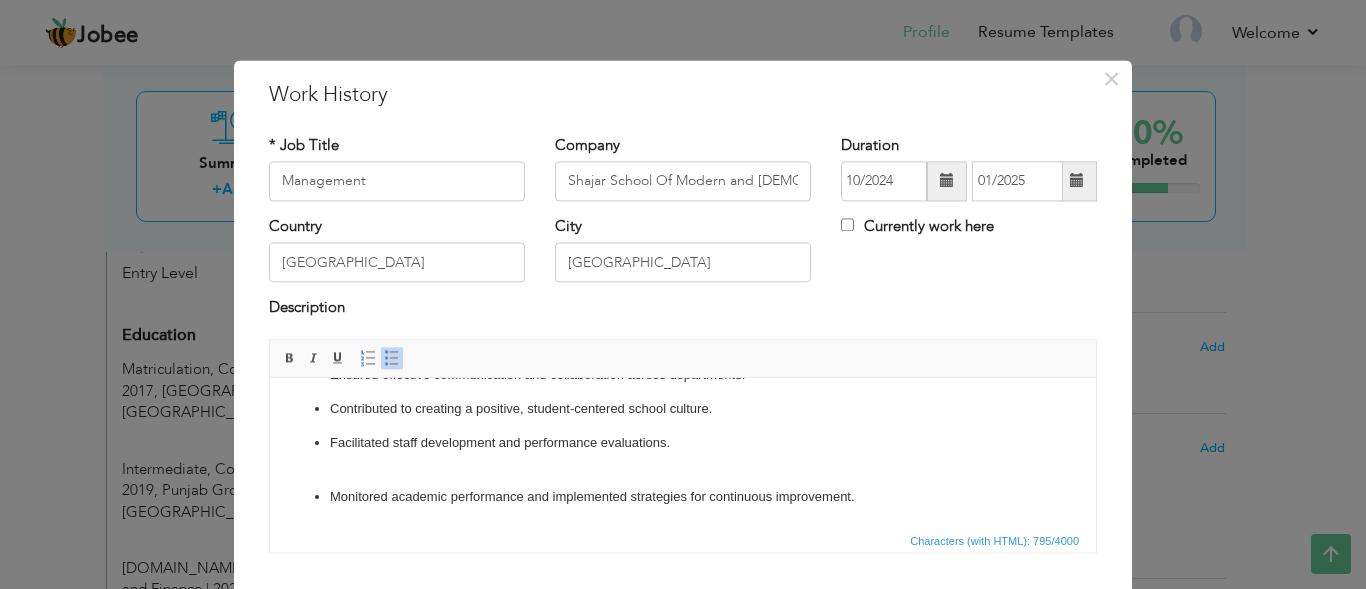 click on "Gained valuable experience in a school management position. Developed strong leadership, organizational, and strategic planning skills. Oversaw daily school operations to ensure smooth and efficient functioning. Managed and supported faculty and administrative staff. Coordinated academic programs to align with the institution’s educational goals. Ensured effective communication and collaboration across departments. Contributed to creating a positive, student-centered school culture. Facilitated staff development and performance evaluations. Monitored academic performance and implemented strategies for continuous improvement." at bounding box center (683, 352) 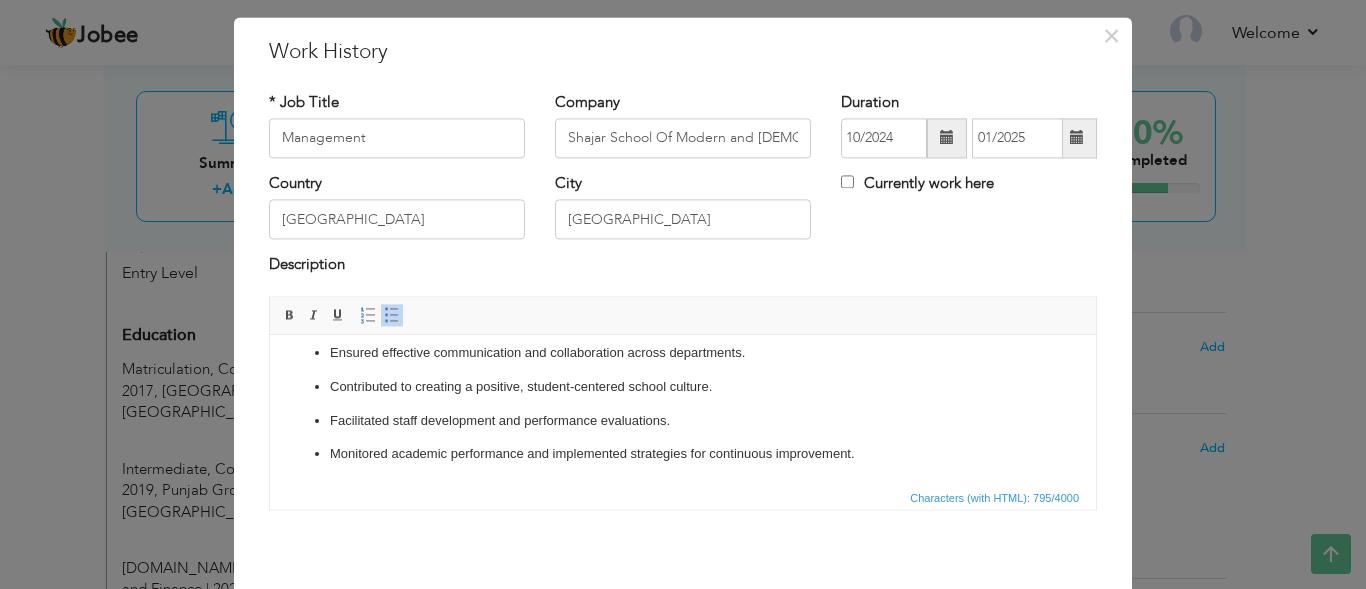 scroll, scrollTop: 126, scrollLeft: 0, axis: vertical 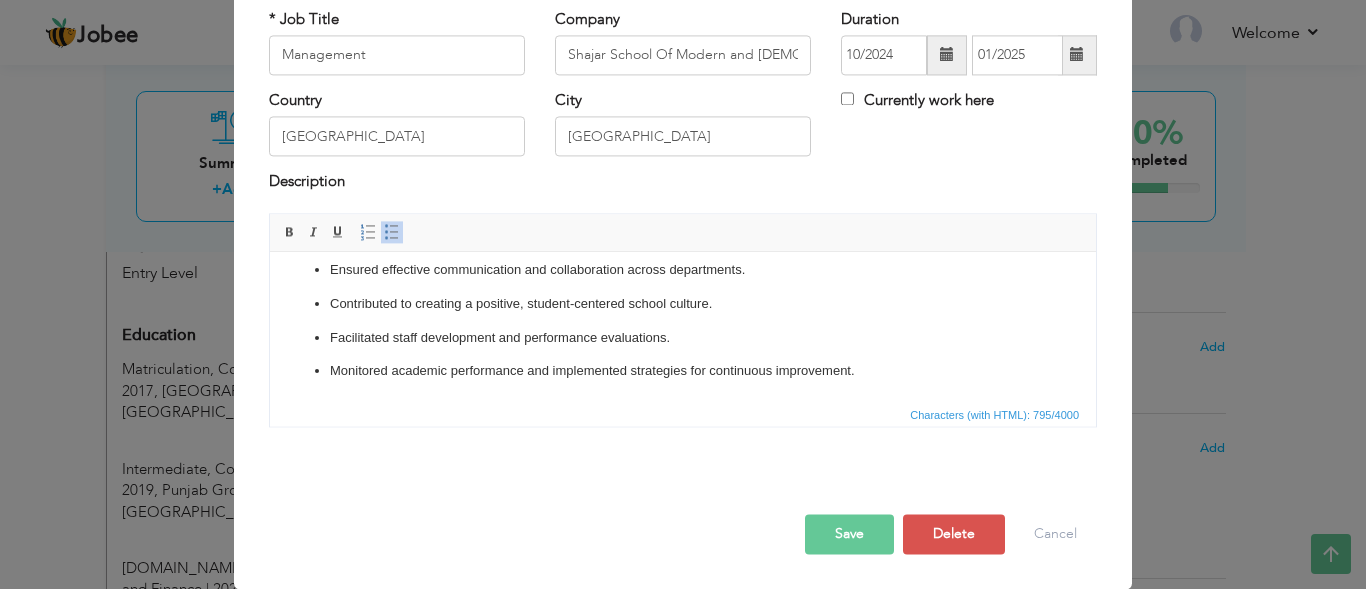 click on "Save" at bounding box center (849, 534) 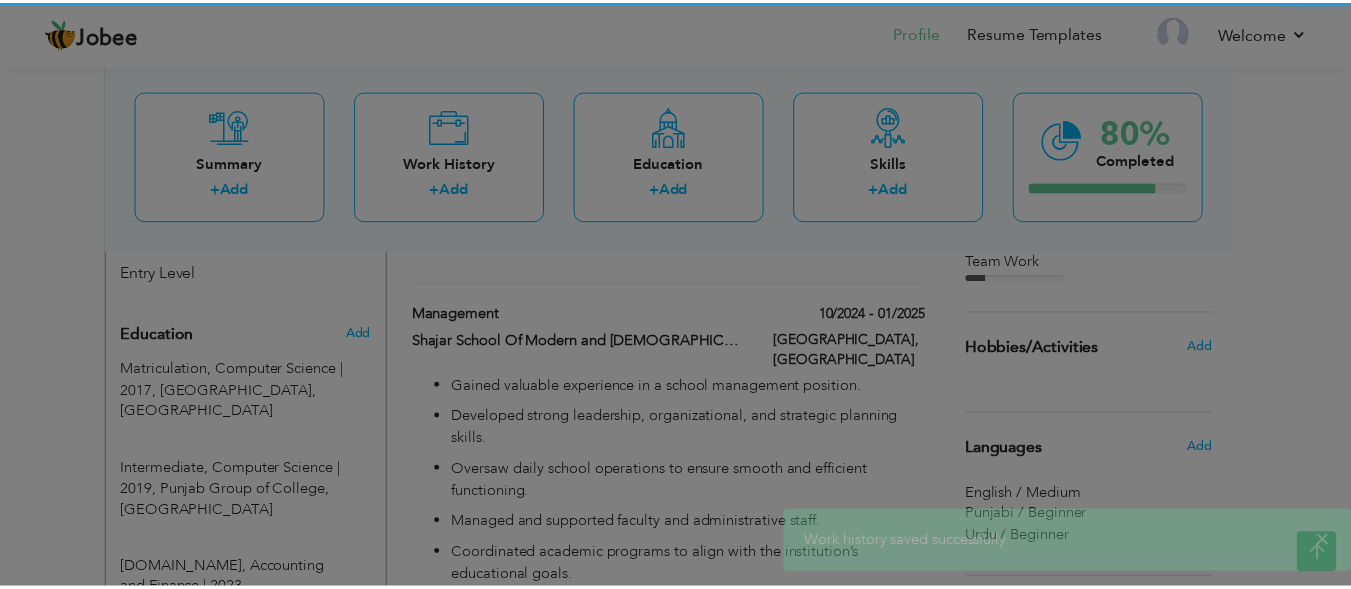 scroll, scrollTop: 0, scrollLeft: 0, axis: both 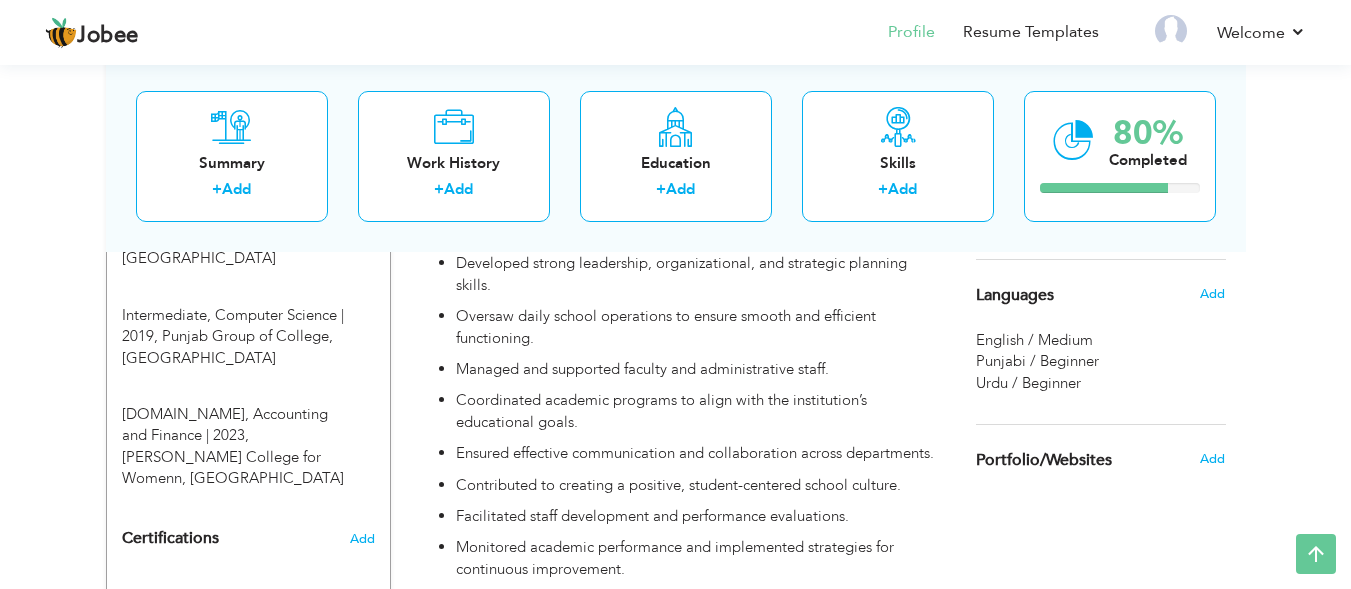 click on "Urdu / Beginner" at bounding box center [1028, 383] 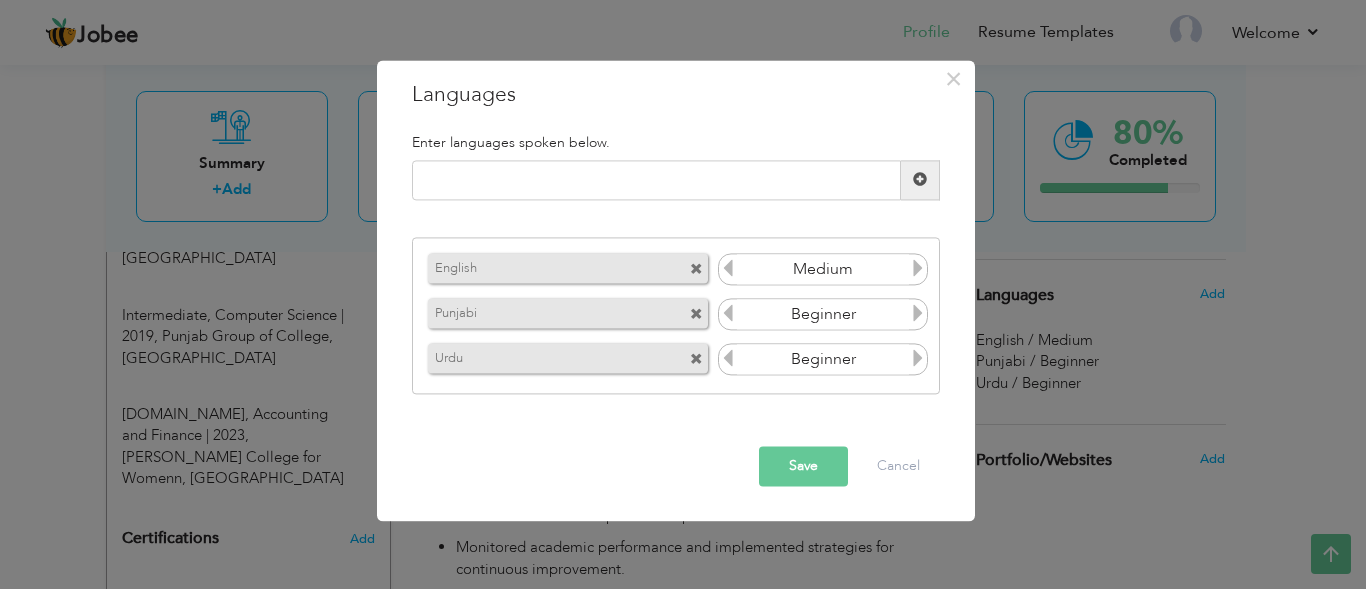 click at bounding box center (728, 269) 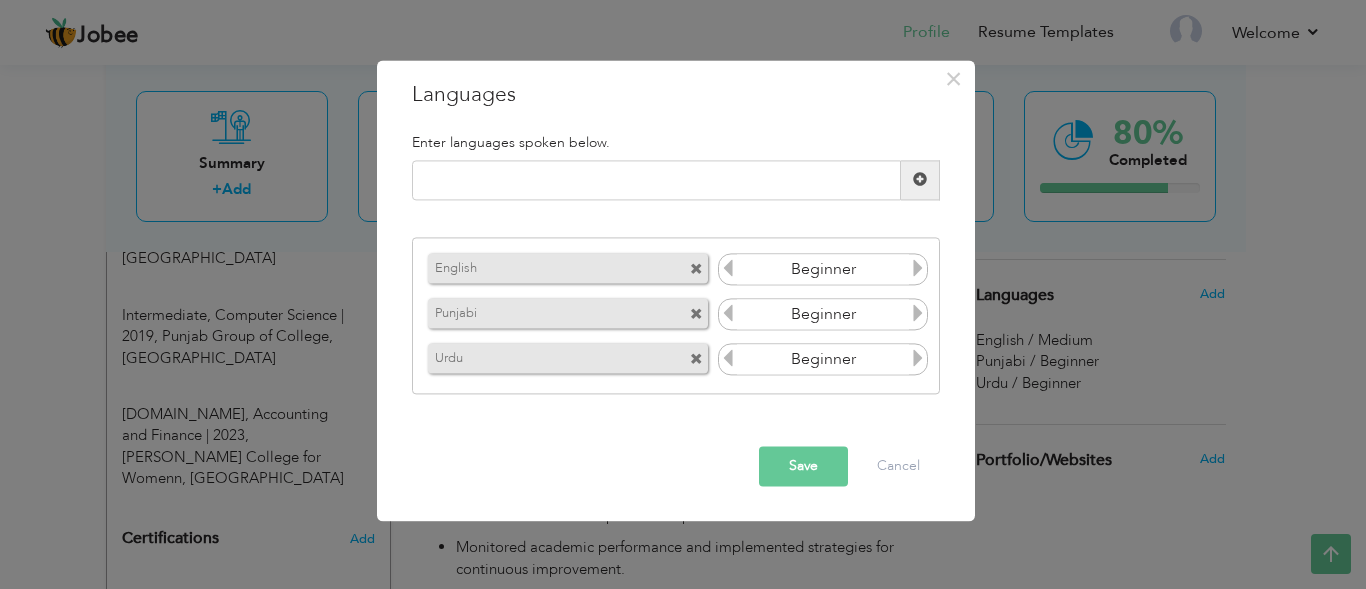 click at bounding box center [728, 269] 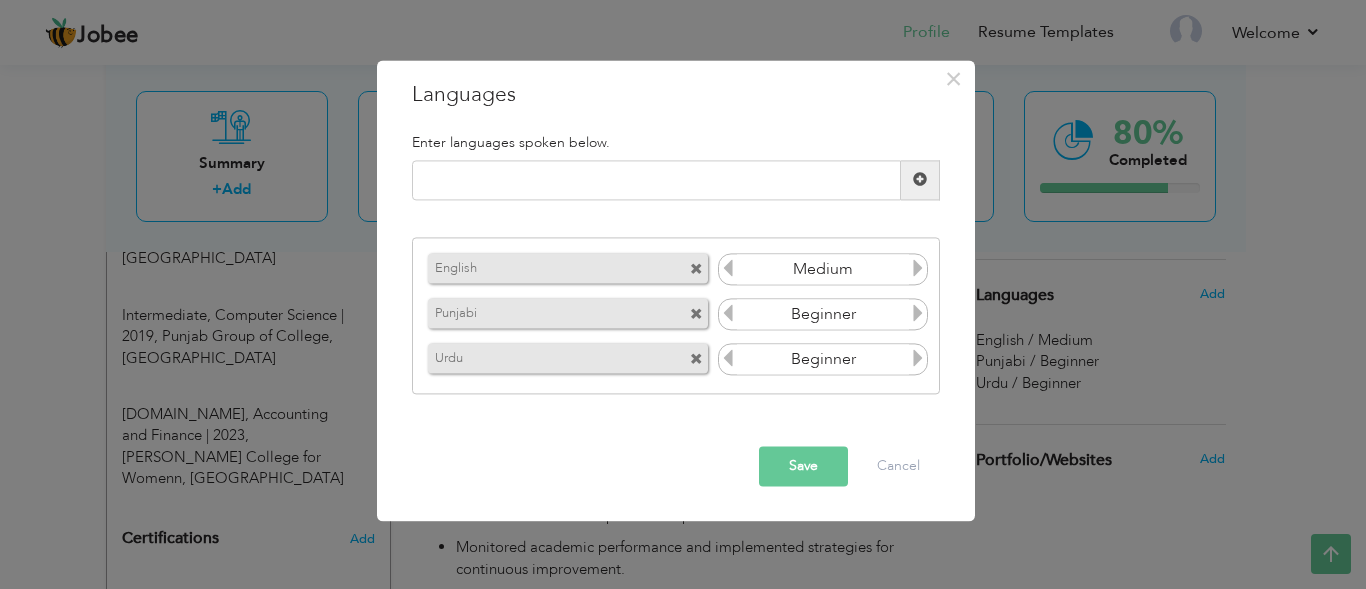 click at bounding box center (918, 269) 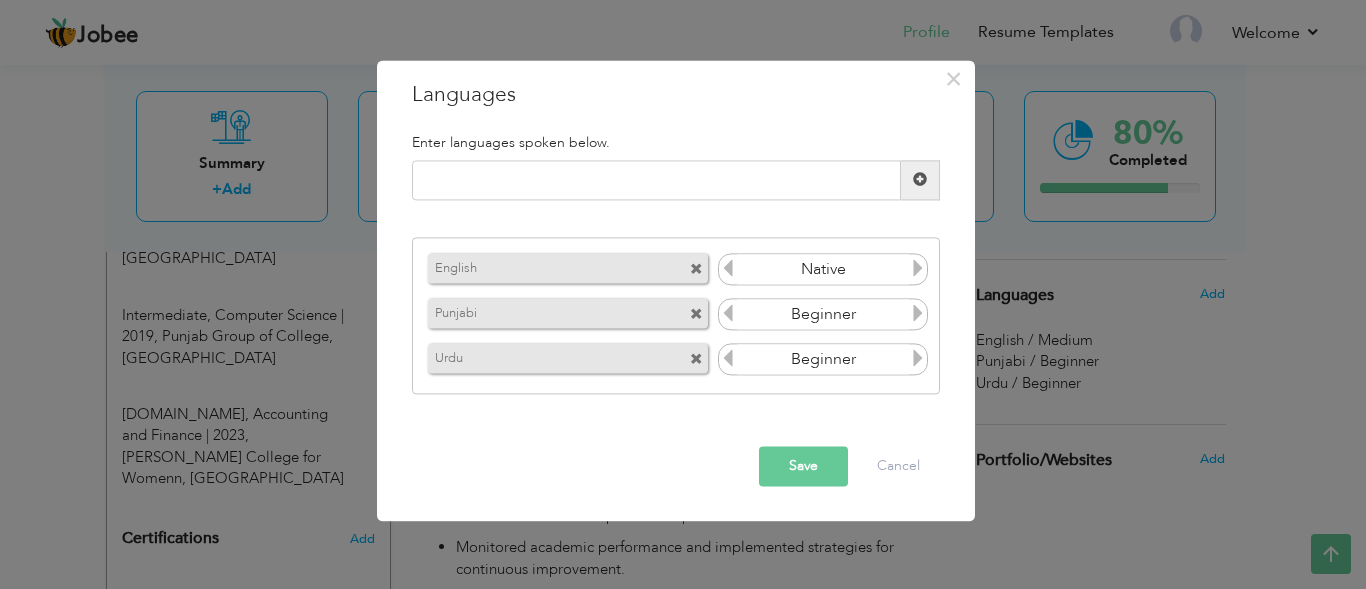 click at bounding box center (918, 269) 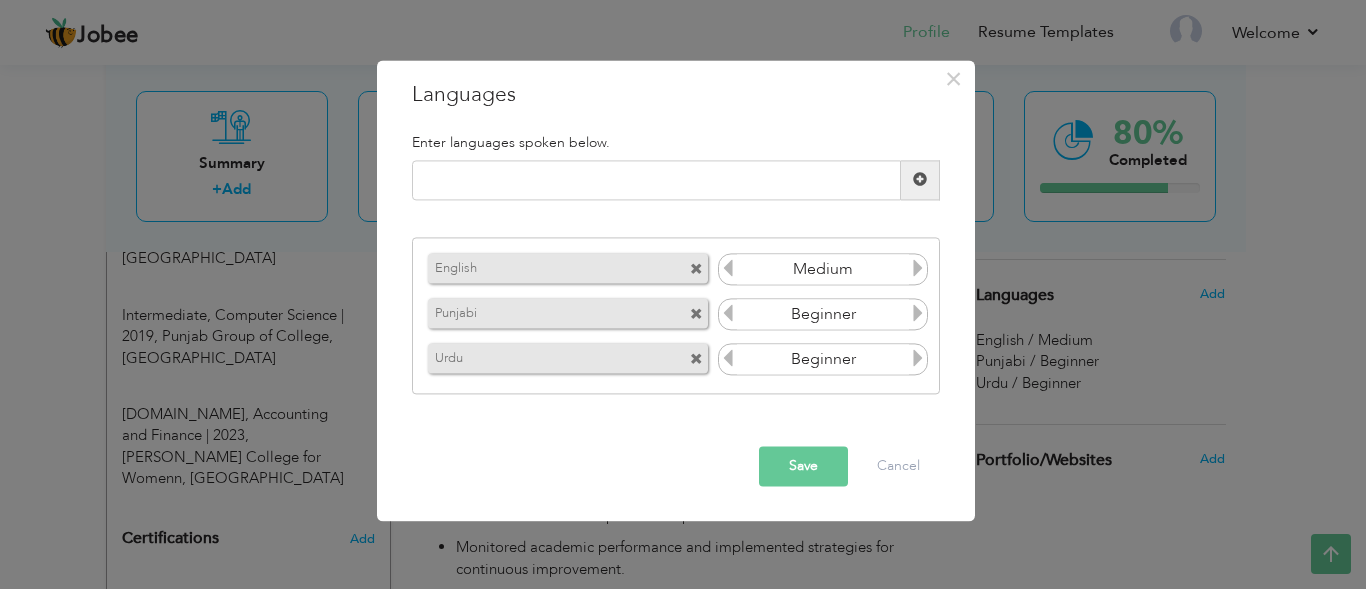 click at bounding box center (918, 359) 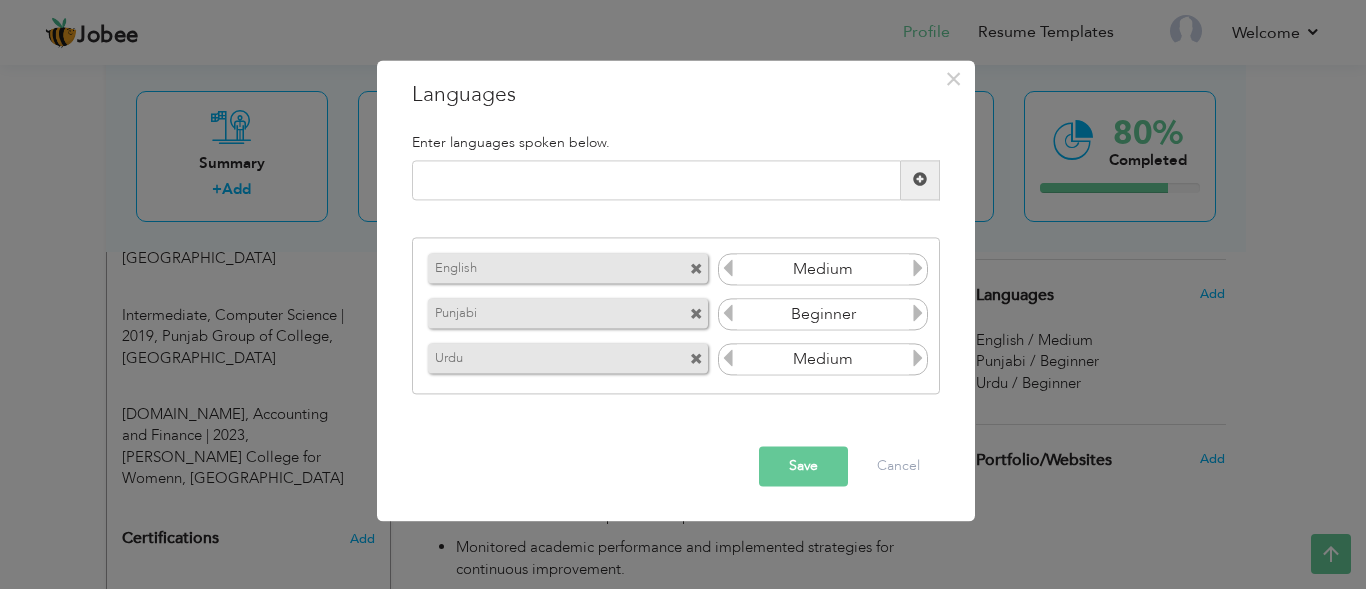 click on "Save" at bounding box center (803, 466) 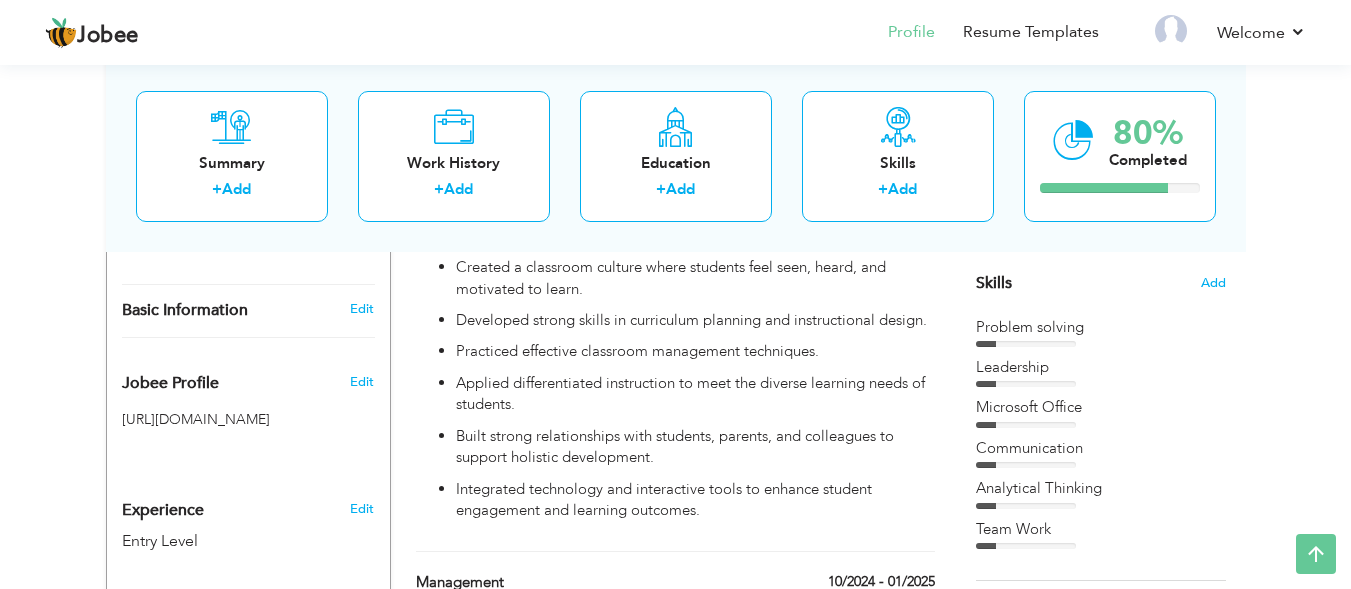 scroll, scrollTop: 506, scrollLeft: 0, axis: vertical 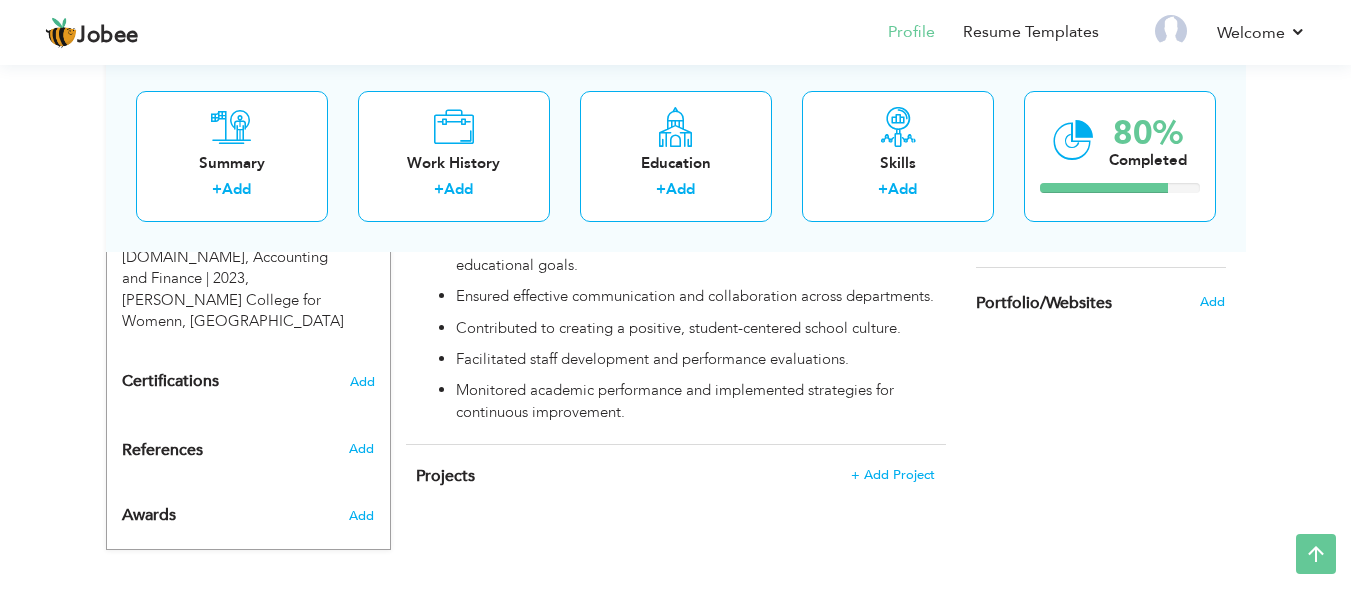 click on "References" at bounding box center [225, 450] 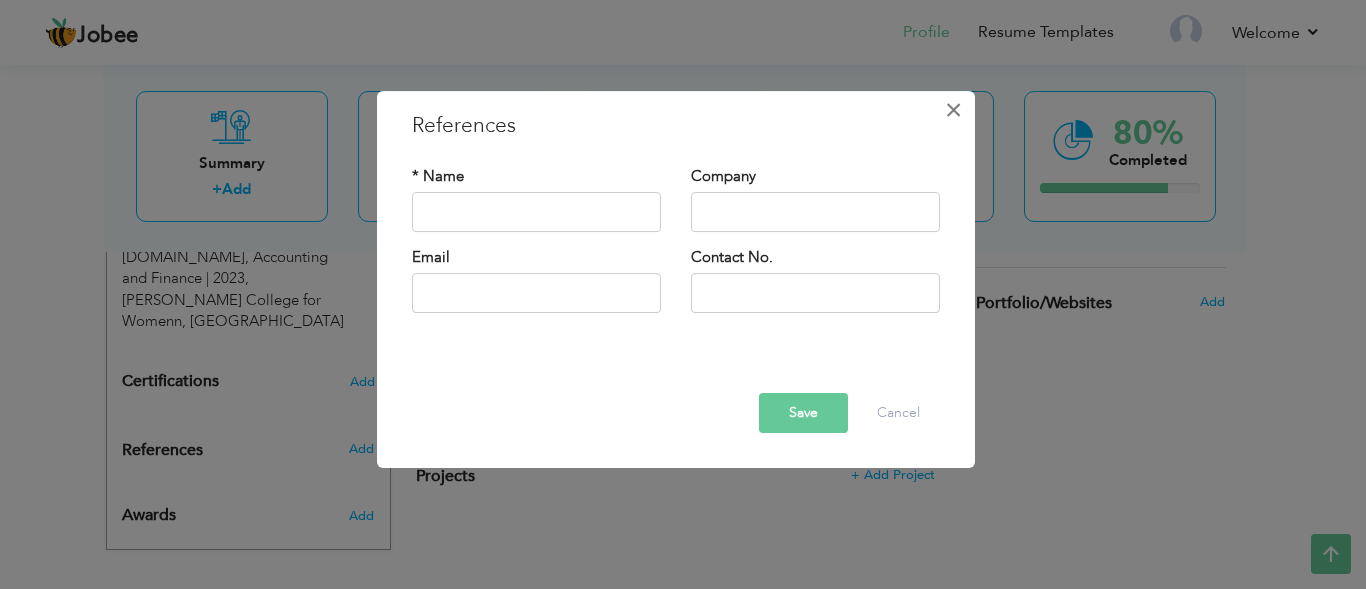 click on "×" at bounding box center [953, 110] 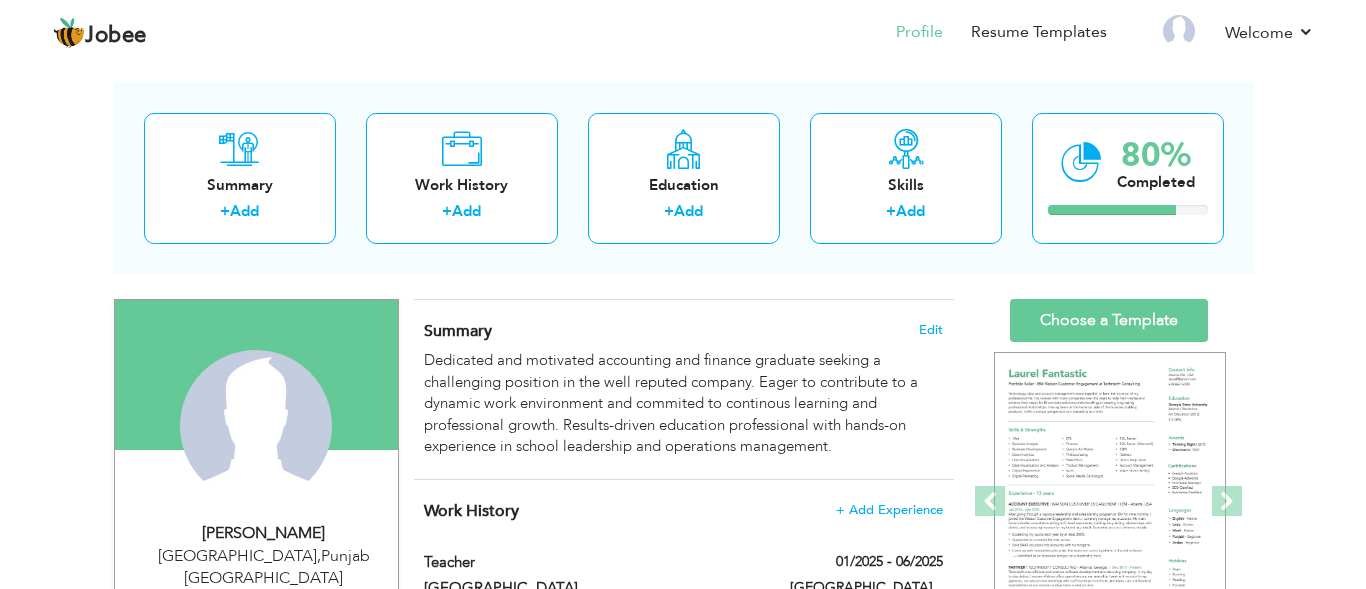 scroll, scrollTop: 72, scrollLeft: 0, axis: vertical 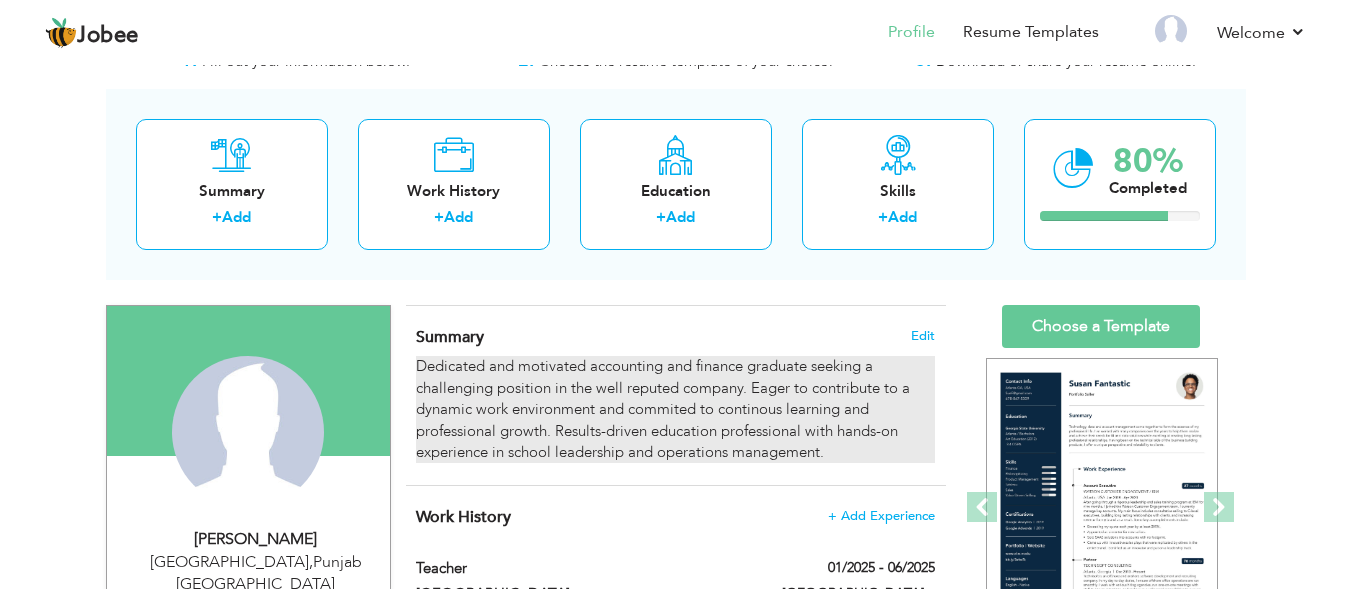 click on "Dedicated and motivated accounting and finance graduate seeking a challenging position in the well reputed company. Eager to contribute to a dynamic work environment and commited to continous learning and professional growth. Results-driven education professional with hands-on experience in school leadership and operations management." at bounding box center (675, 409) 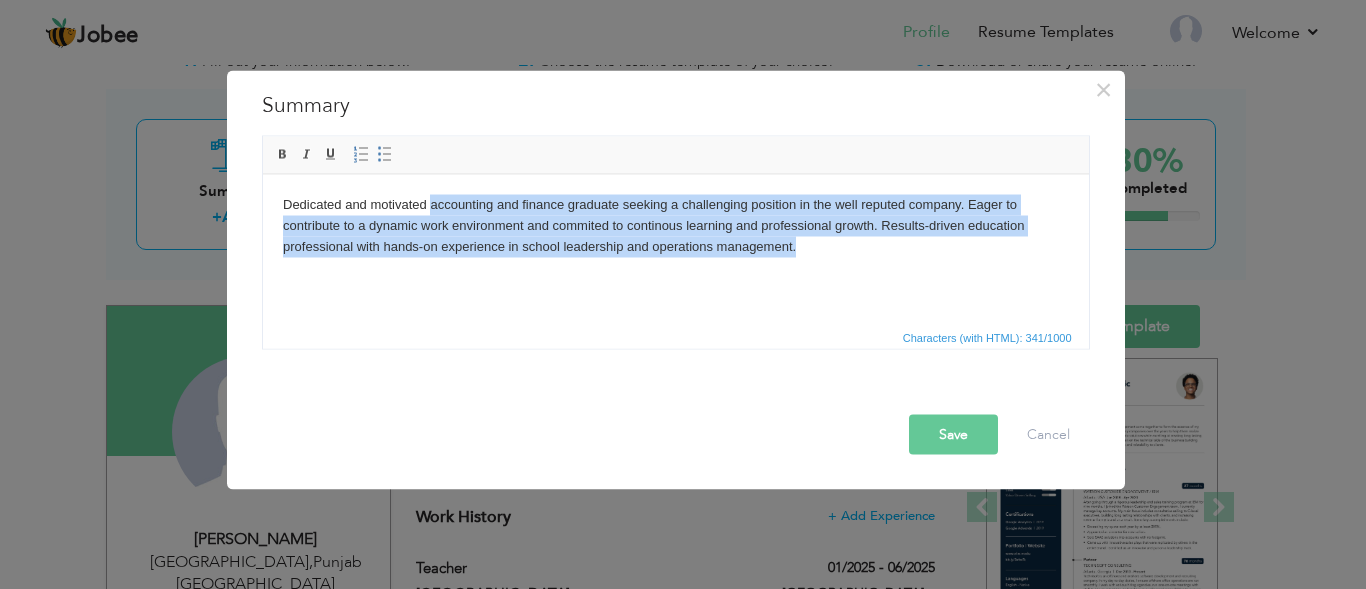 drag, startPoint x: 431, startPoint y: 205, endPoint x: 843, endPoint y: 265, distance: 416.346 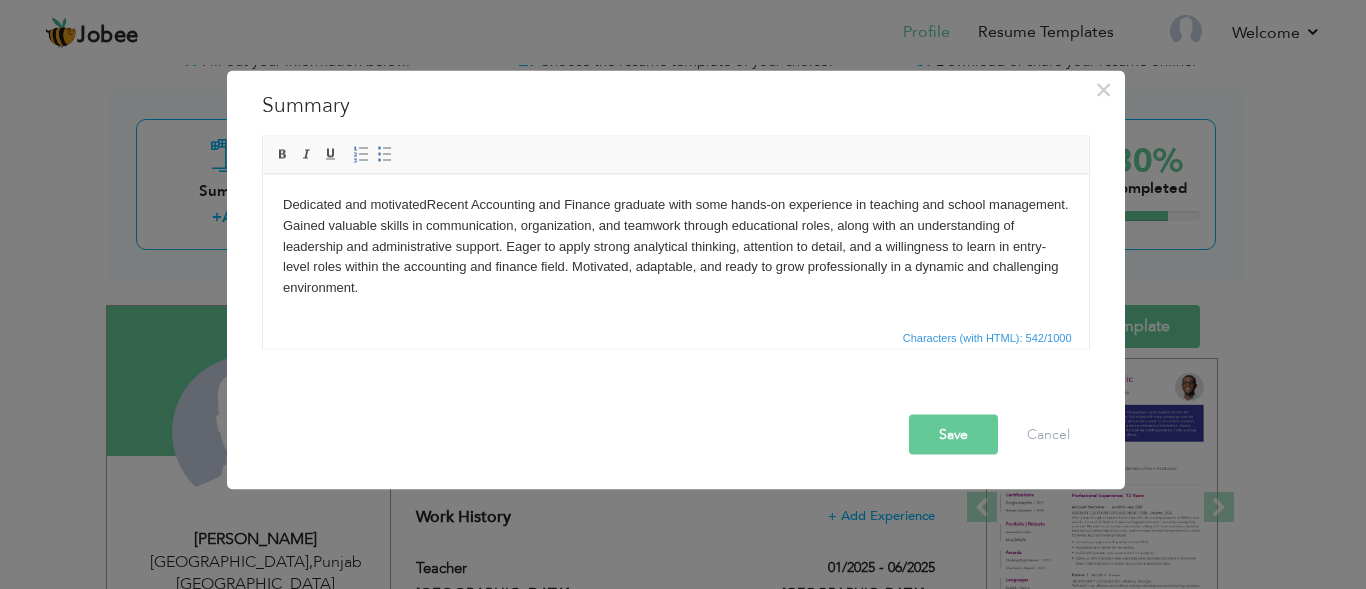 click on "Dedicated and motivated  Recent Accounting and Finance graduate with some hands-on experience in teaching and school management. Gained valuable skills in communication, organization, and teamwork through educational roles, along with an understanding of leadership and administrative support. Eager to apply strong analytical thinking, attention to detail, and a willingness to learn in entry-level roles within the accounting and finance field. Motivated, adaptable, and ready to grow professionally in a dynamic and challenging environment." at bounding box center (675, 246) 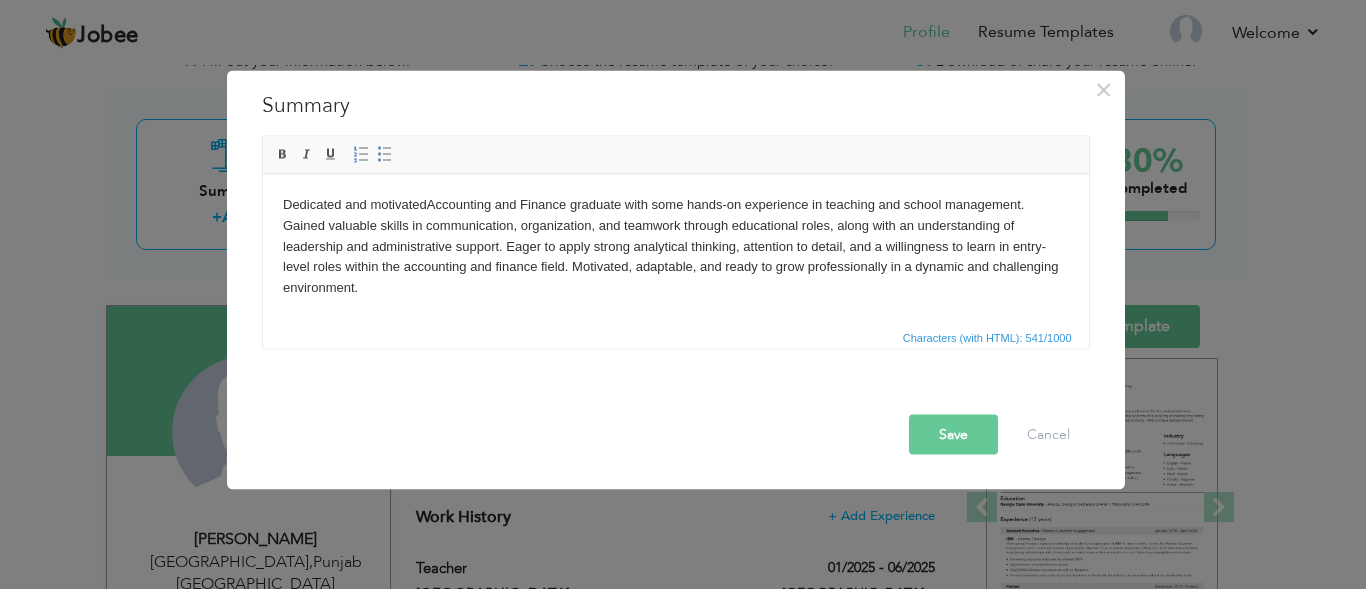 click on "Save" at bounding box center (953, 434) 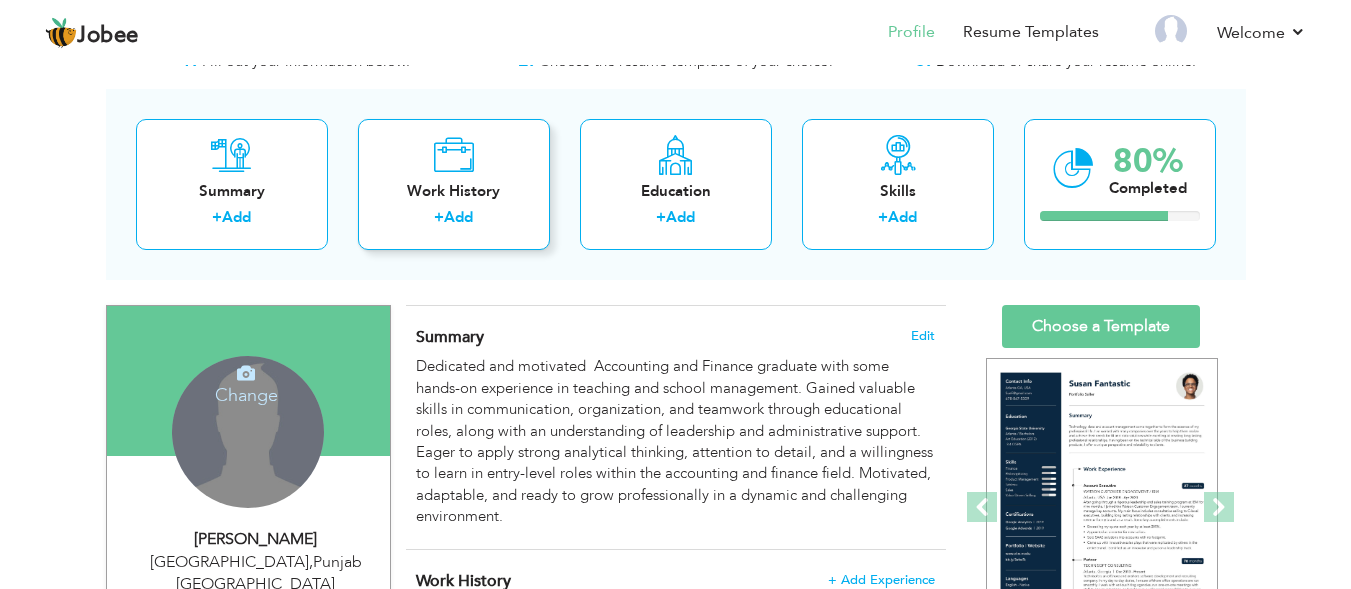 click on "Work History
+  Add" at bounding box center [454, 184] 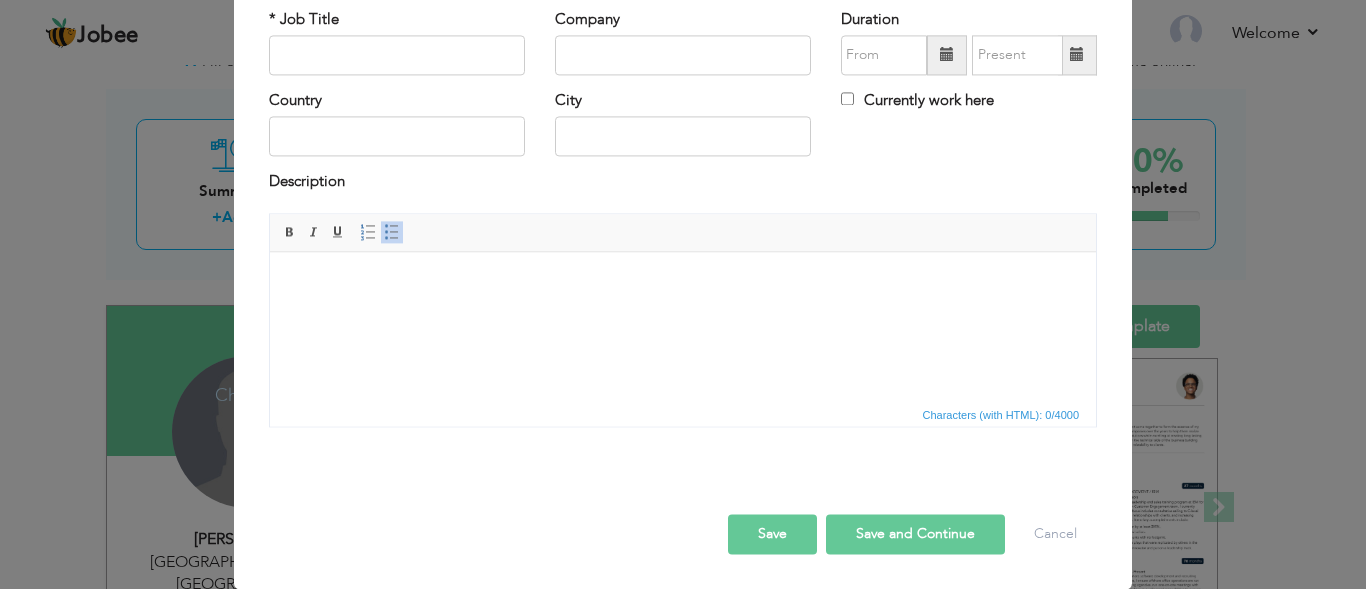 scroll, scrollTop: 0, scrollLeft: 0, axis: both 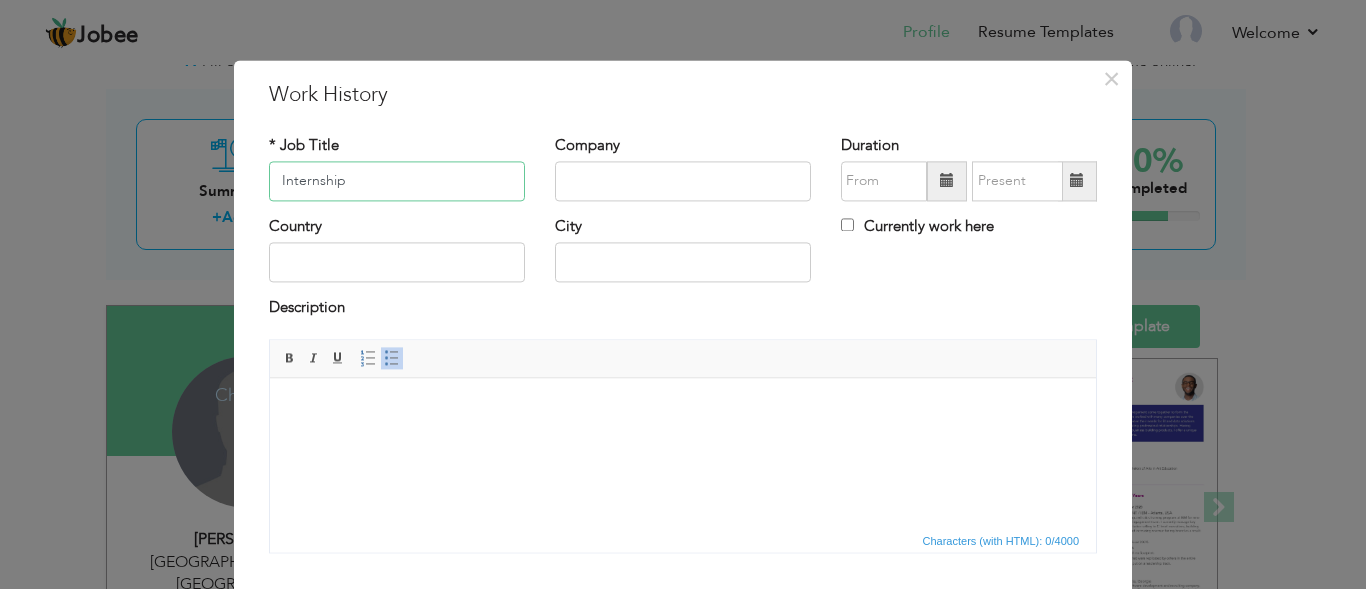 type on "Internship" 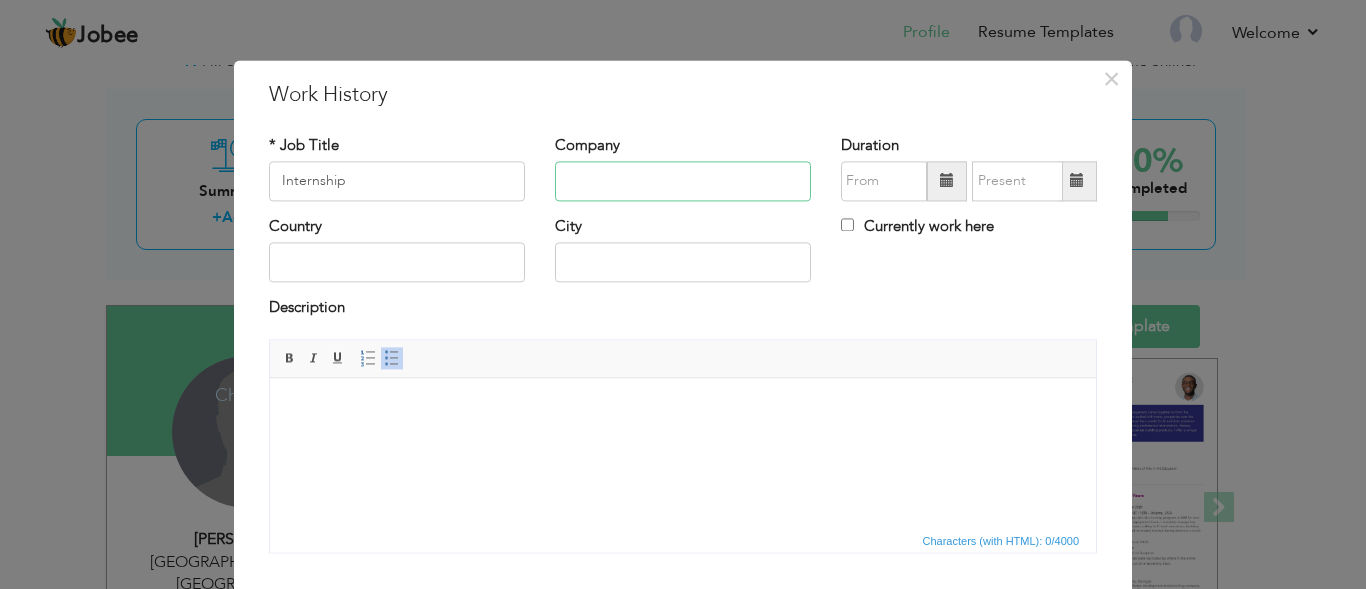 click at bounding box center [683, 181] 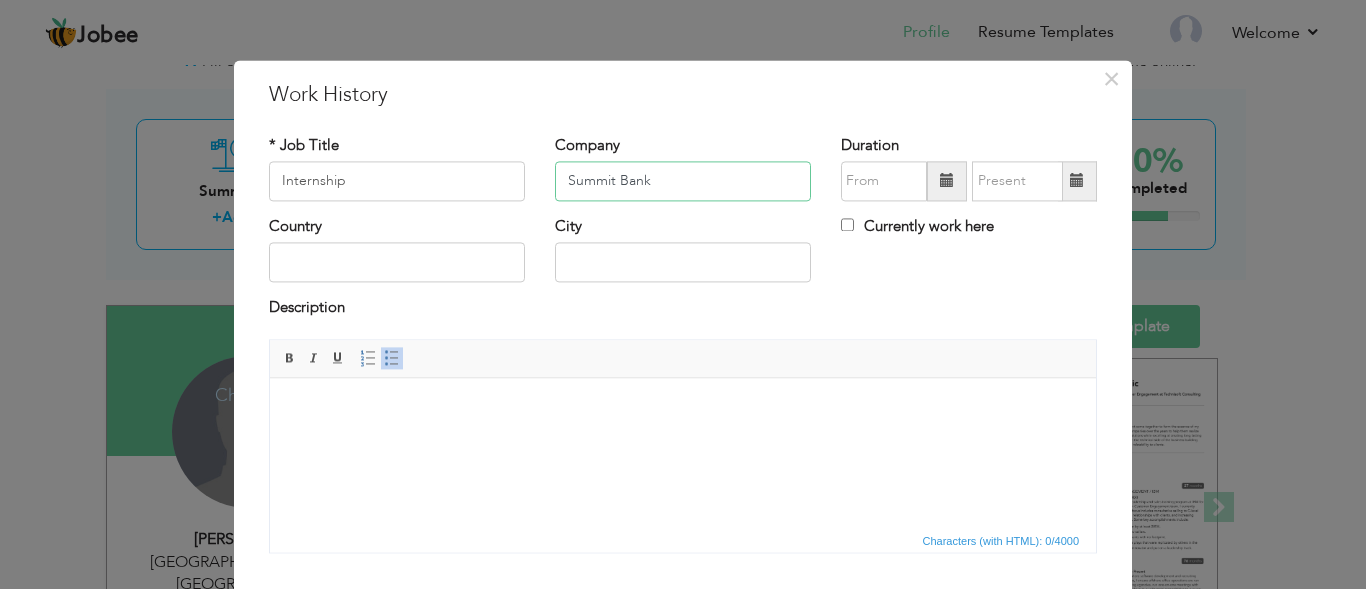 type on "Summit Bank" 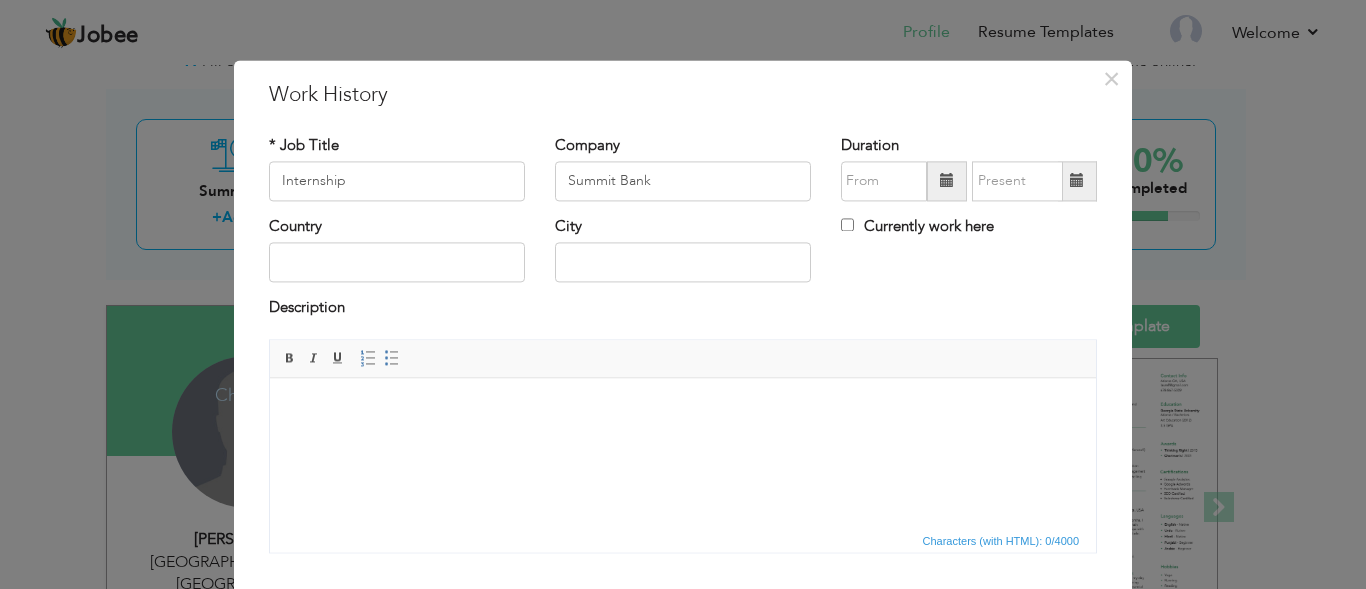 click at bounding box center [683, 408] 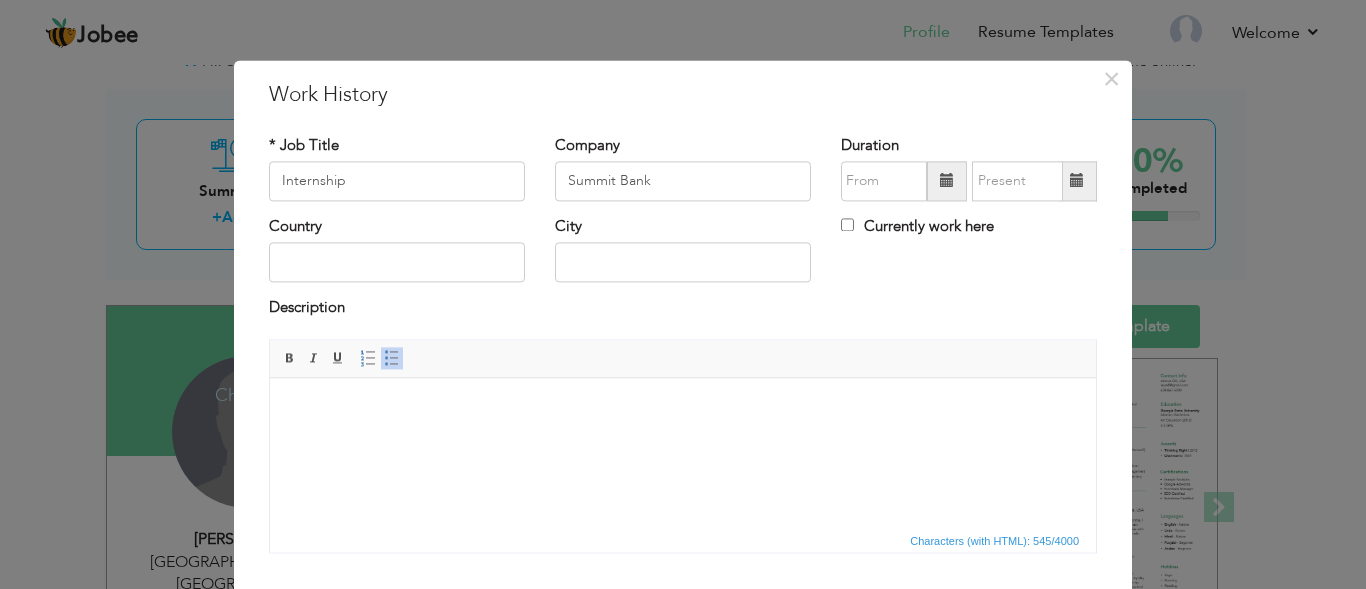 scroll, scrollTop: 56, scrollLeft: 0, axis: vertical 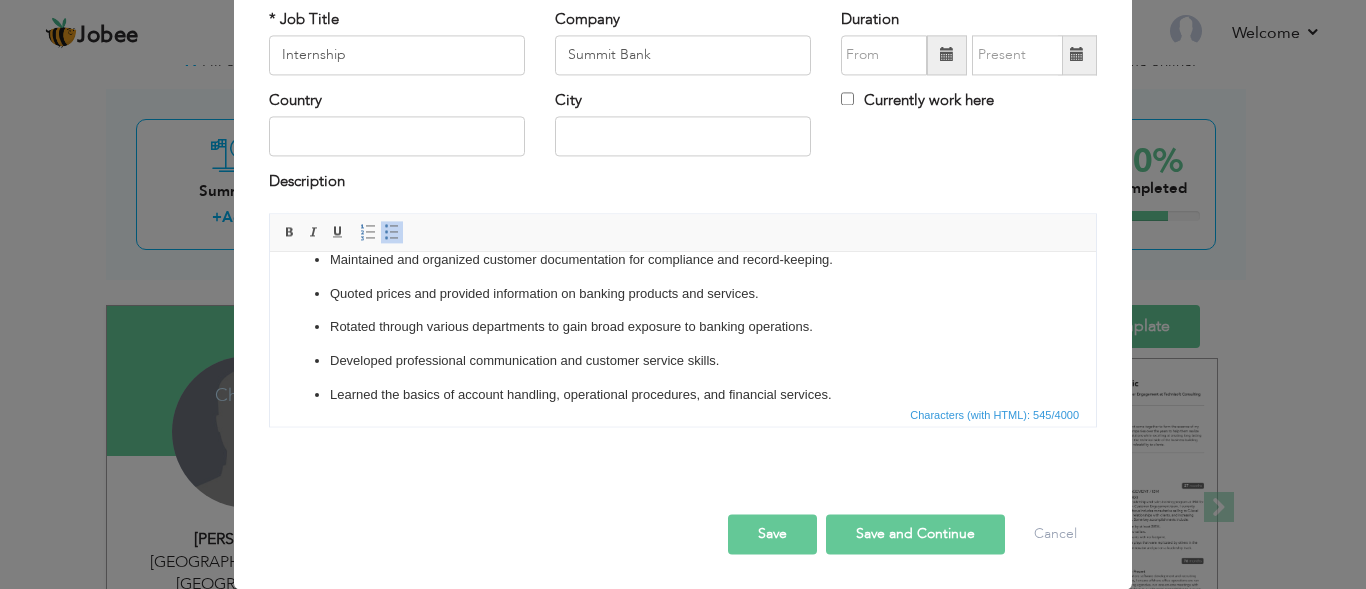 click on "Save and Continue" at bounding box center [915, 534] 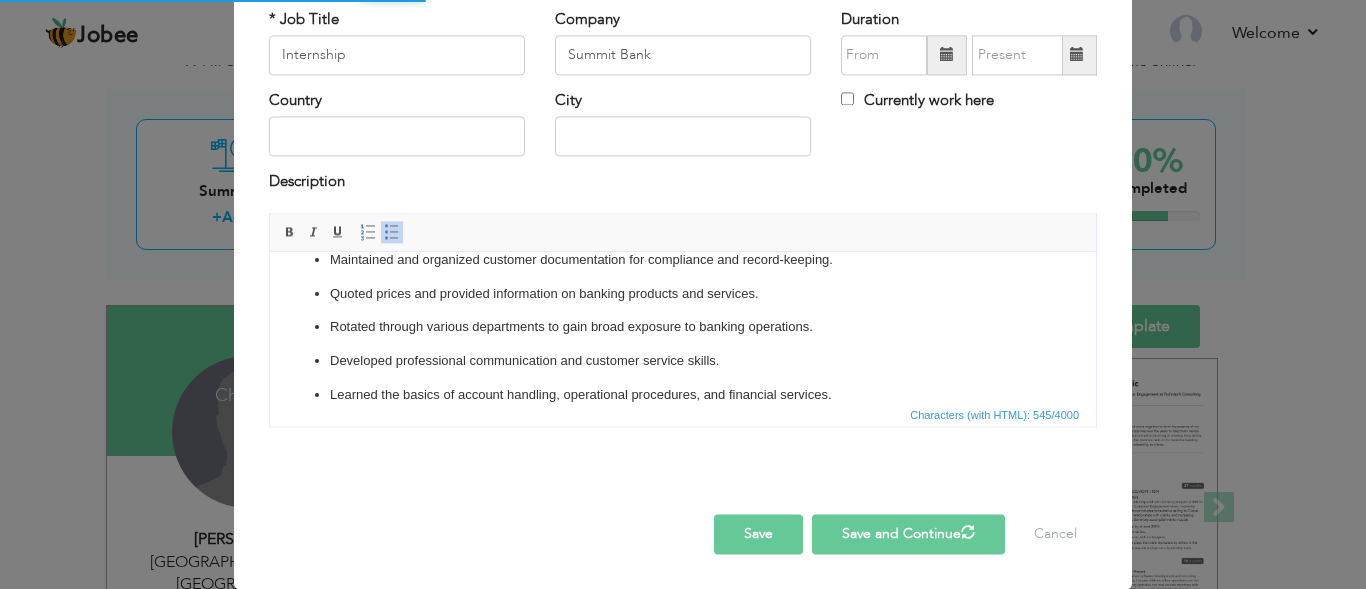 type 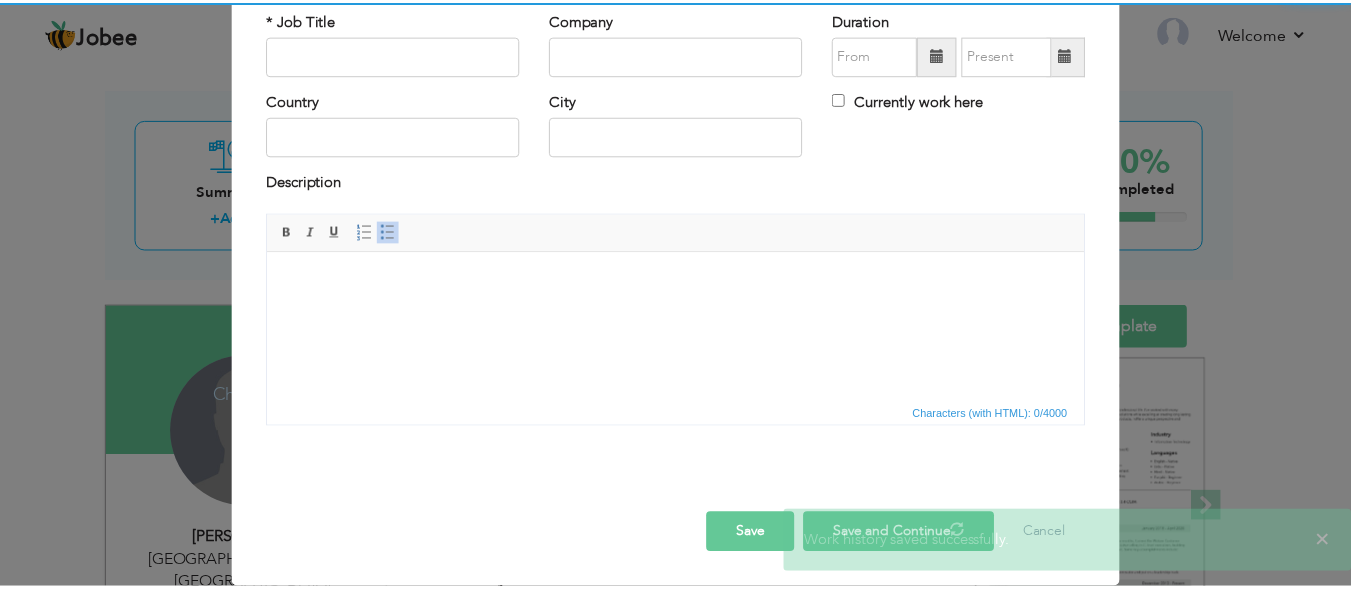 scroll, scrollTop: 0, scrollLeft: 0, axis: both 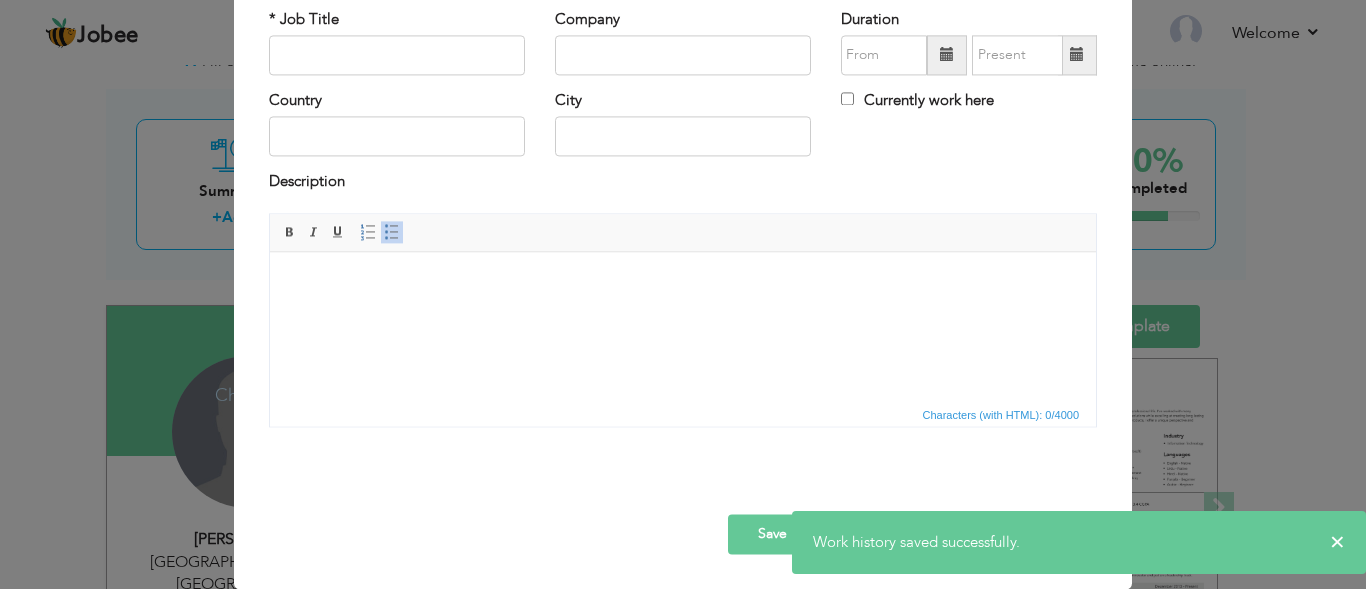 click on "×
Work History
* Job Title
Company
Duration Currently work here Country" at bounding box center [683, 294] 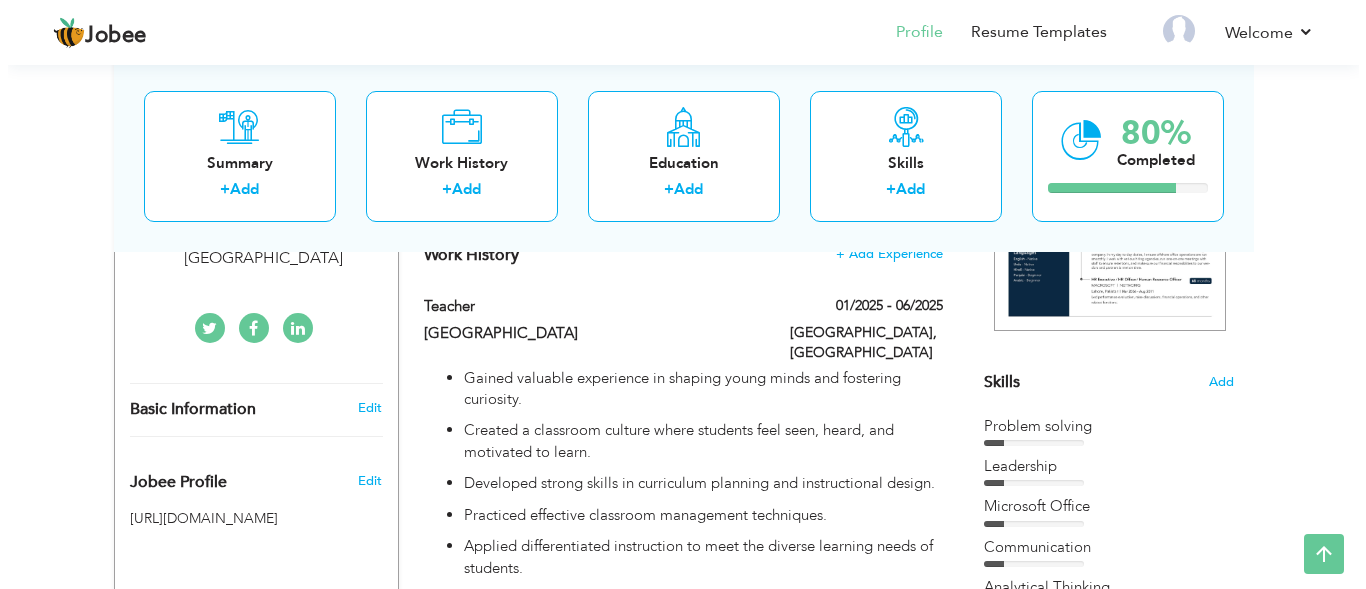 scroll, scrollTop: 0, scrollLeft: 0, axis: both 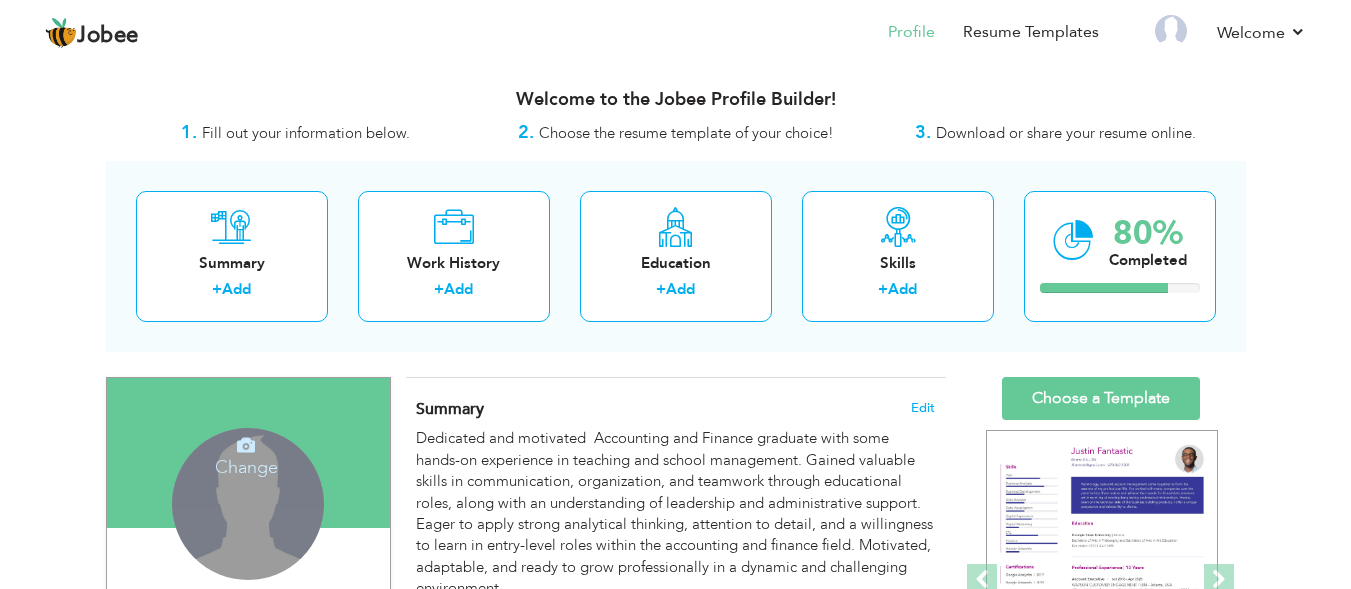 click on "Change" at bounding box center (246, 454) 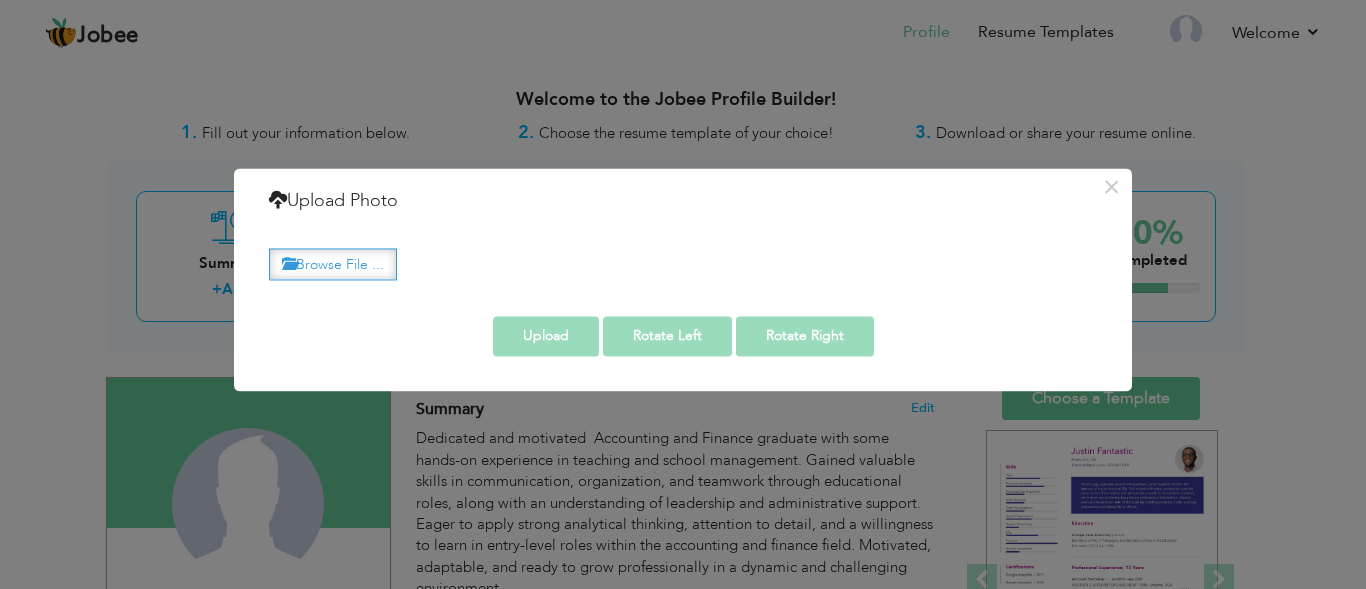 click on "Browse File ..." at bounding box center (333, 264) 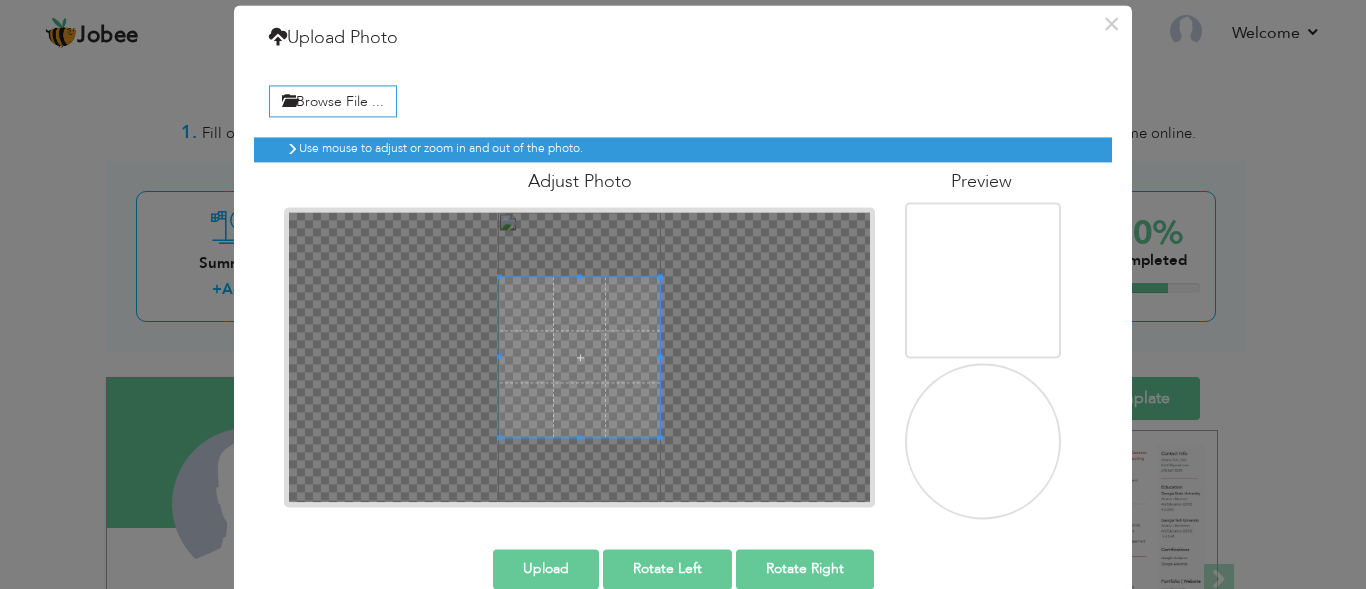 scroll, scrollTop: 57, scrollLeft: 0, axis: vertical 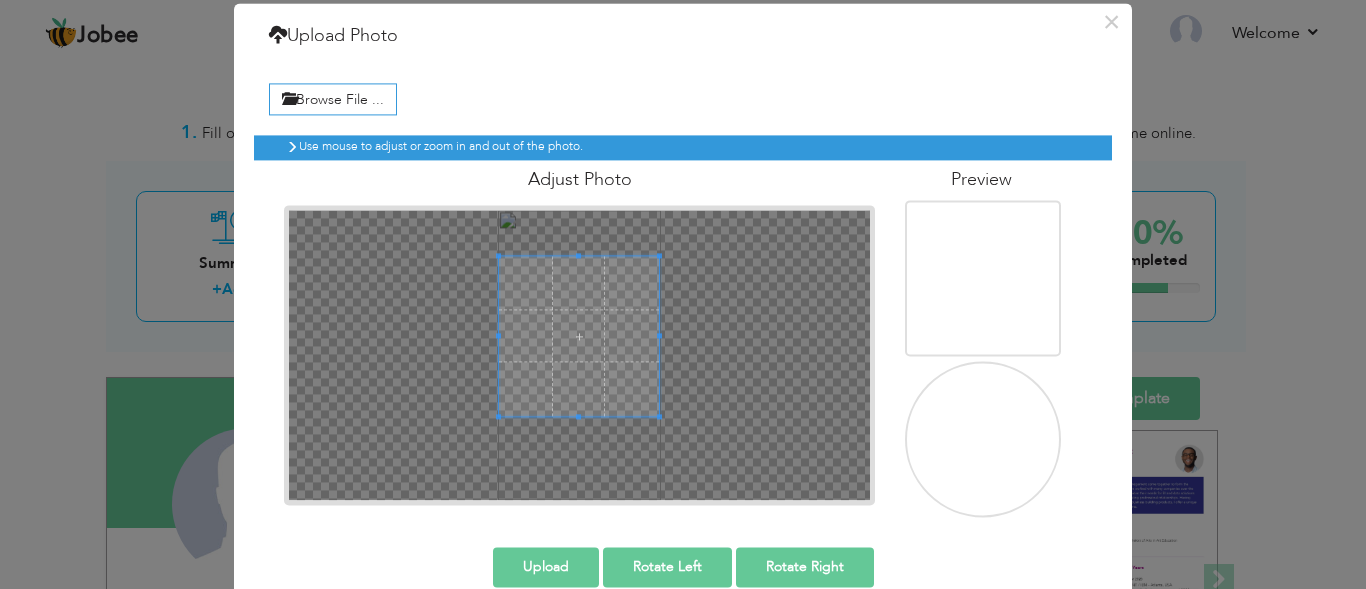 click at bounding box center [579, 336] 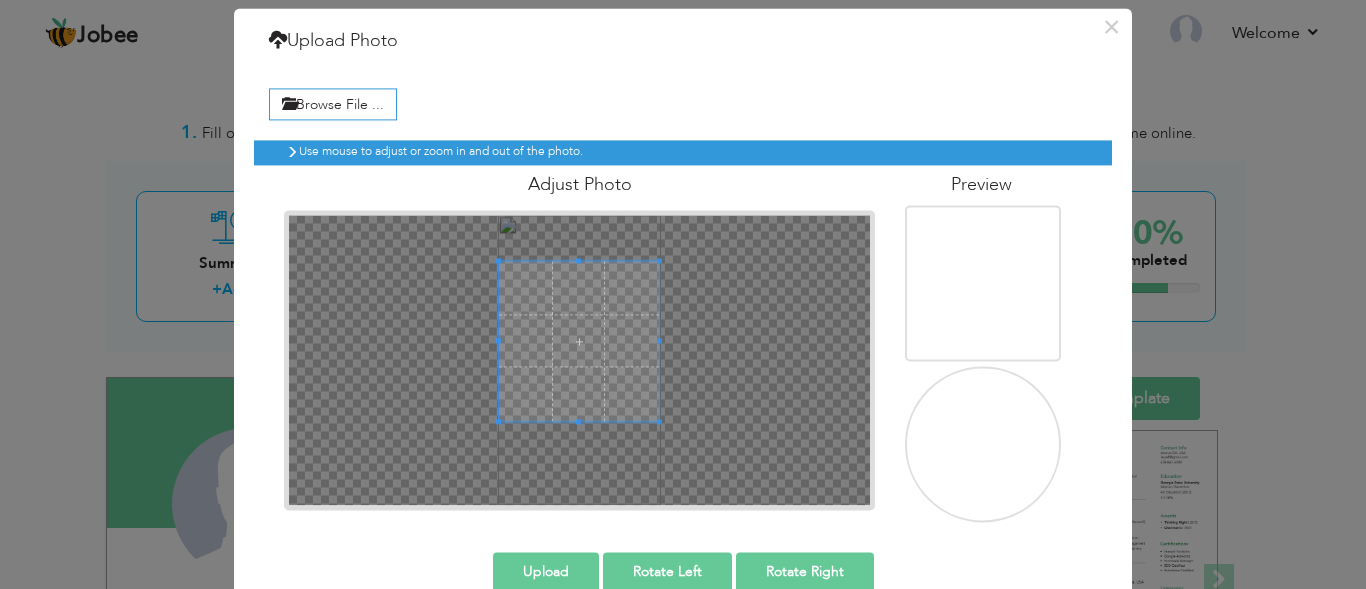 scroll, scrollTop: 48, scrollLeft: 0, axis: vertical 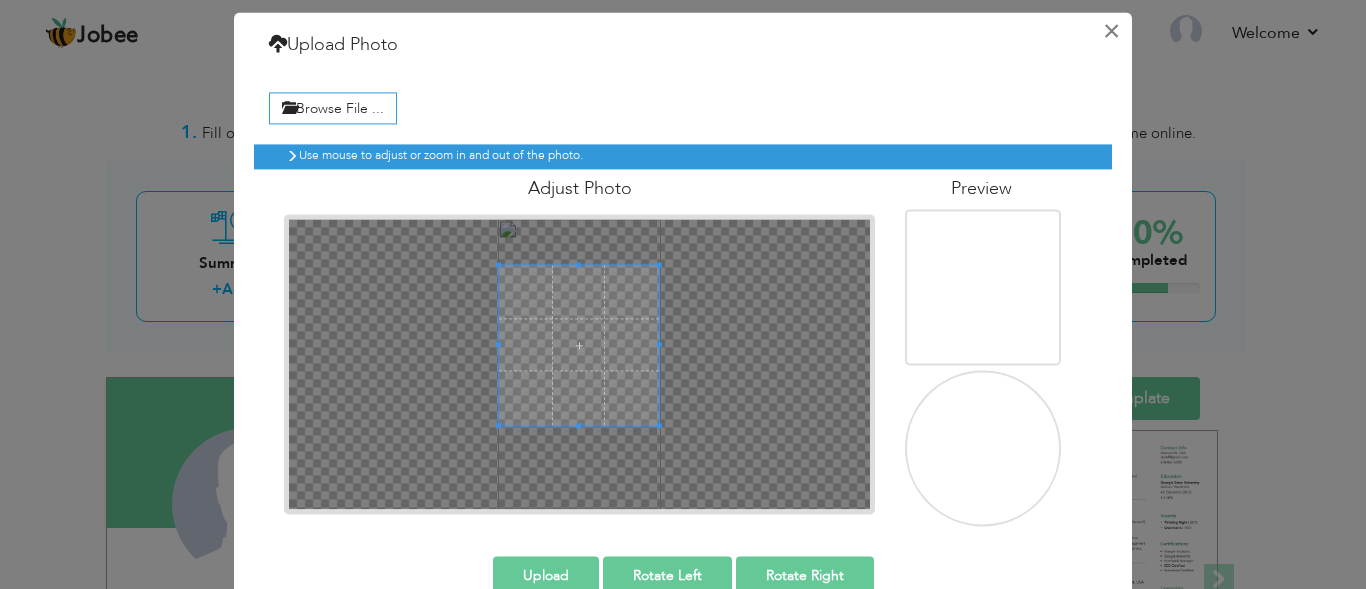 click on "×" at bounding box center (1111, 31) 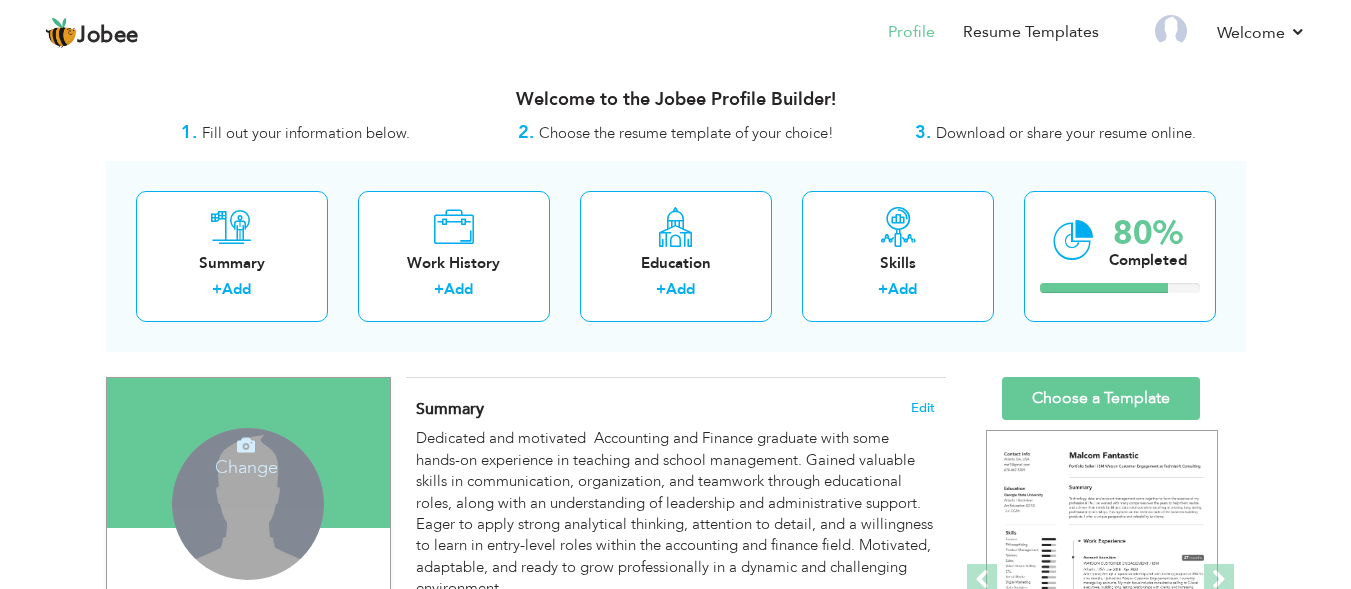 click on "Change" at bounding box center [246, 454] 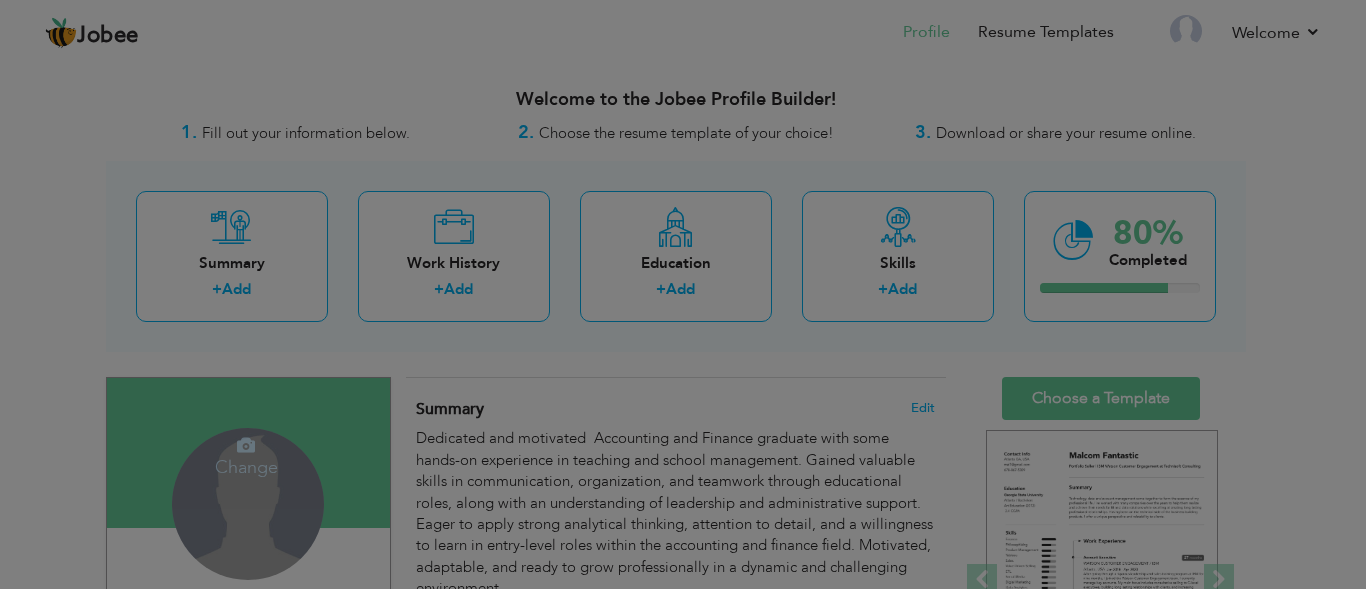 scroll, scrollTop: 0, scrollLeft: 0, axis: both 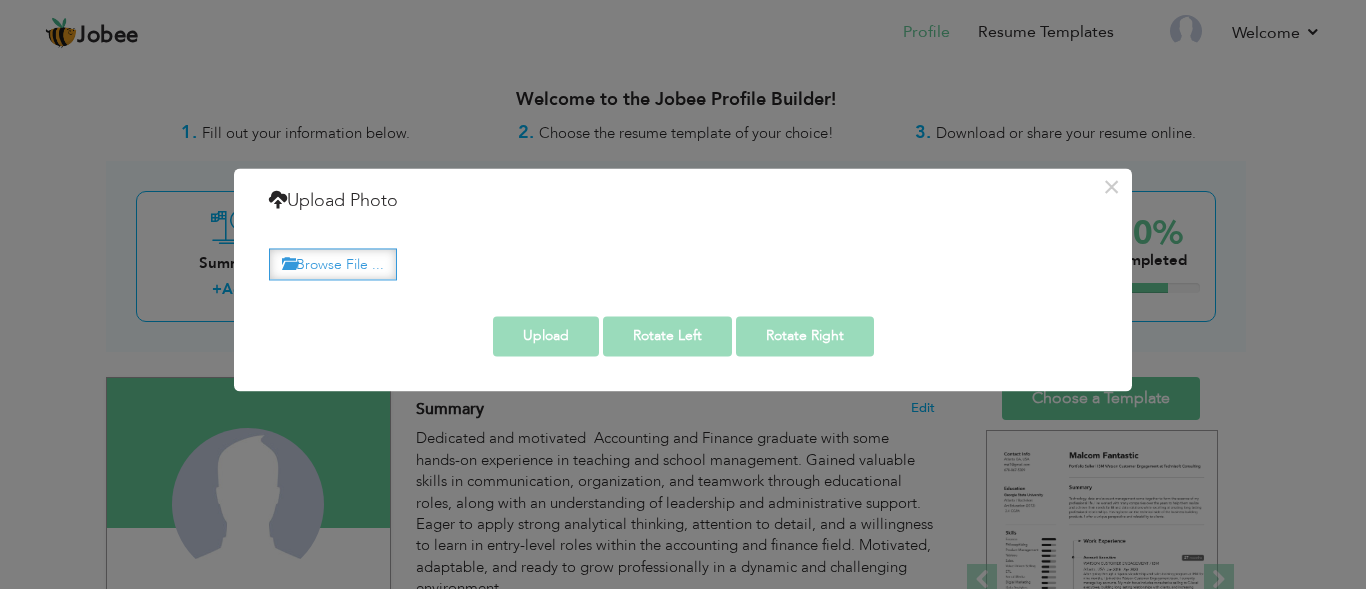 click on "Browse File ..." at bounding box center [333, 264] 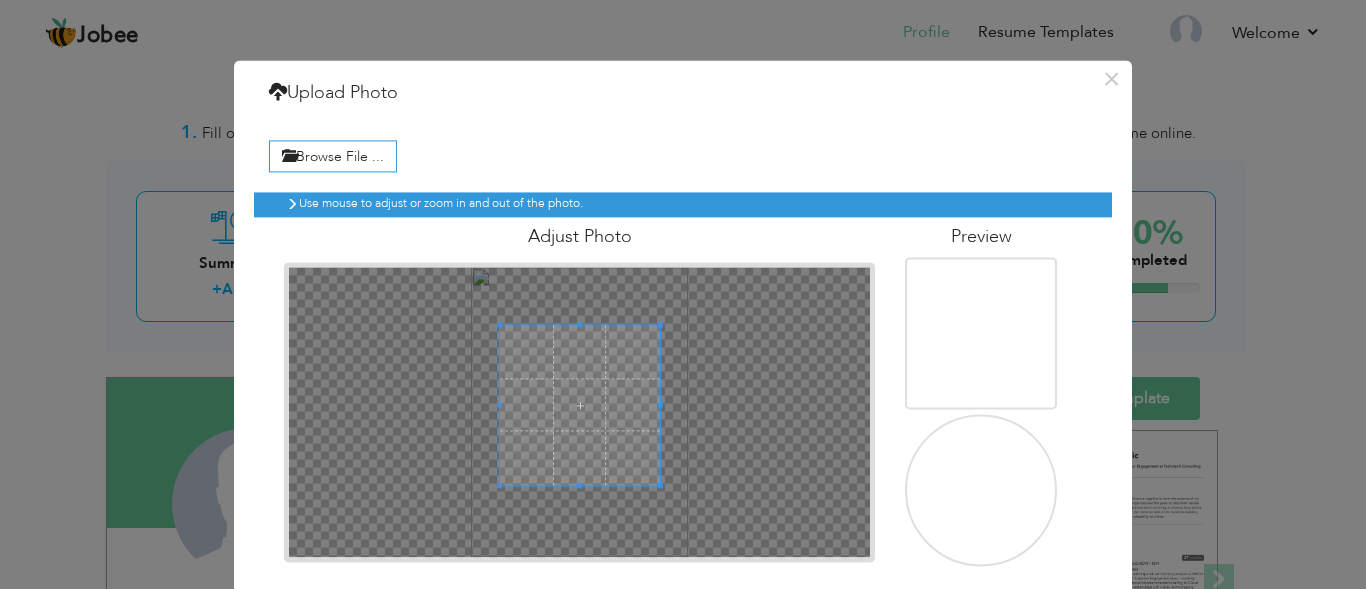 click at bounding box center (580, 405) 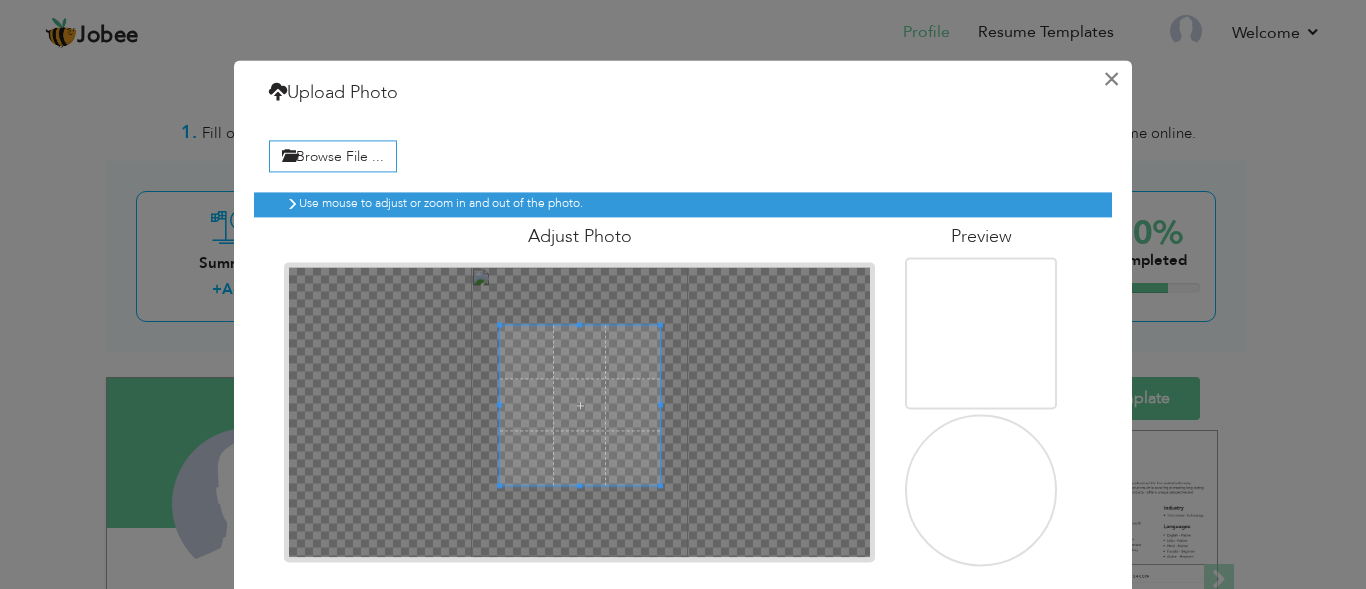 click on "×" at bounding box center [1111, 79] 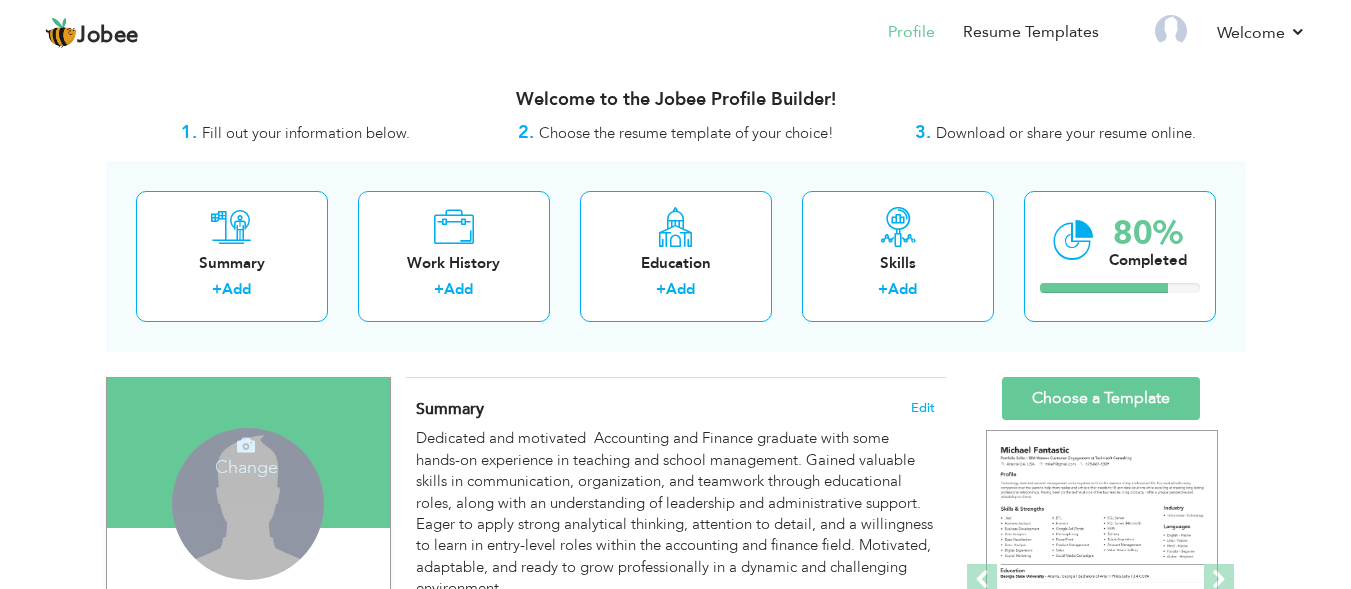 click on "Change
Remove" at bounding box center (248, 504) 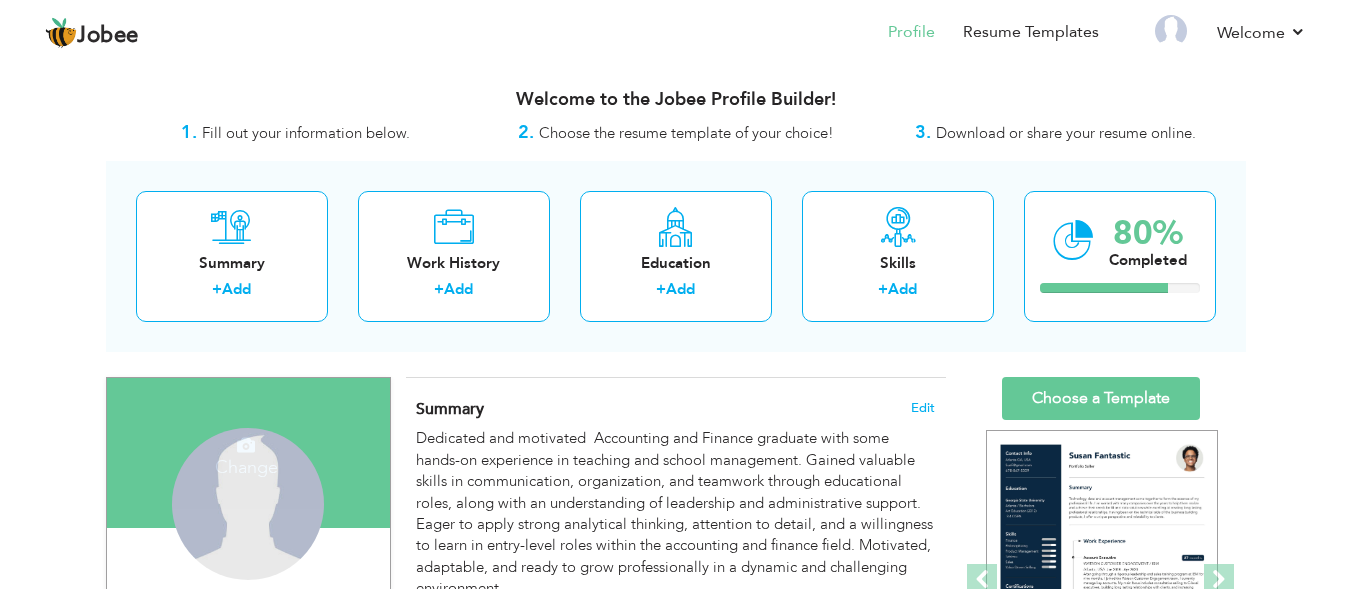 click on "Change
Remove" at bounding box center (248, 504) 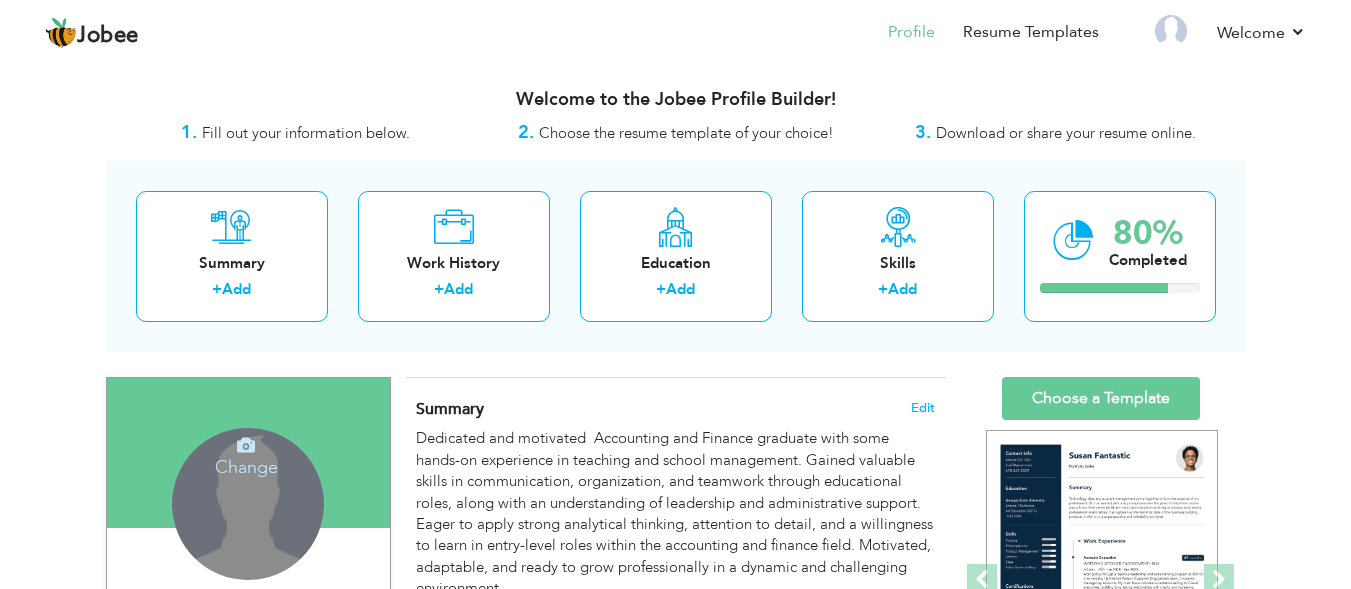 click on "Change" at bounding box center [246, 454] 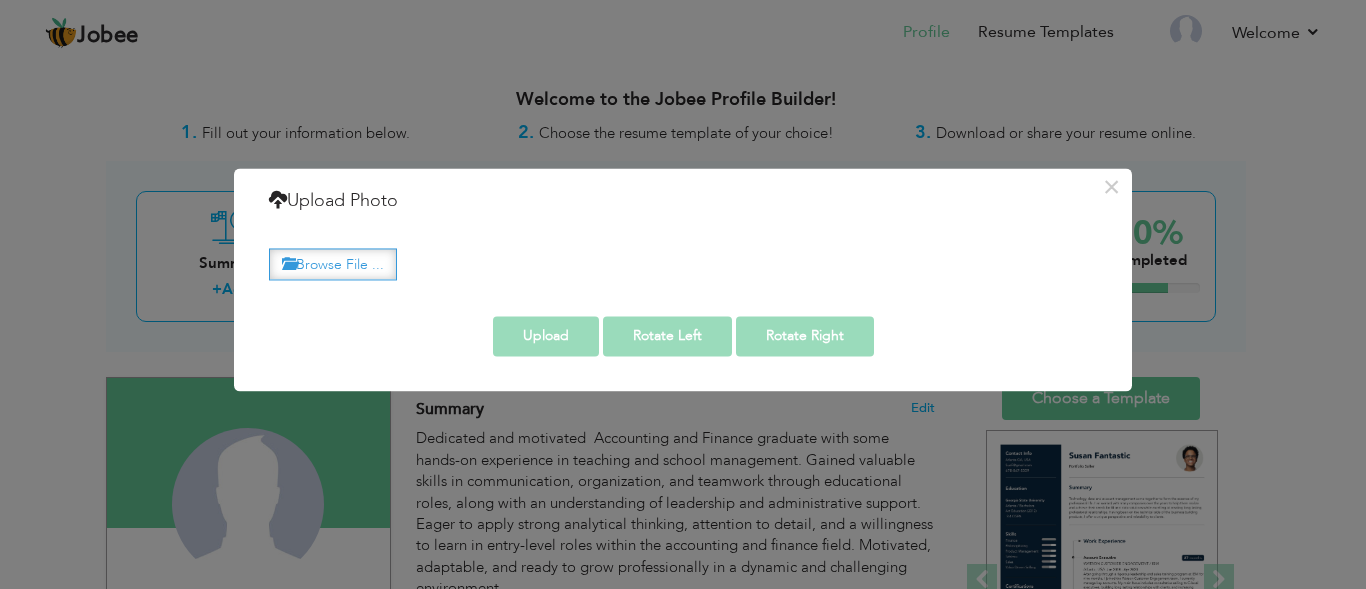 click on "Browse File ..." at bounding box center (333, 264) 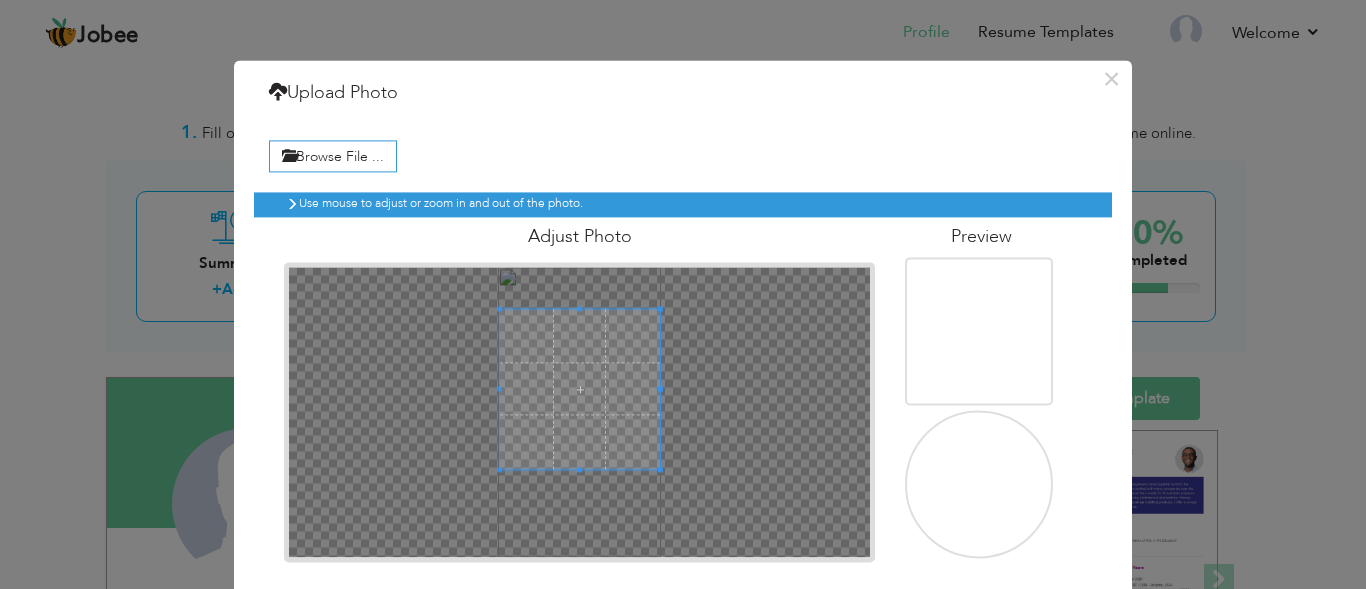 click at bounding box center [580, 389] 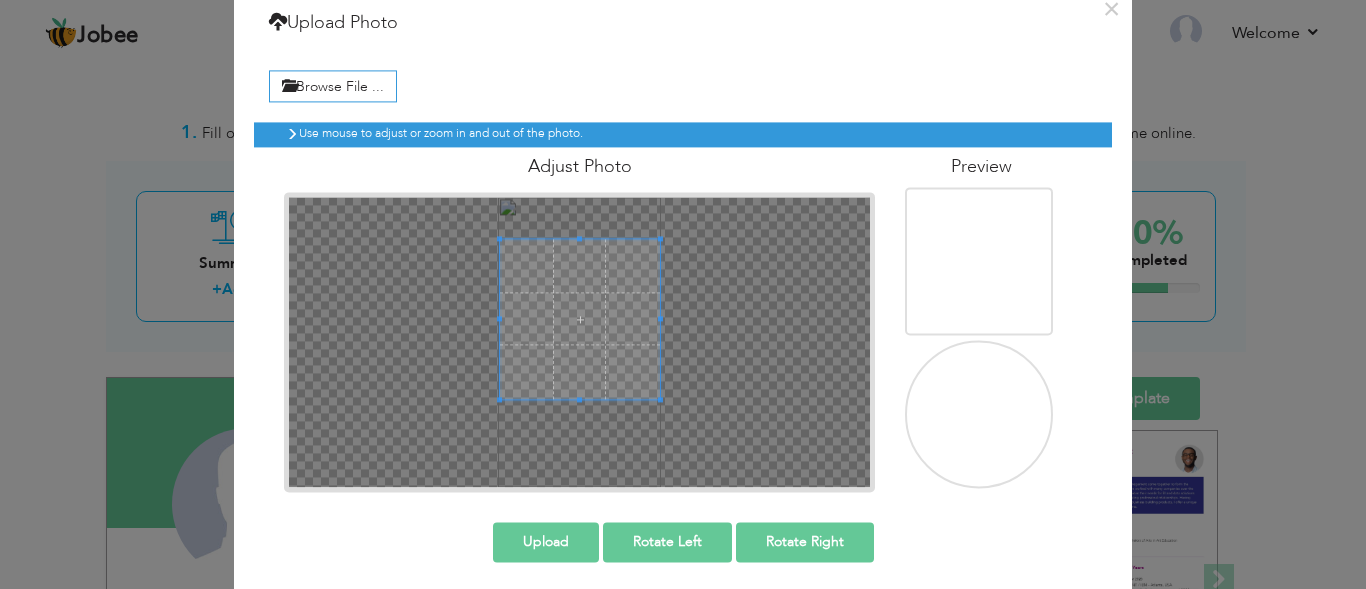 scroll, scrollTop: 78, scrollLeft: 0, axis: vertical 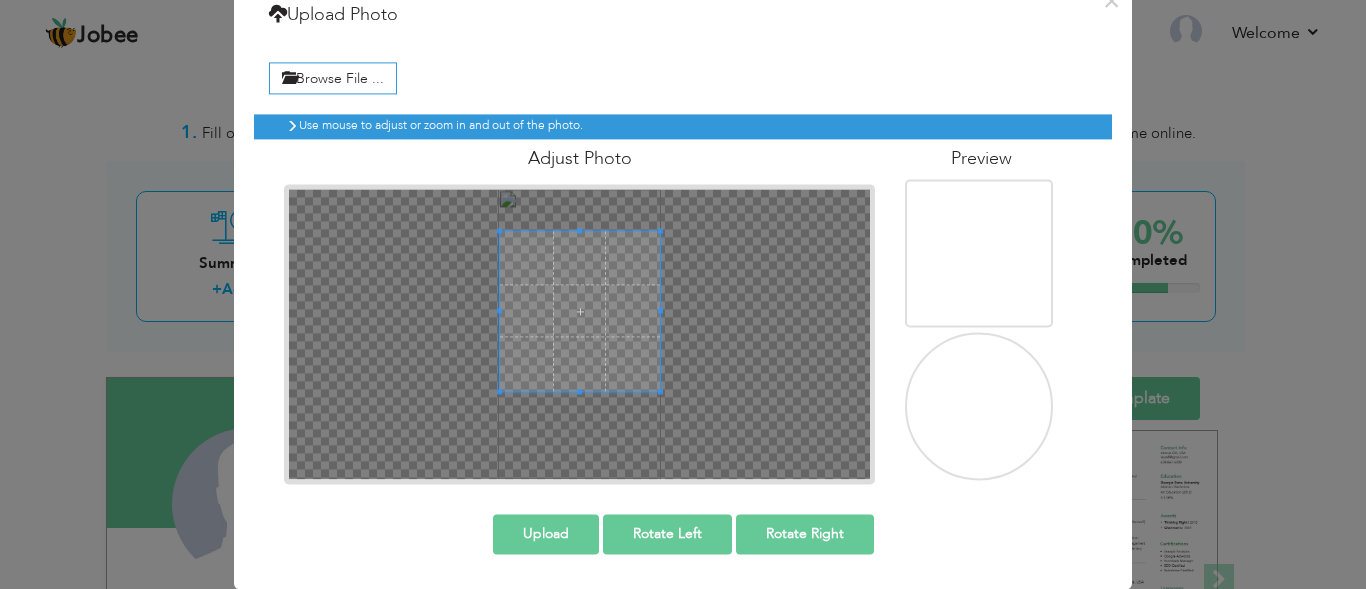 click on "Upload" at bounding box center (546, 534) 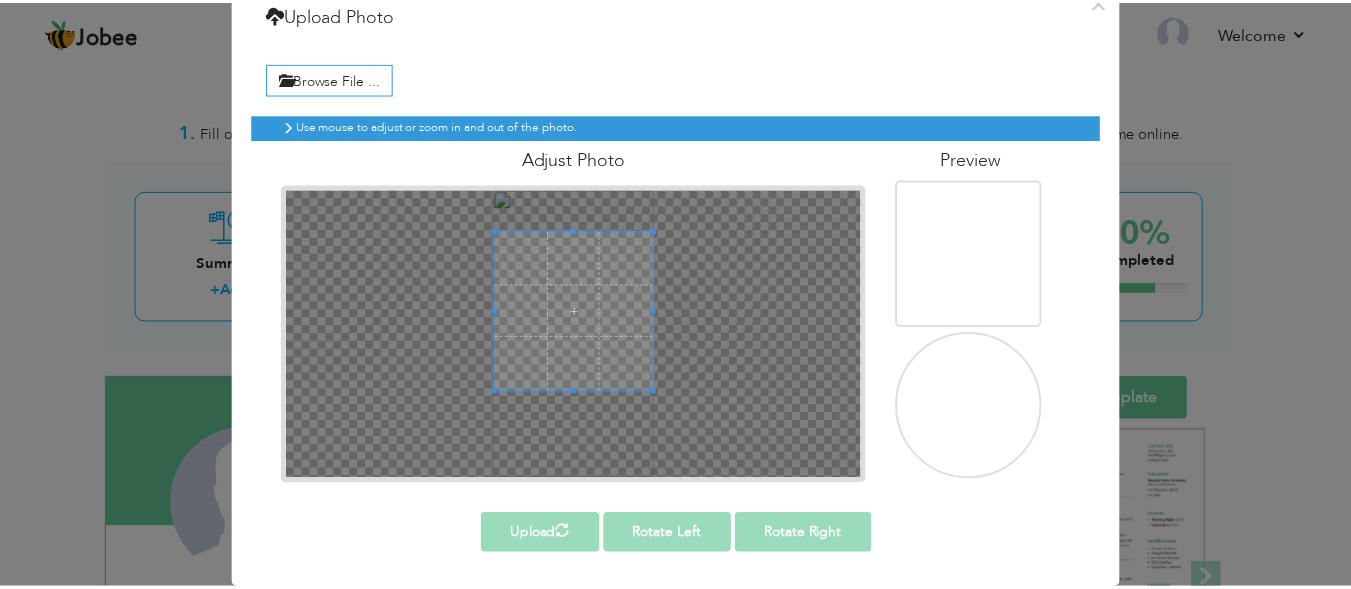 scroll, scrollTop: 0, scrollLeft: 0, axis: both 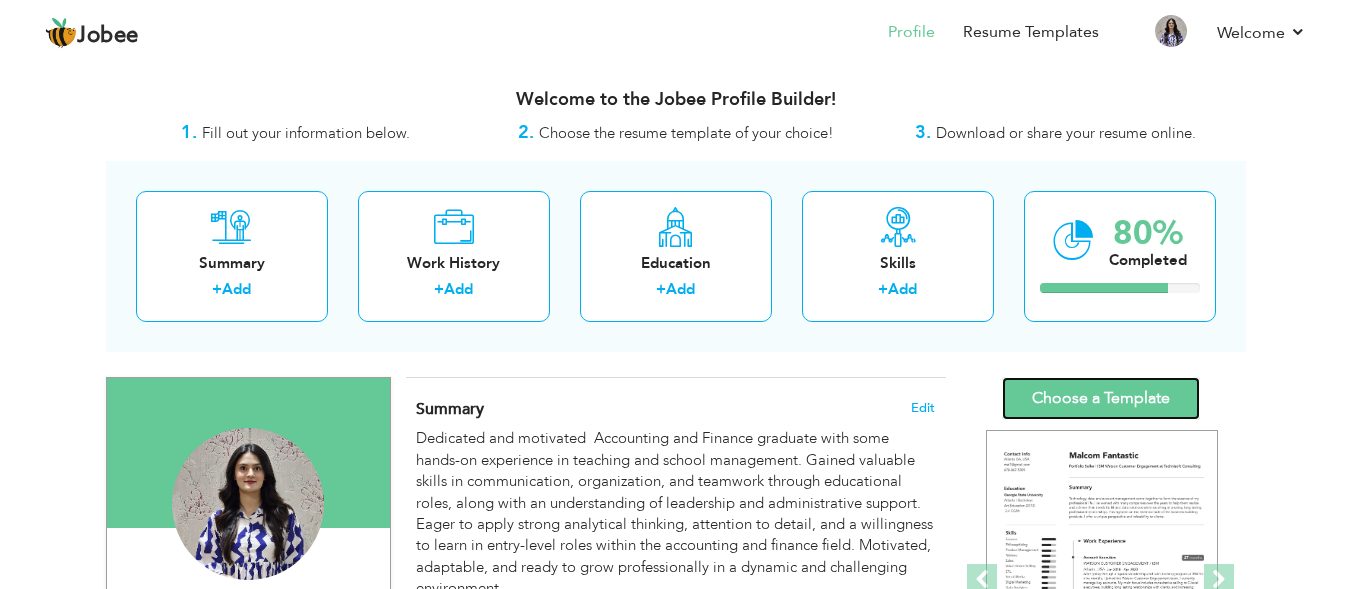 click on "Choose a Template" at bounding box center (1101, 398) 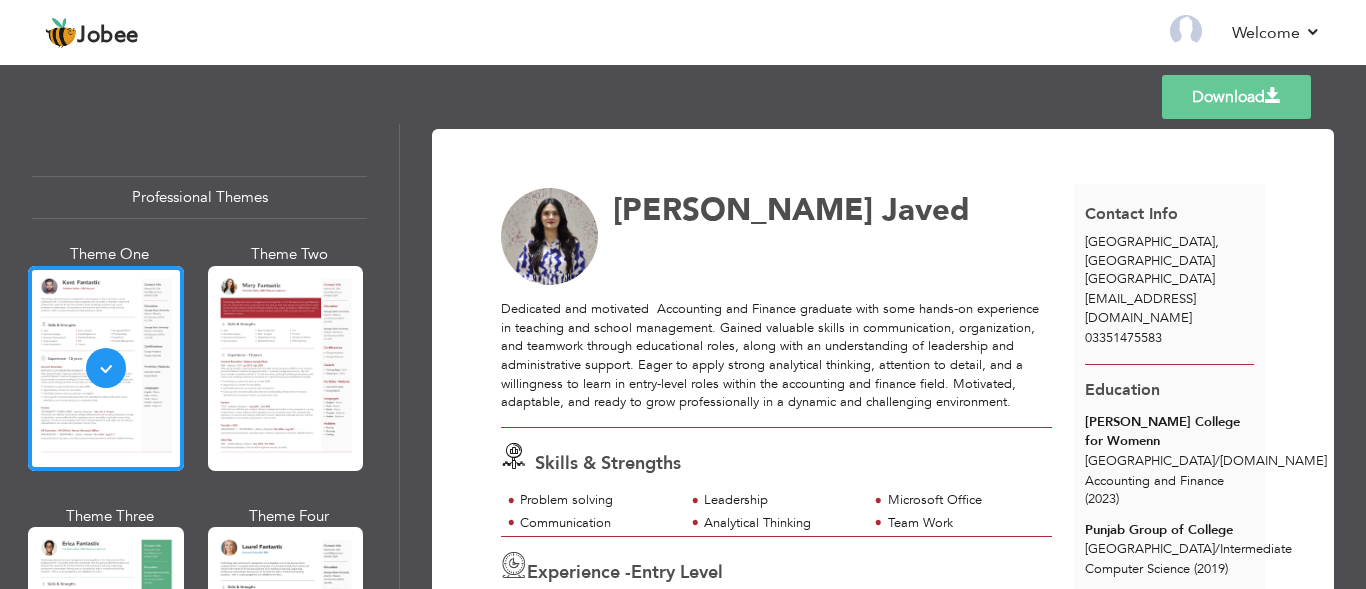 scroll, scrollTop: 0, scrollLeft: 0, axis: both 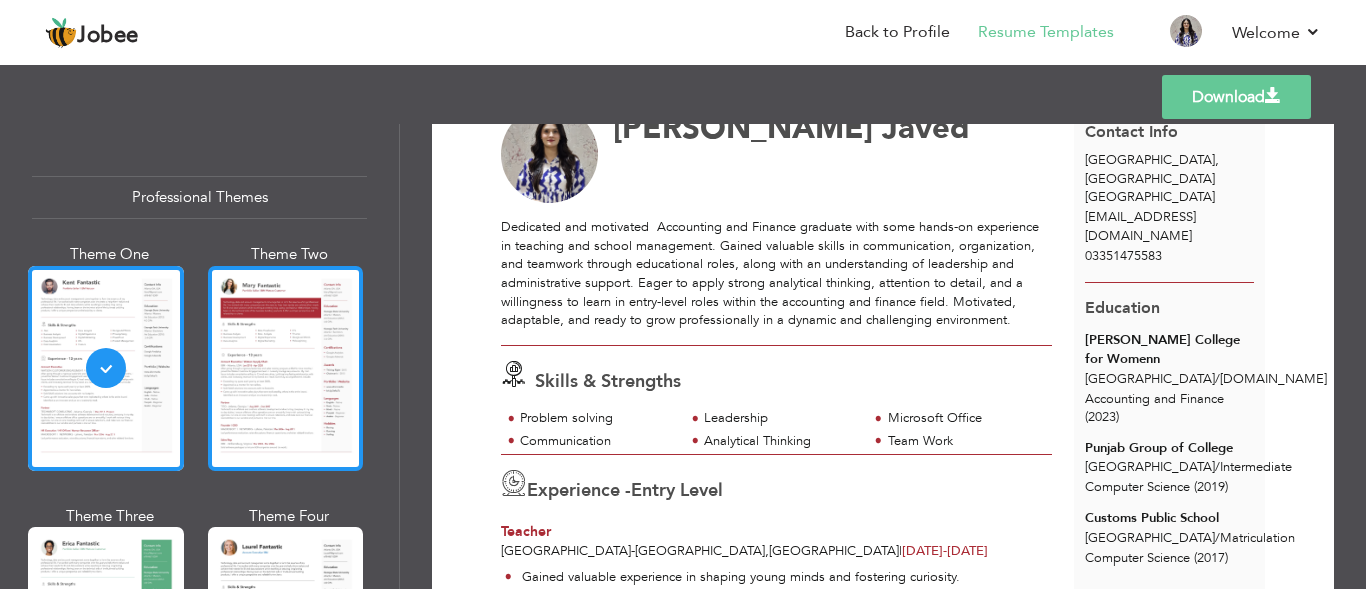 click at bounding box center [286, 368] 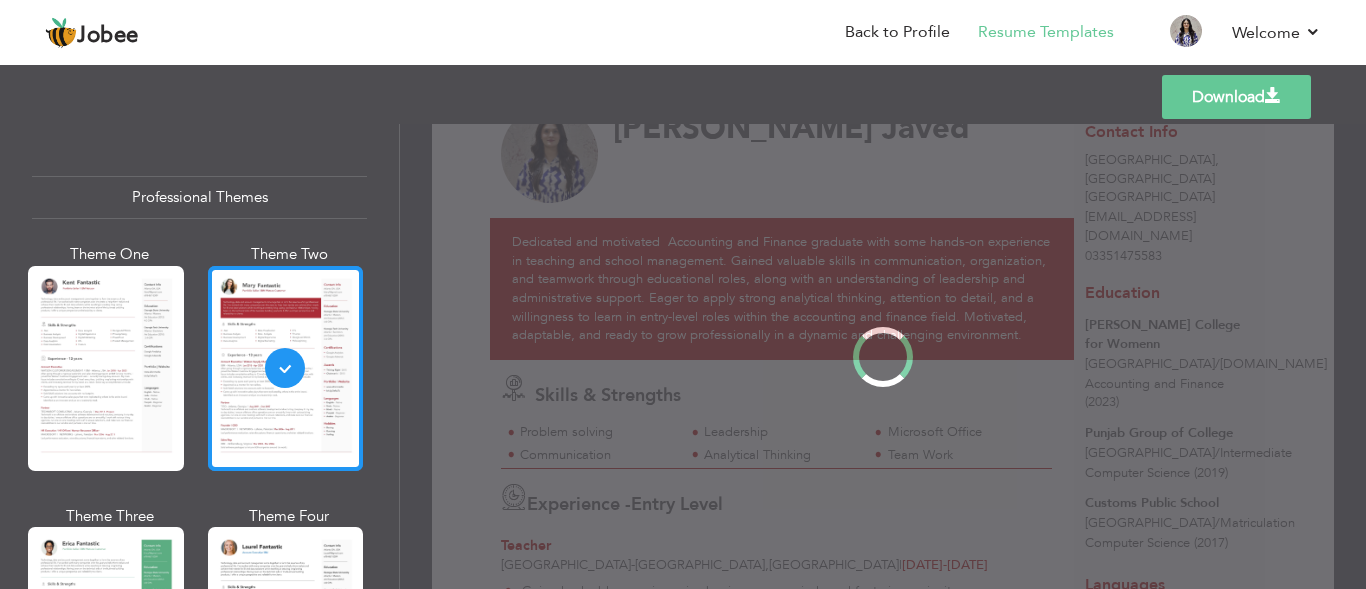 scroll, scrollTop: 0, scrollLeft: 0, axis: both 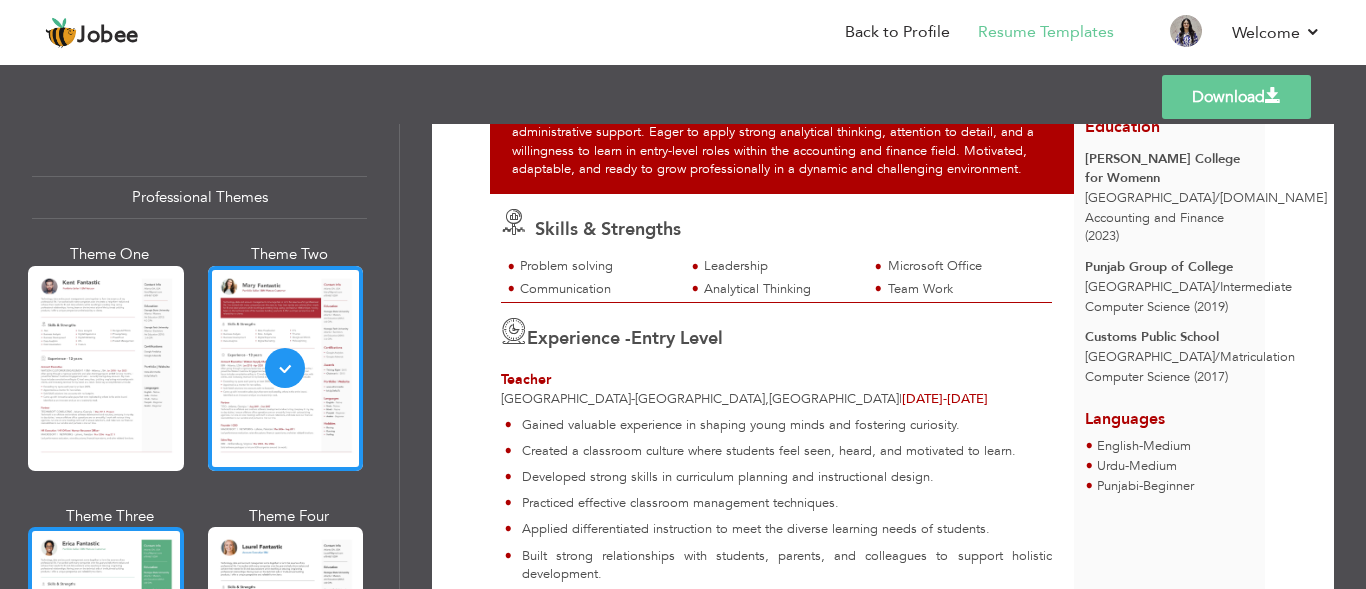 click at bounding box center (106, 629) 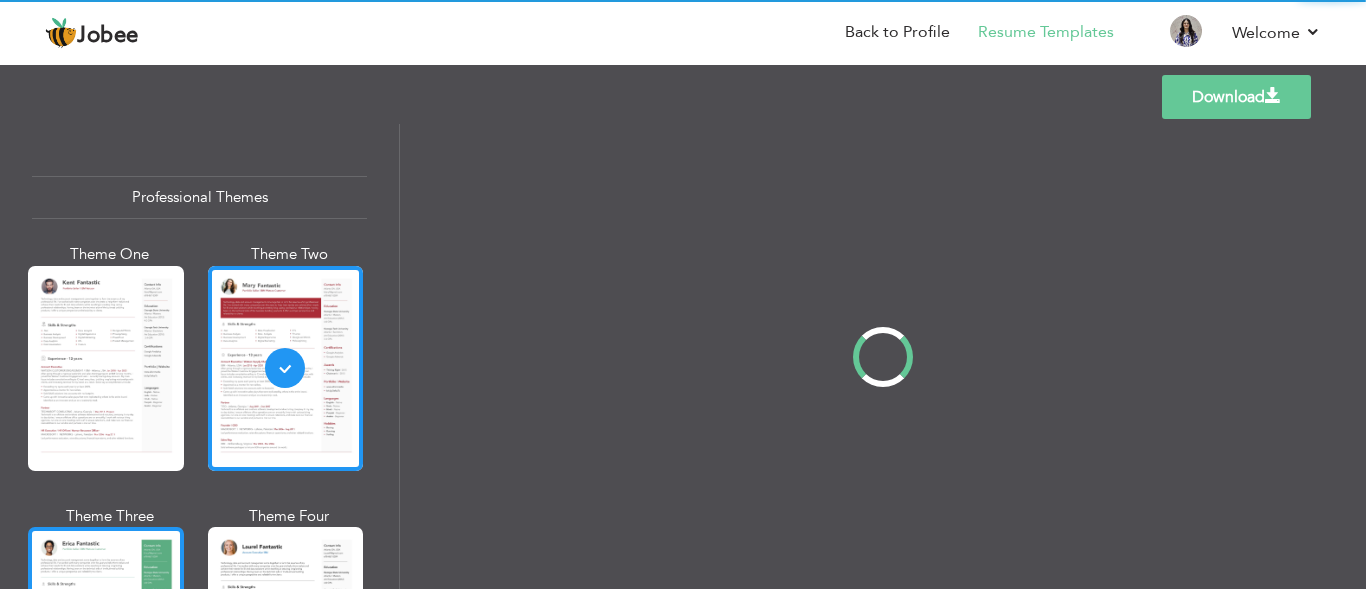scroll, scrollTop: 0, scrollLeft: 0, axis: both 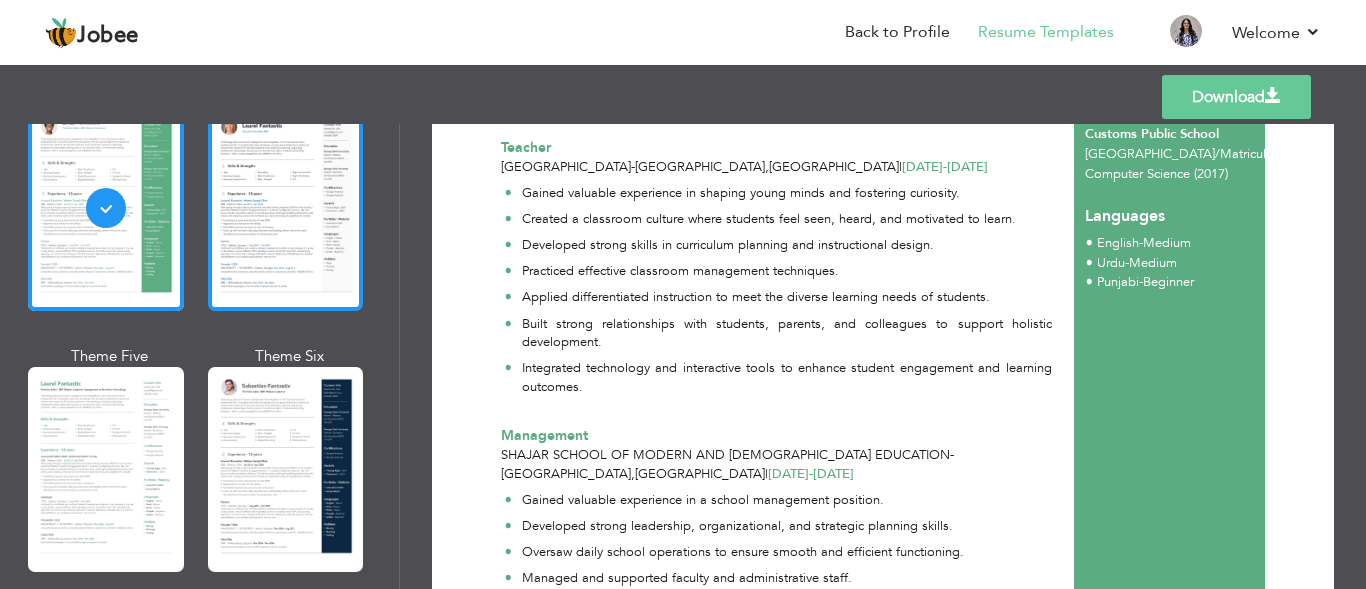 click at bounding box center [286, 208] 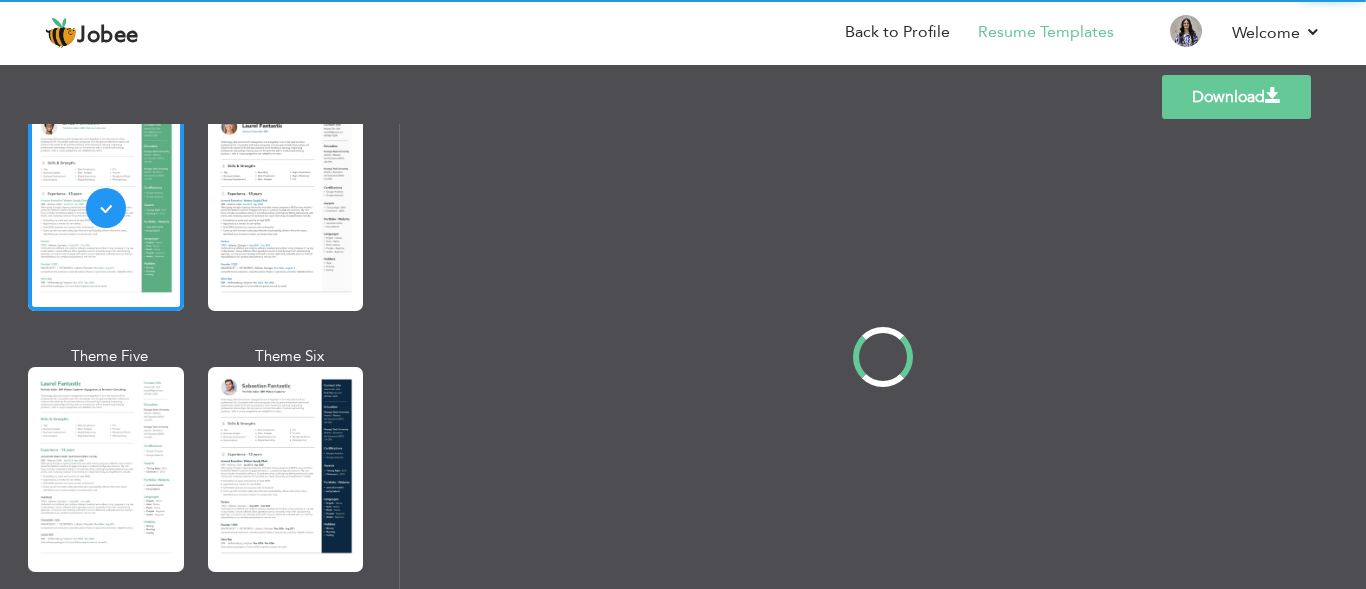 scroll, scrollTop: 0, scrollLeft: 0, axis: both 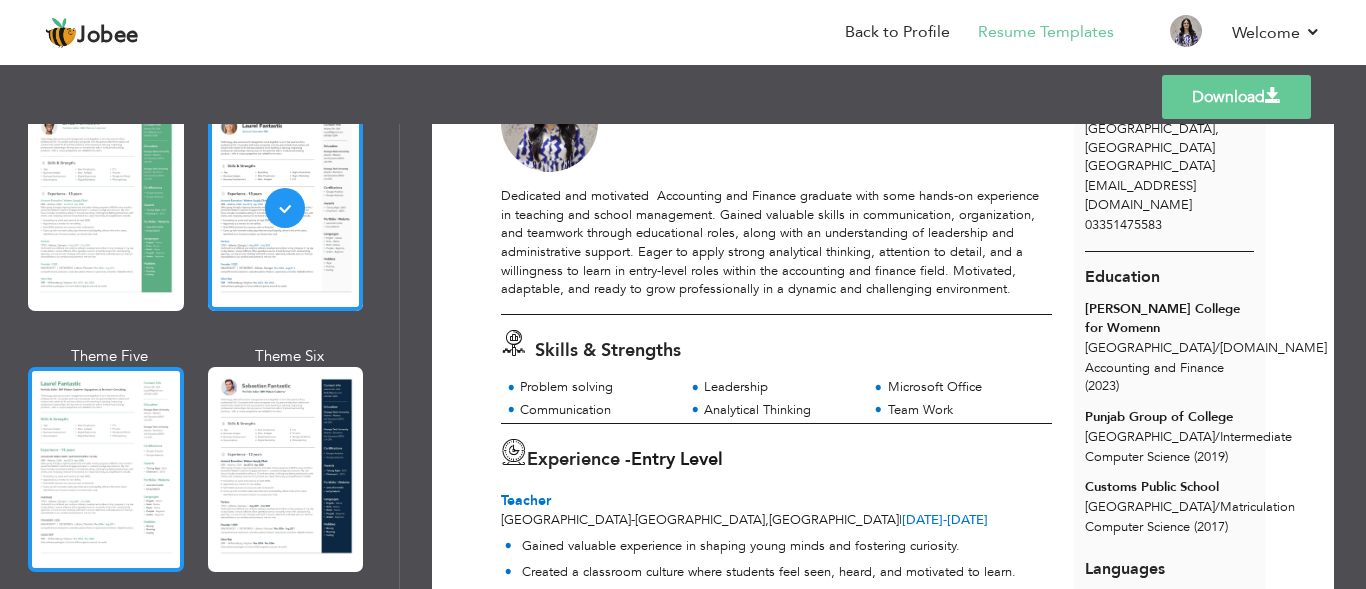 click at bounding box center (106, 469) 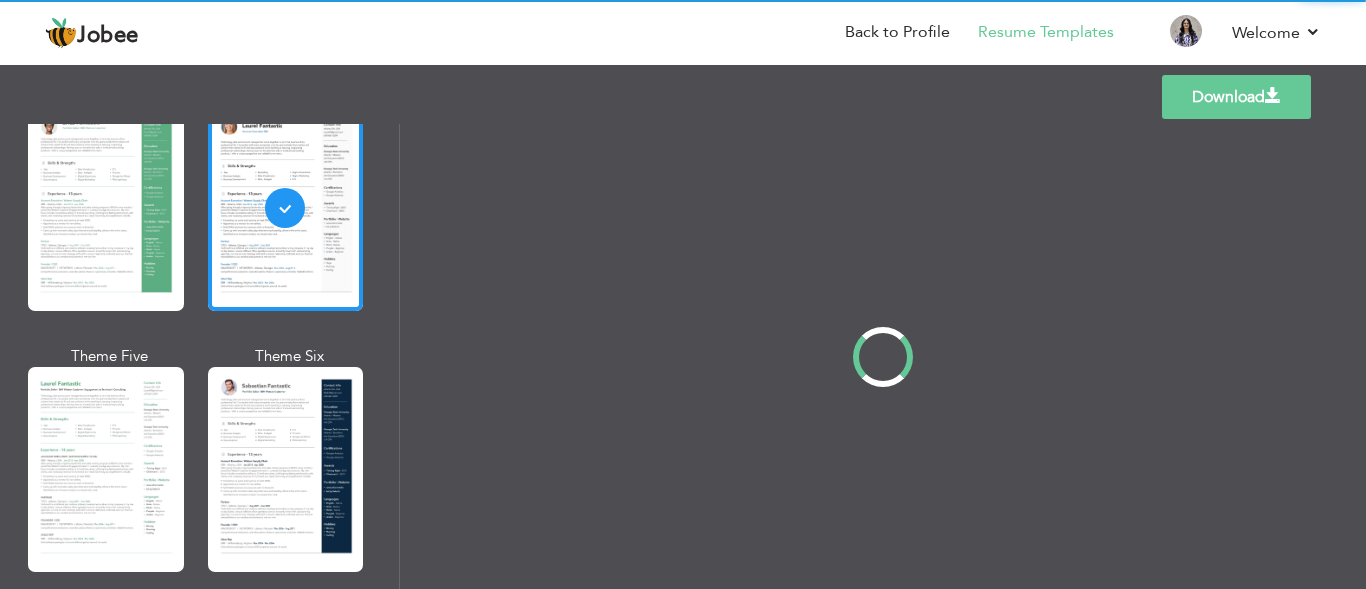 scroll, scrollTop: 0, scrollLeft: 0, axis: both 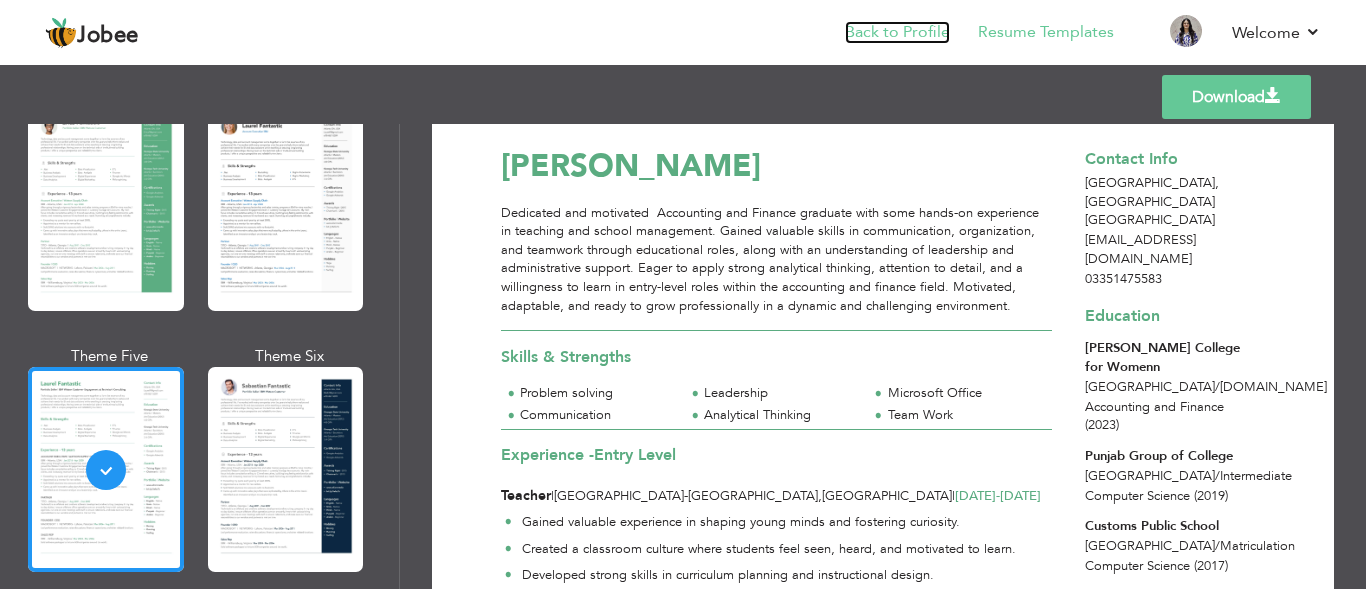 click on "Back to Profile" at bounding box center [897, 32] 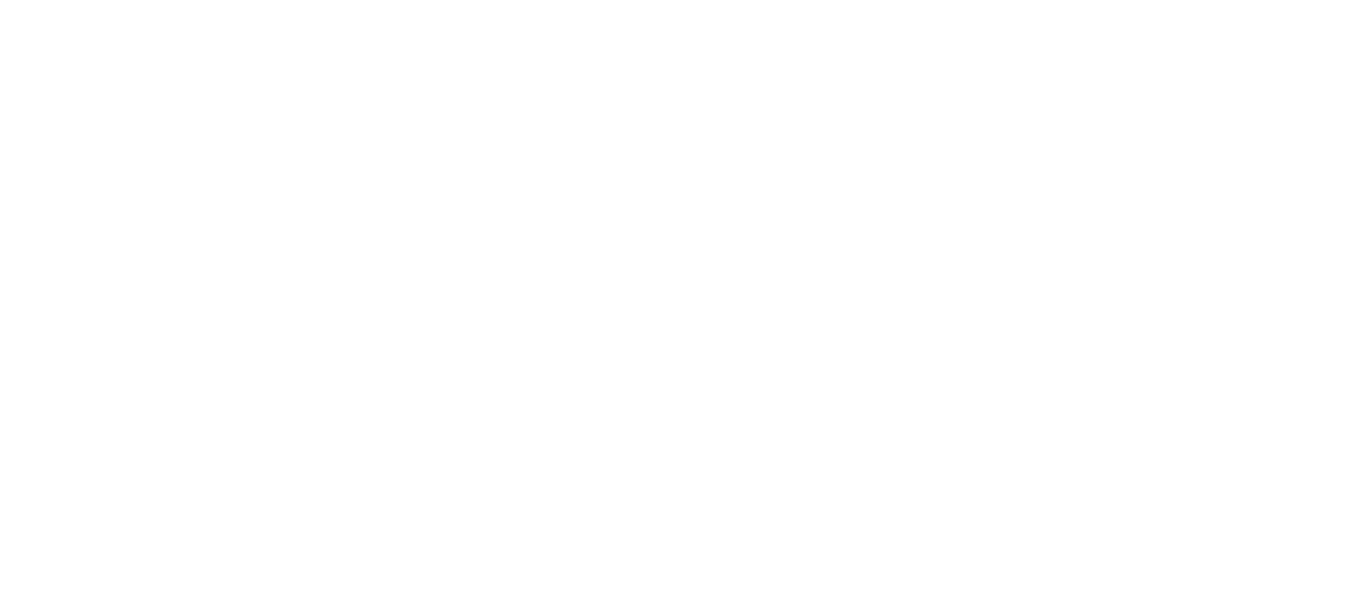 scroll, scrollTop: 0, scrollLeft: 0, axis: both 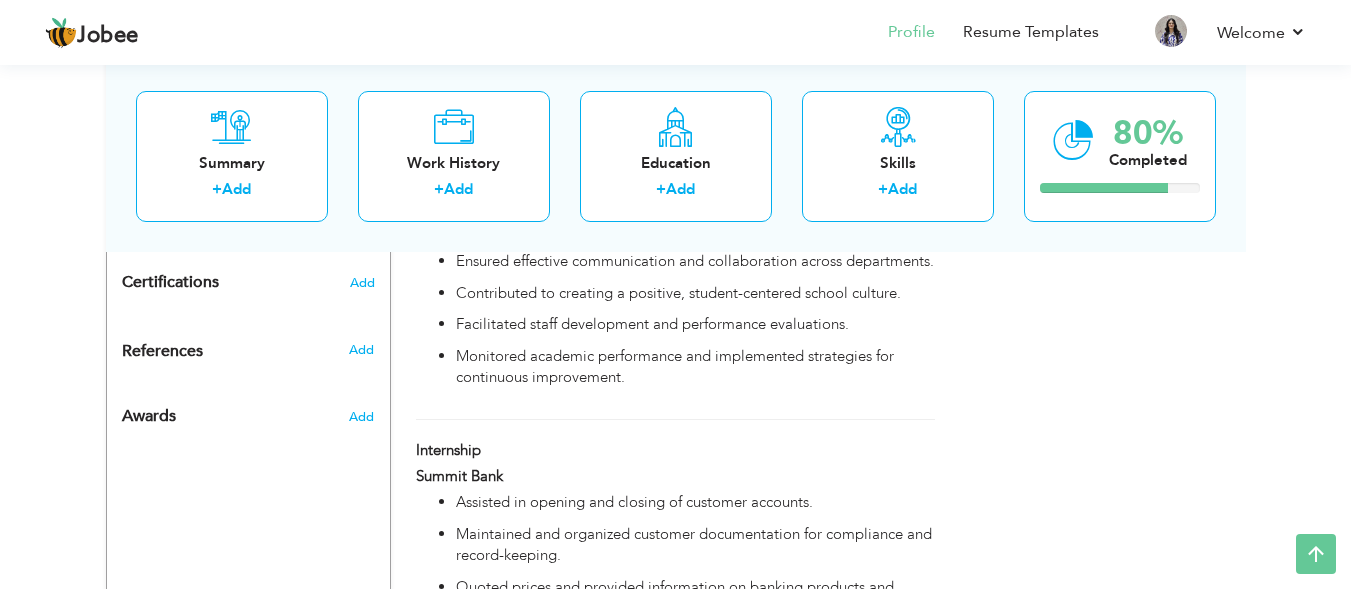click on "Summit Bank" at bounding box center (675, 479) 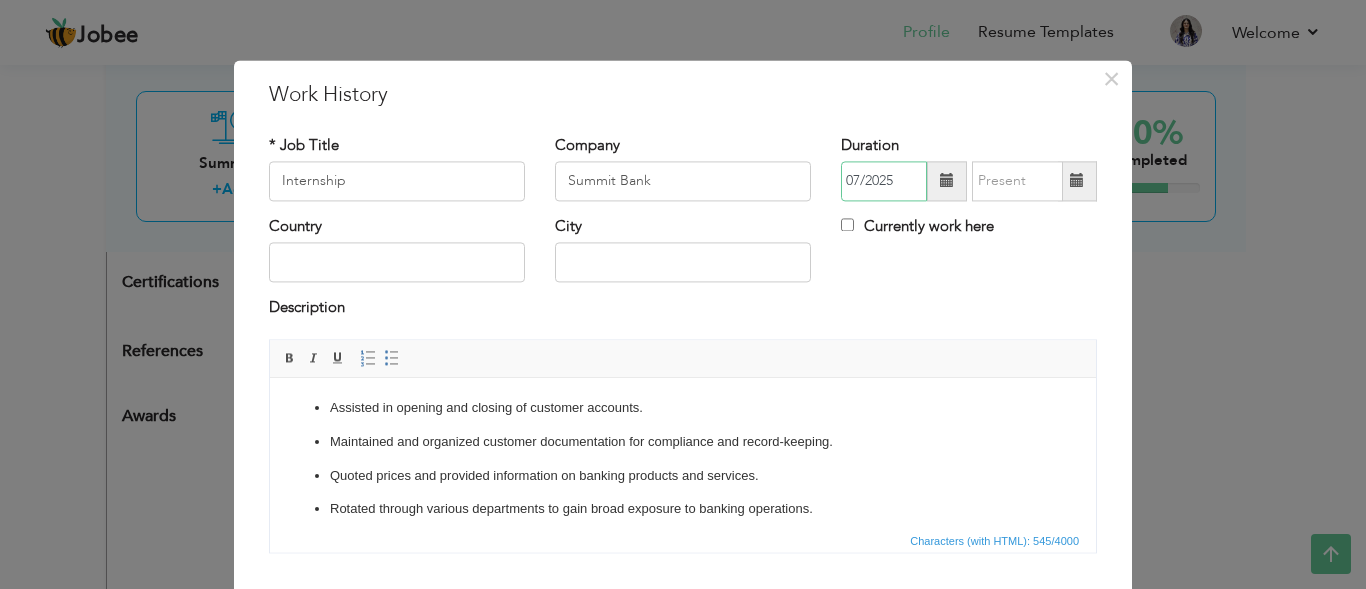 click on "07/2025" at bounding box center (884, 181) 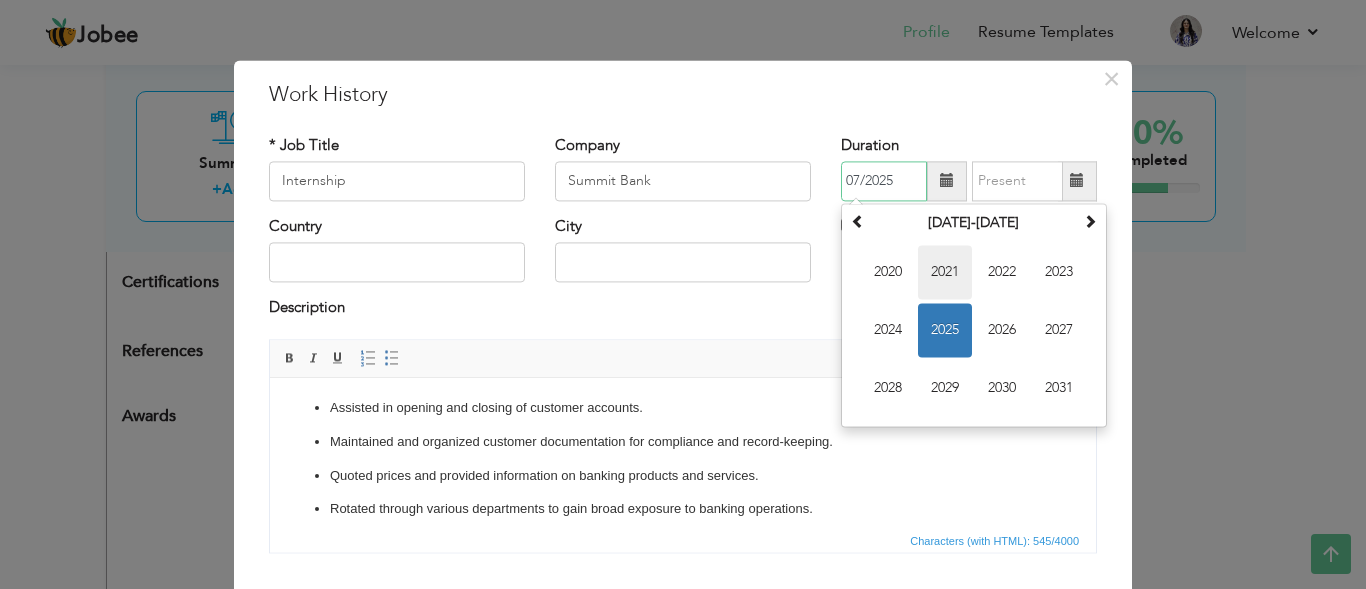 click on "2021" at bounding box center (945, 272) 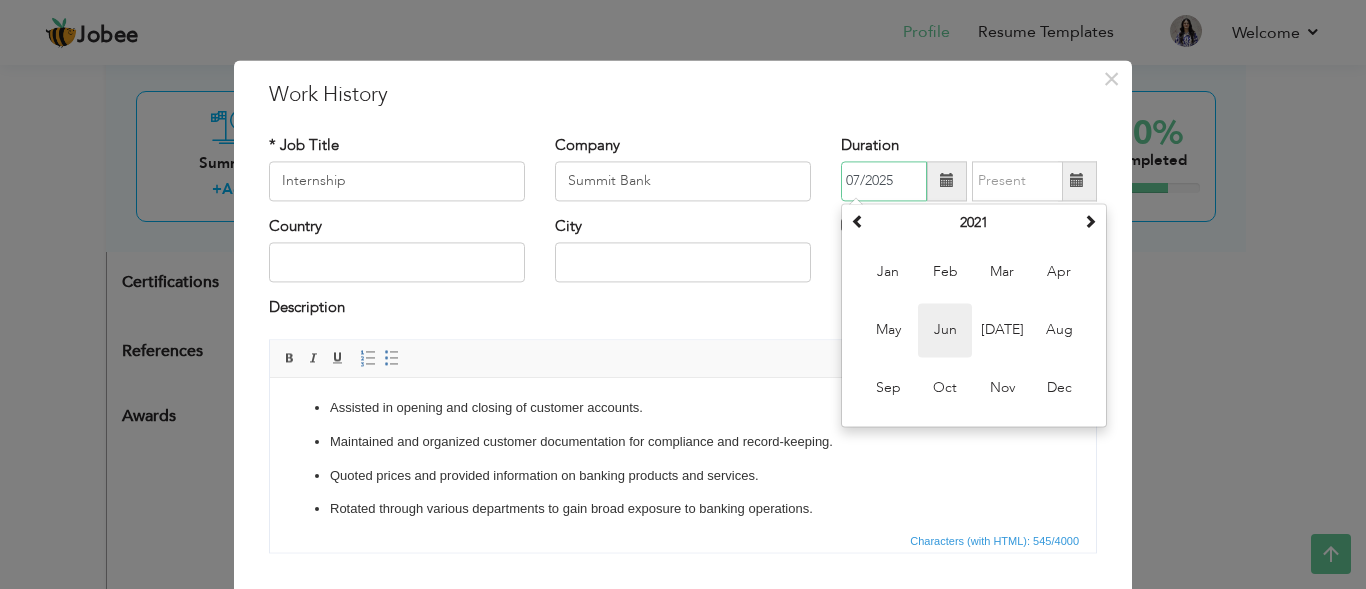 click on "Jun" at bounding box center (945, 330) 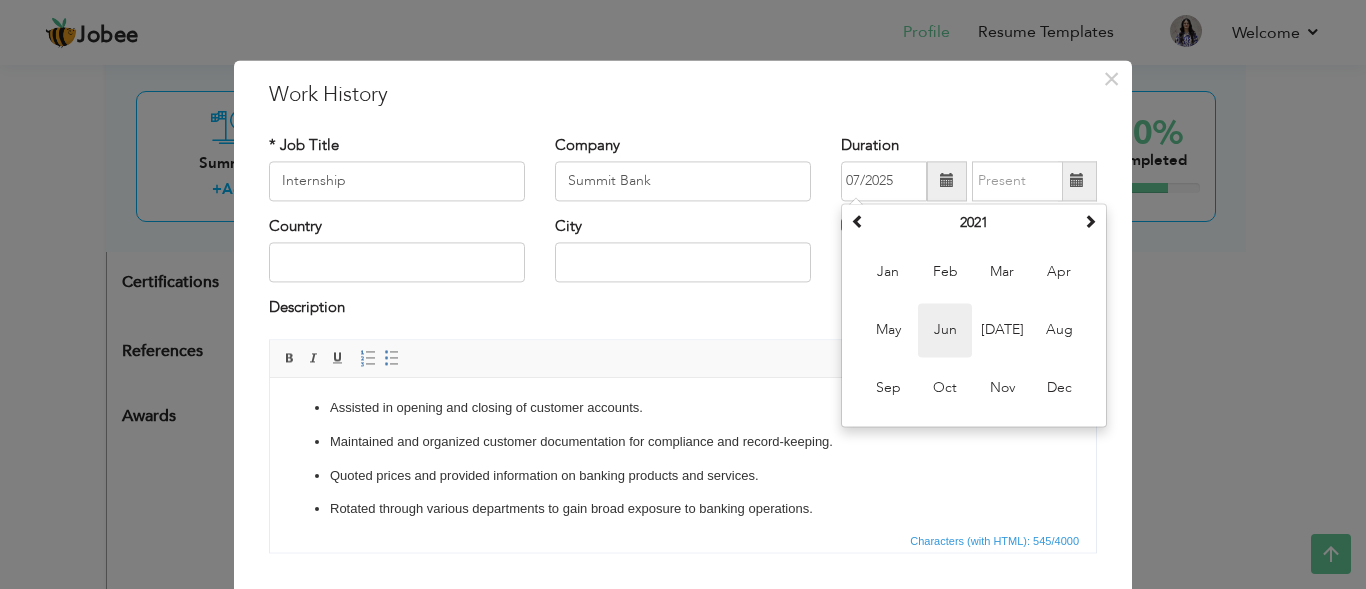type on "06/2021" 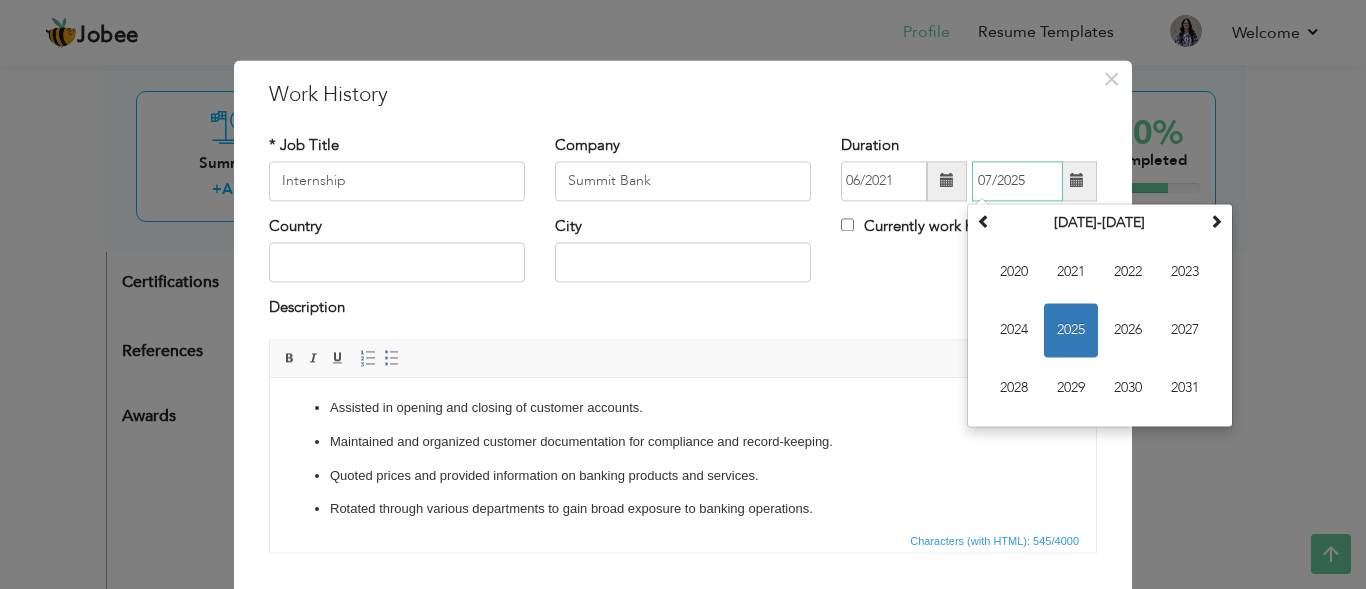 click on "07/2025" at bounding box center [1017, 181] 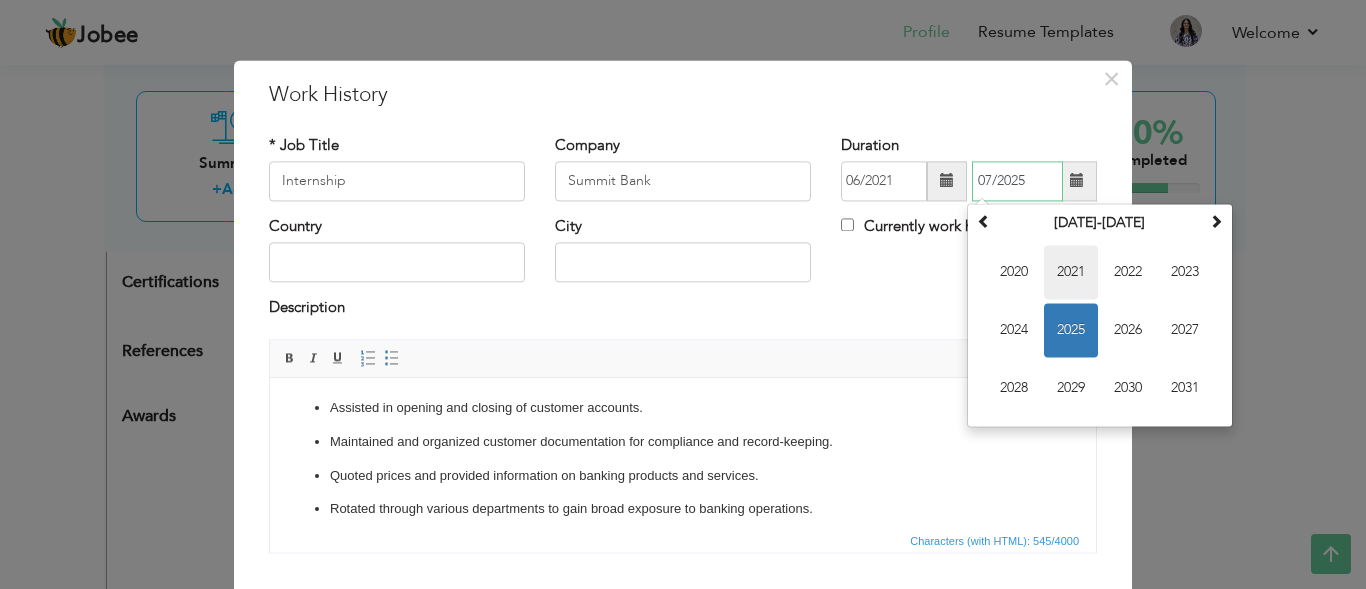 click on "2021" at bounding box center [1071, 272] 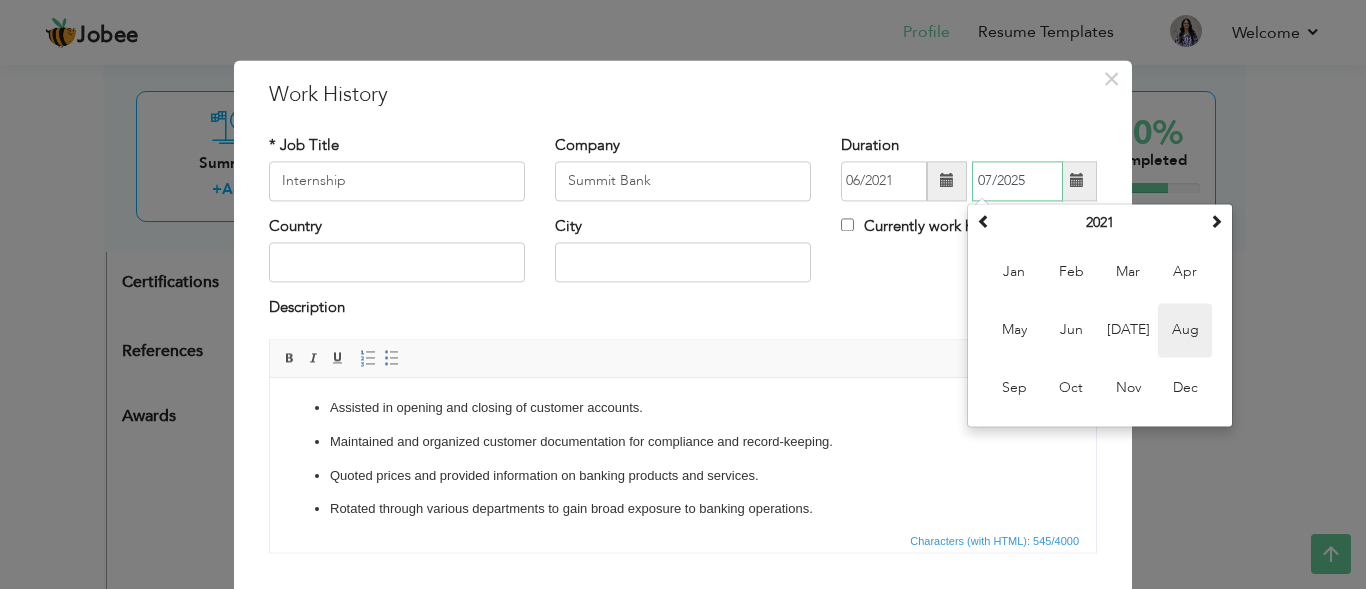 click on "Aug" at bounding box center [1185, 330] 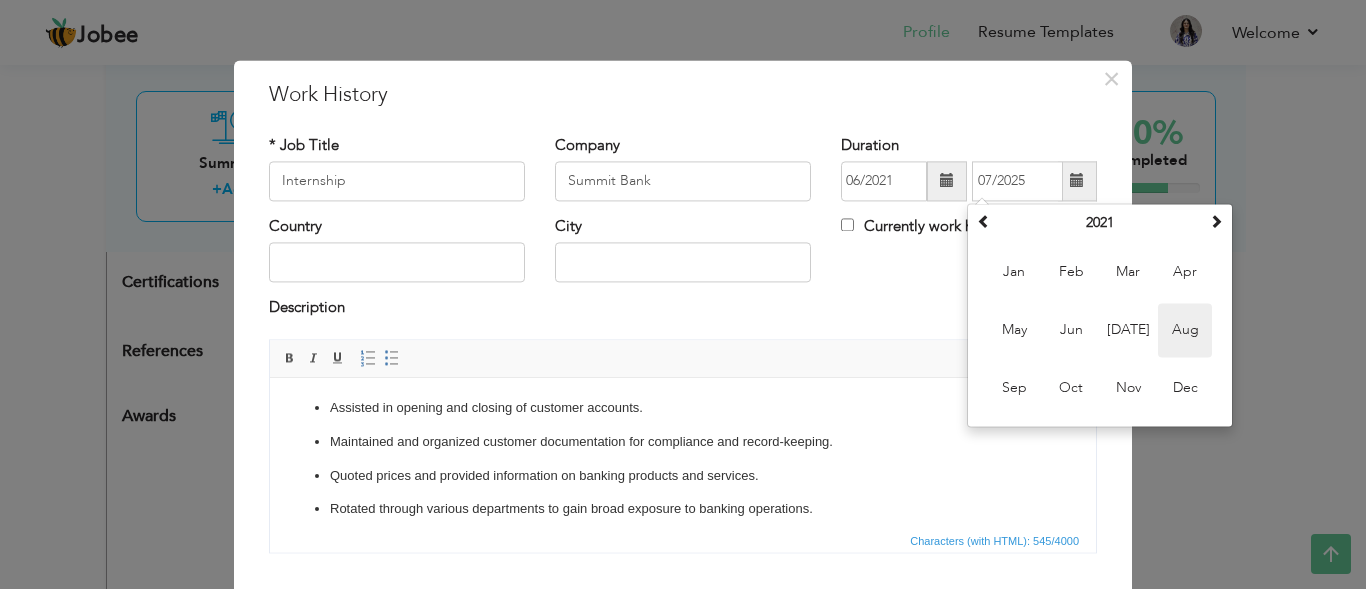 type on "08/2021" 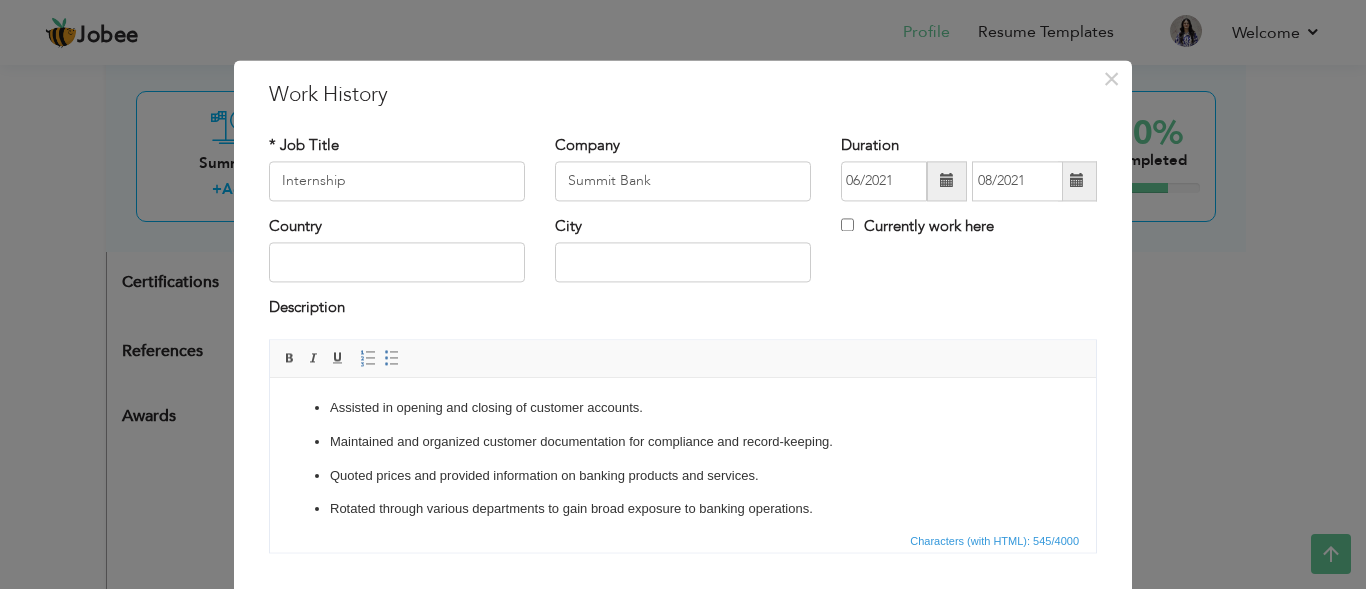 click at bounding box center [947, 181] 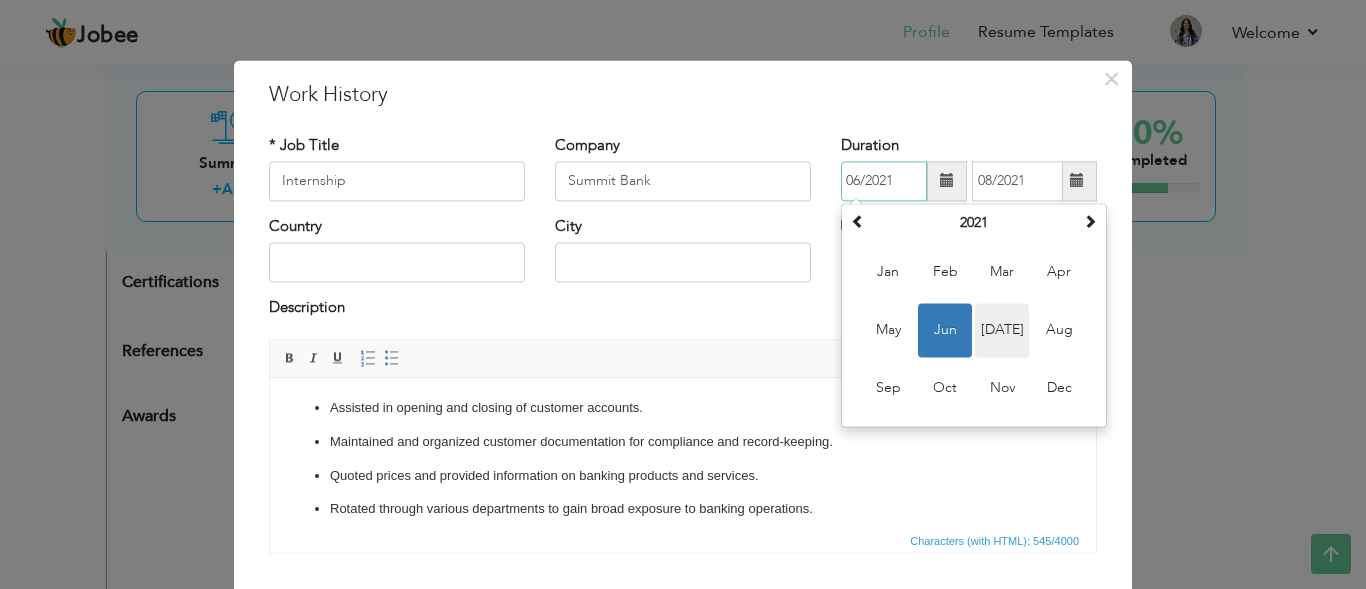 click on "[DATE]" at bounding box center [1002, 330] 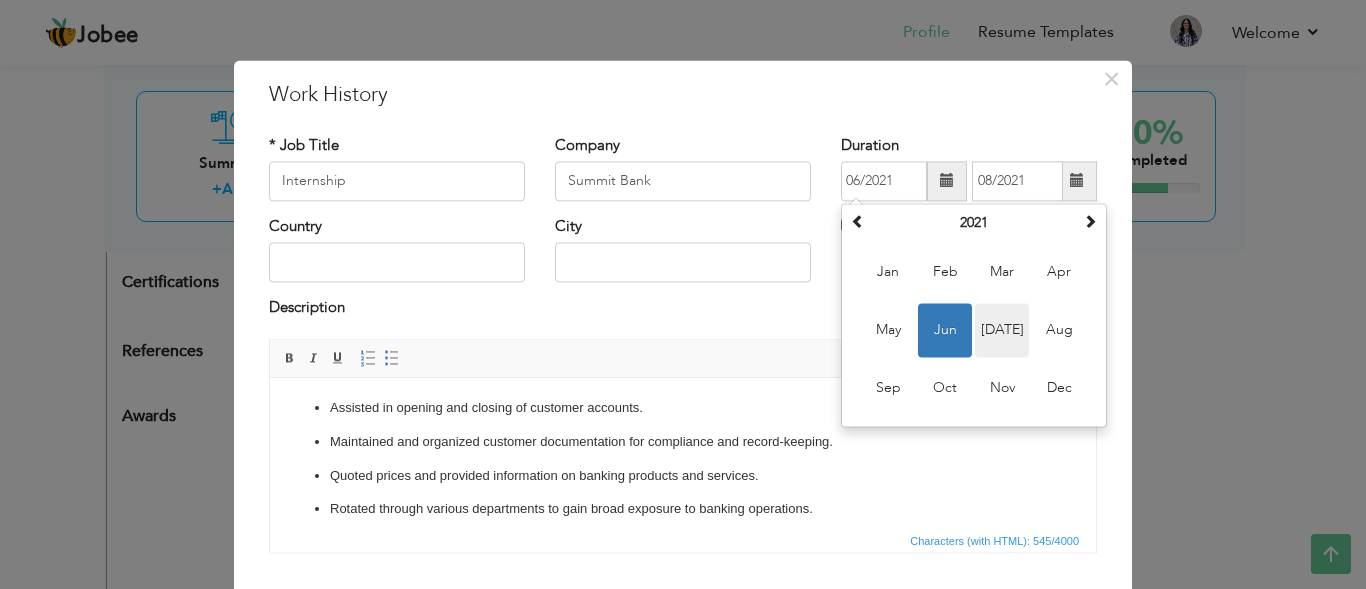 type on "07/2021" 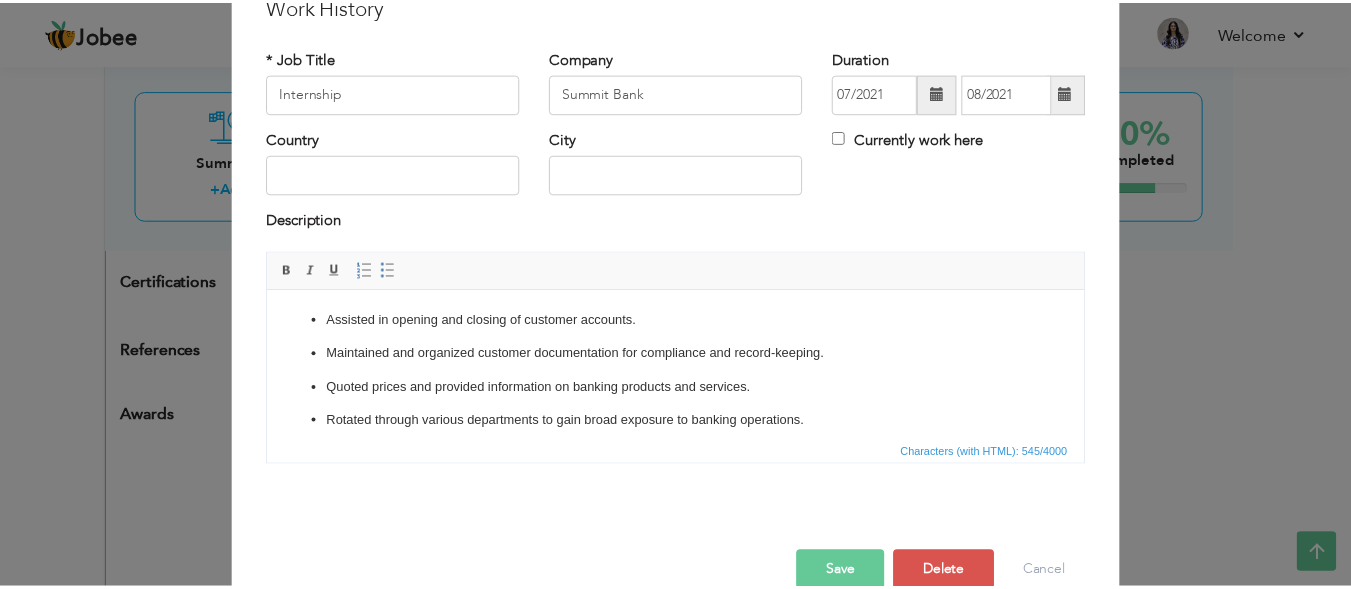 scroll, scrollTop: 126, scrollLeft: 0, axis: vertical 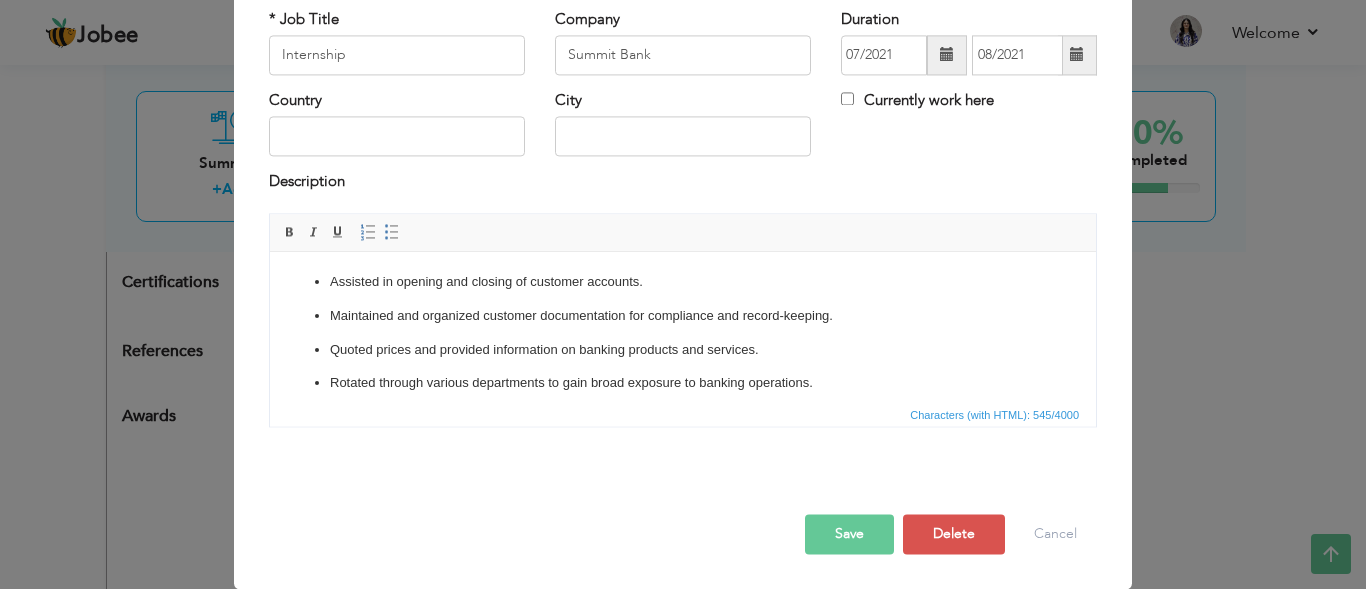 click on "Save" at bounding box center (849, 534) 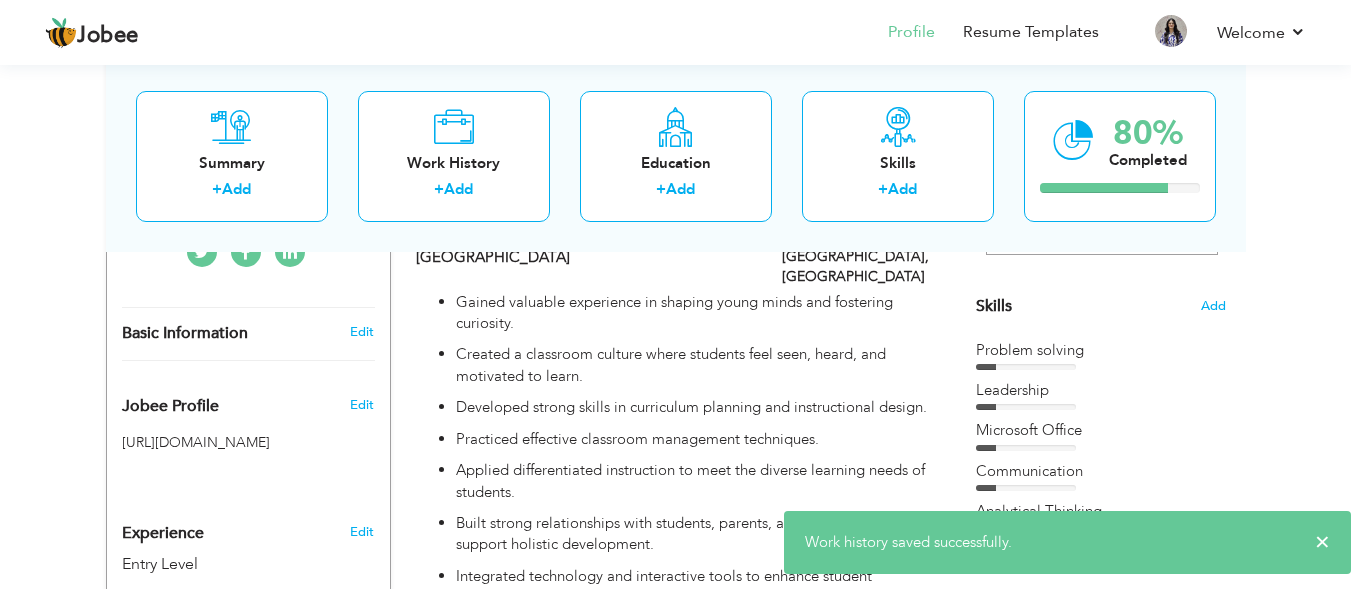 scroll, scrollTop: 0, scrollLeft: 0, axis: both 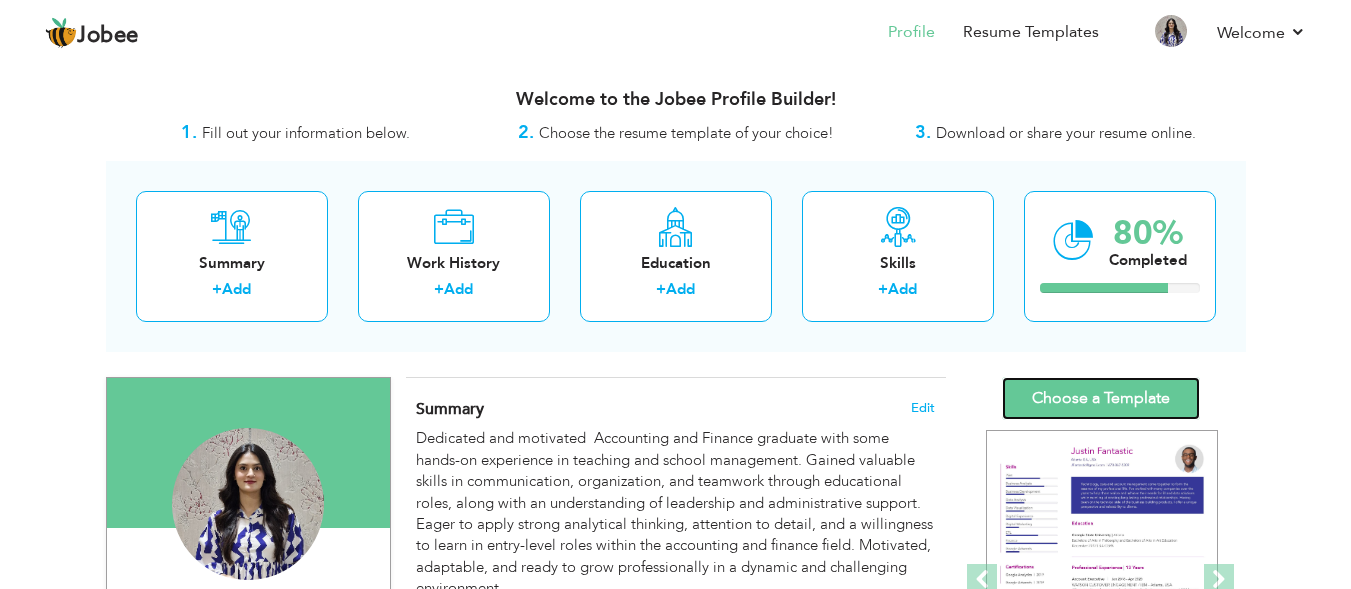 click on "Choose a Template" at bounding box center (1101, 398) 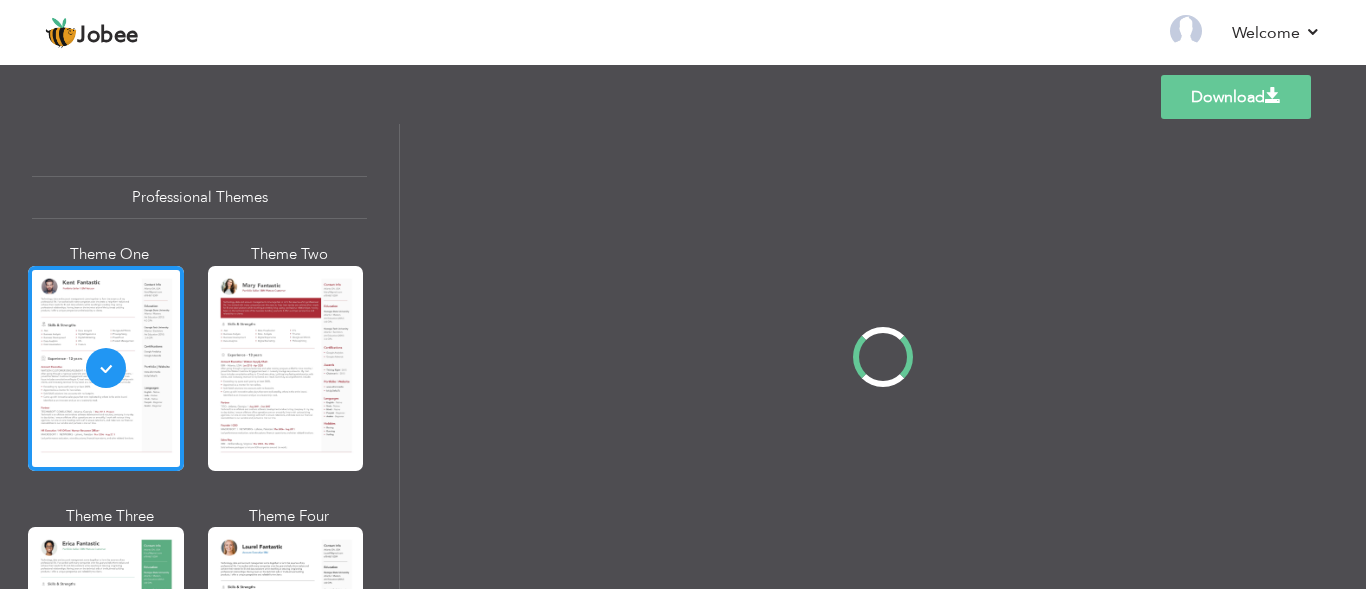 scroll, scrollTop: 0, scrollLeft: 0, axis: both 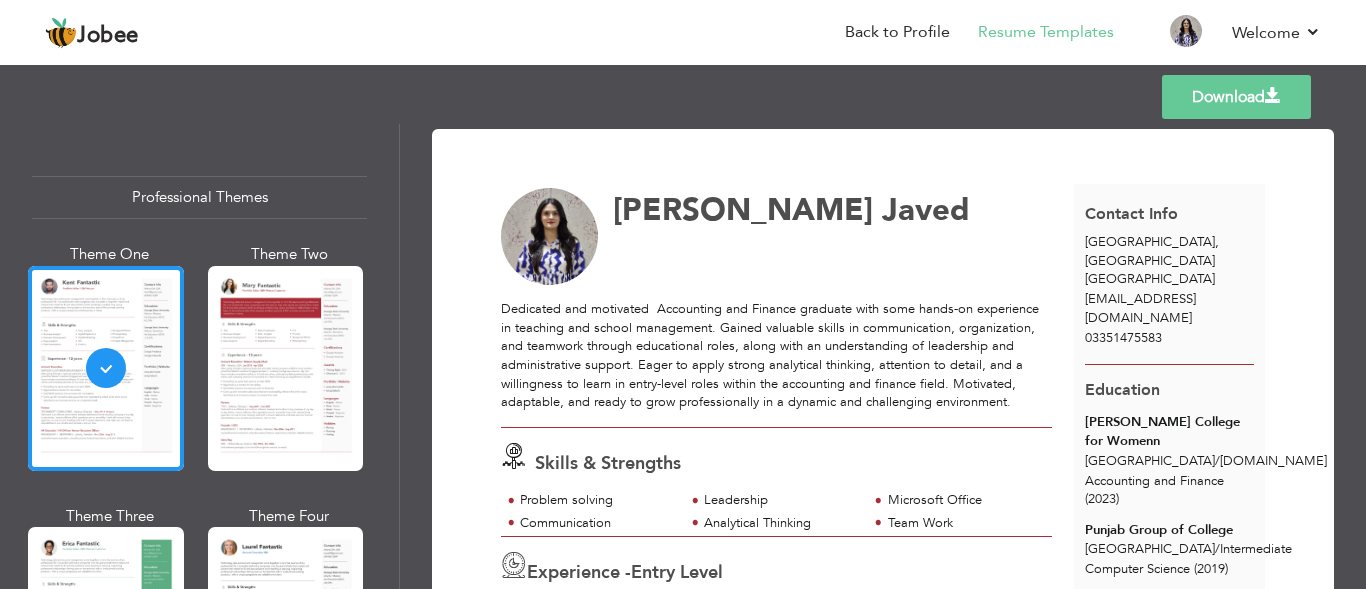 drag, startPoint x: 391, startPoint y: 148, endPoint x: 395, endPoint y: 189, distance: 41.19466 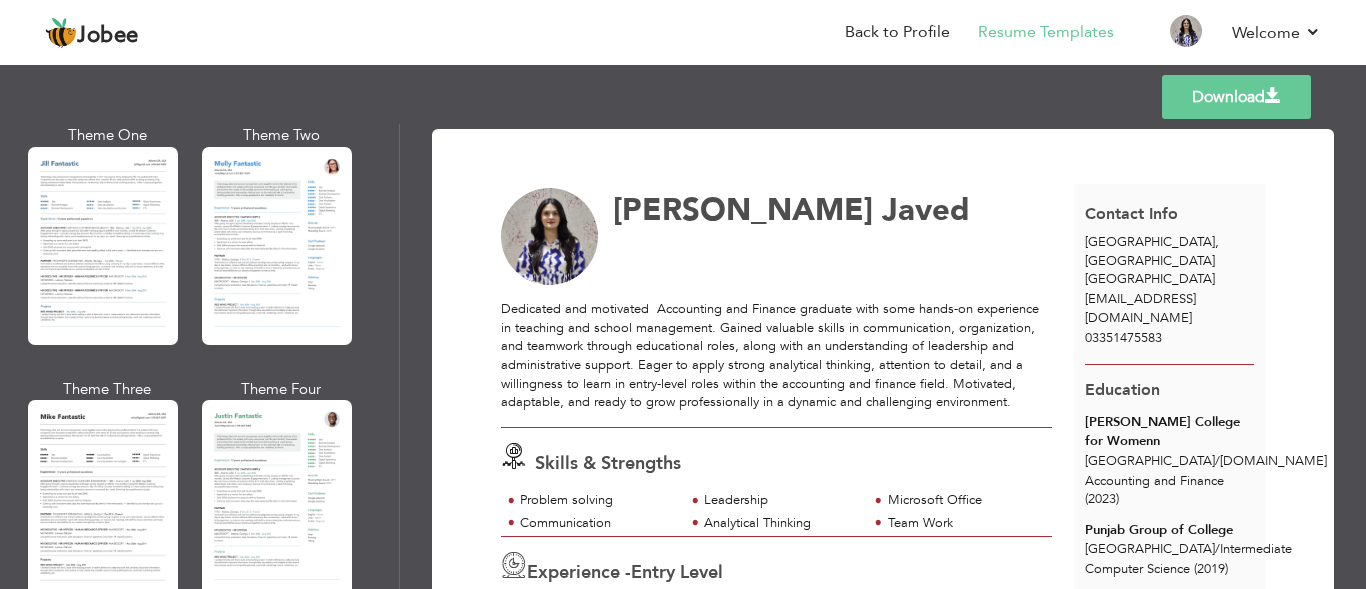 scroll, scrollTop: 1000, scrollLeft: 0, axis: vertical 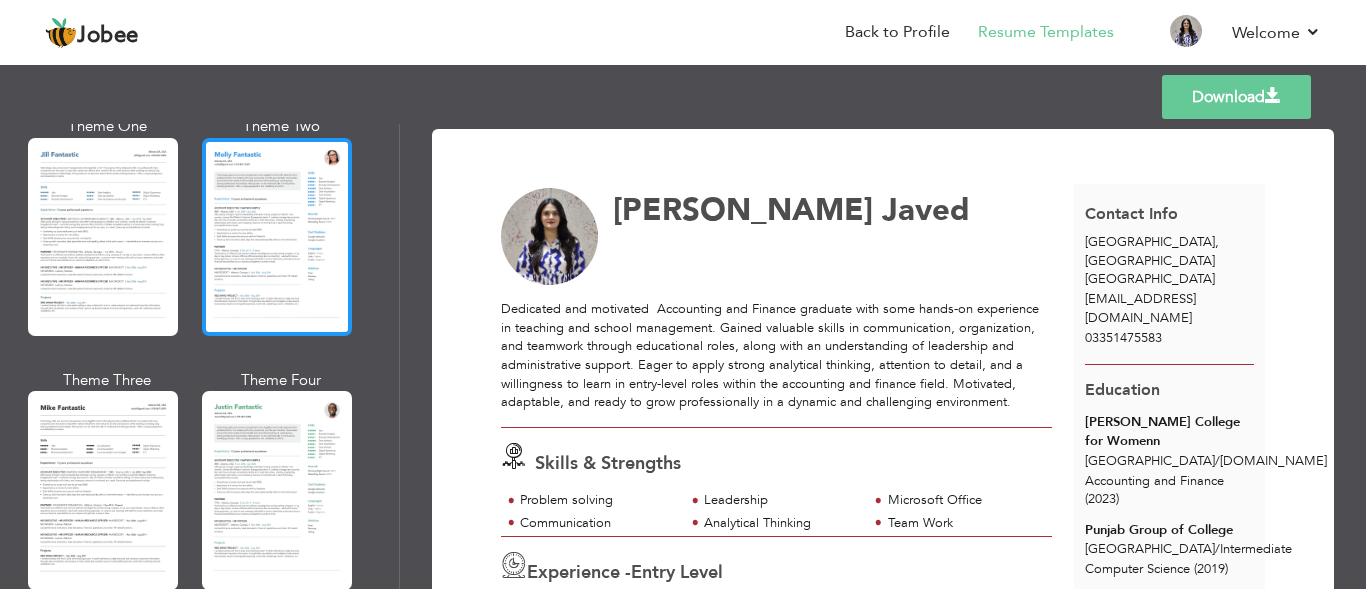 click at bounding box center [277, 237] 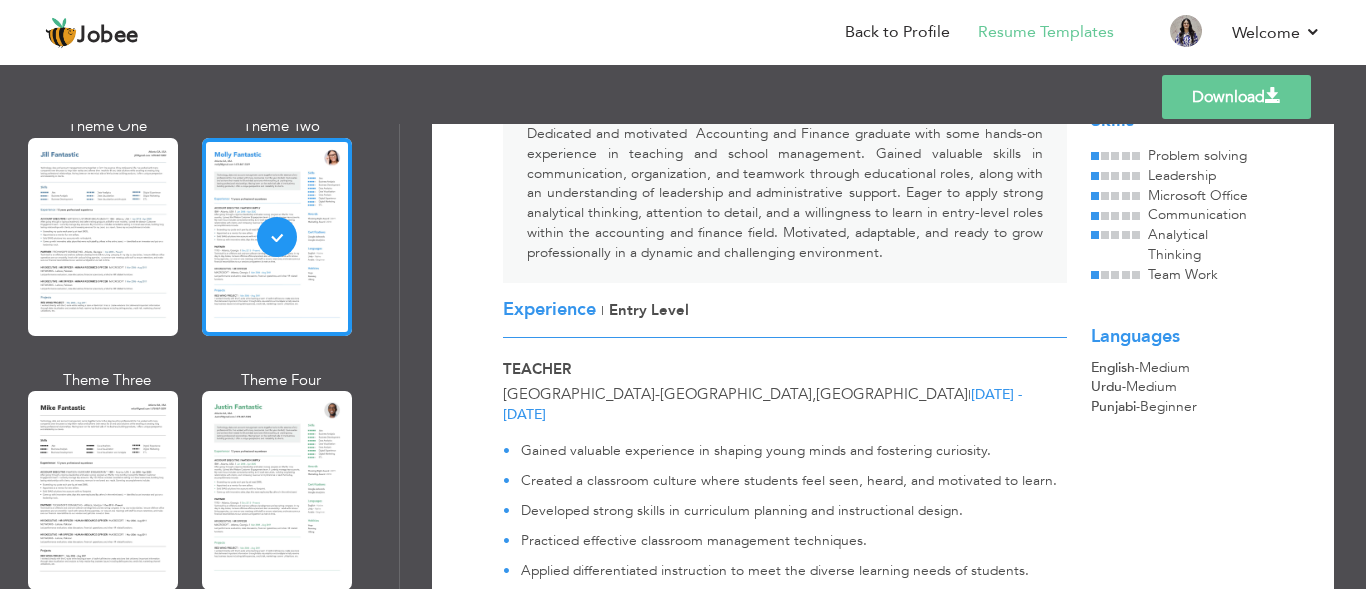 scroll, scrollTop: 0, scrollLeft: 0, axis: both 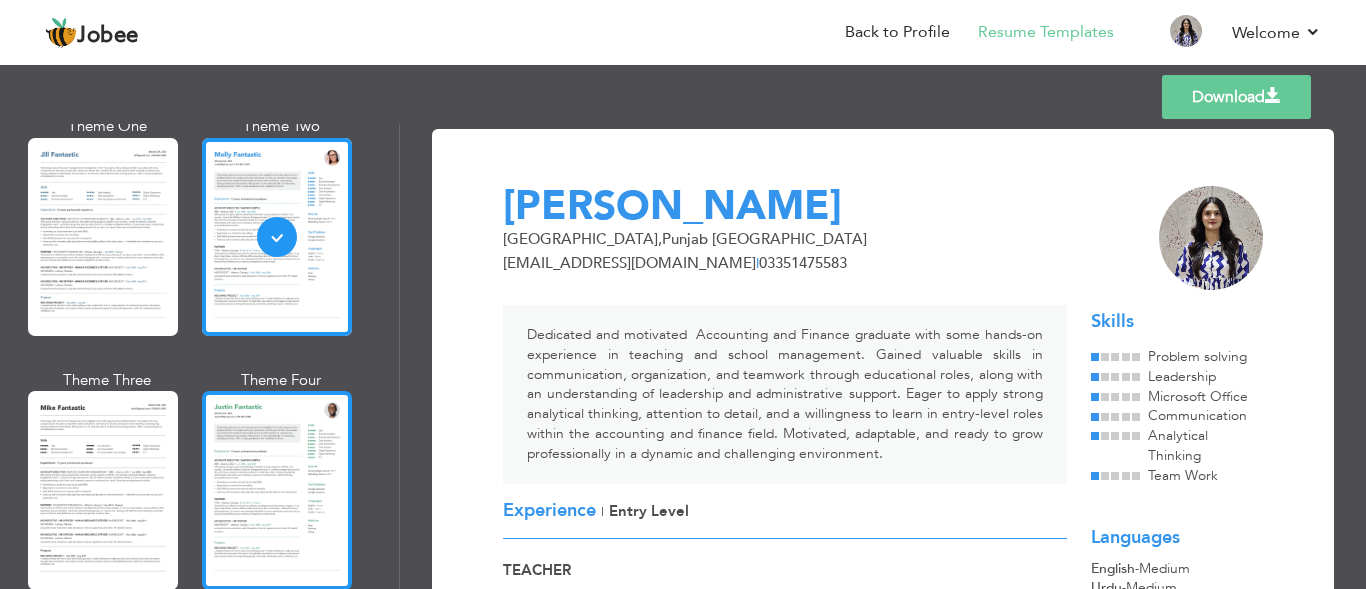 click at bounding box center [277, 490] 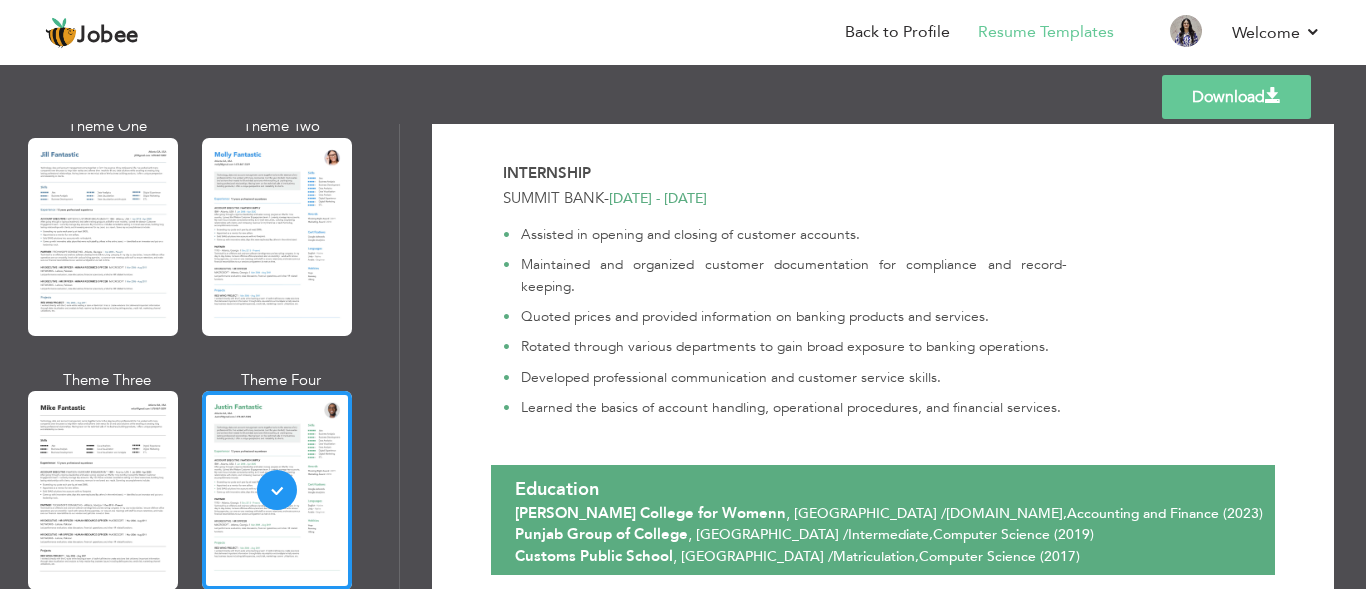 scroll, scrollTop: 1230, scrollLeft: 0, axis: vertical 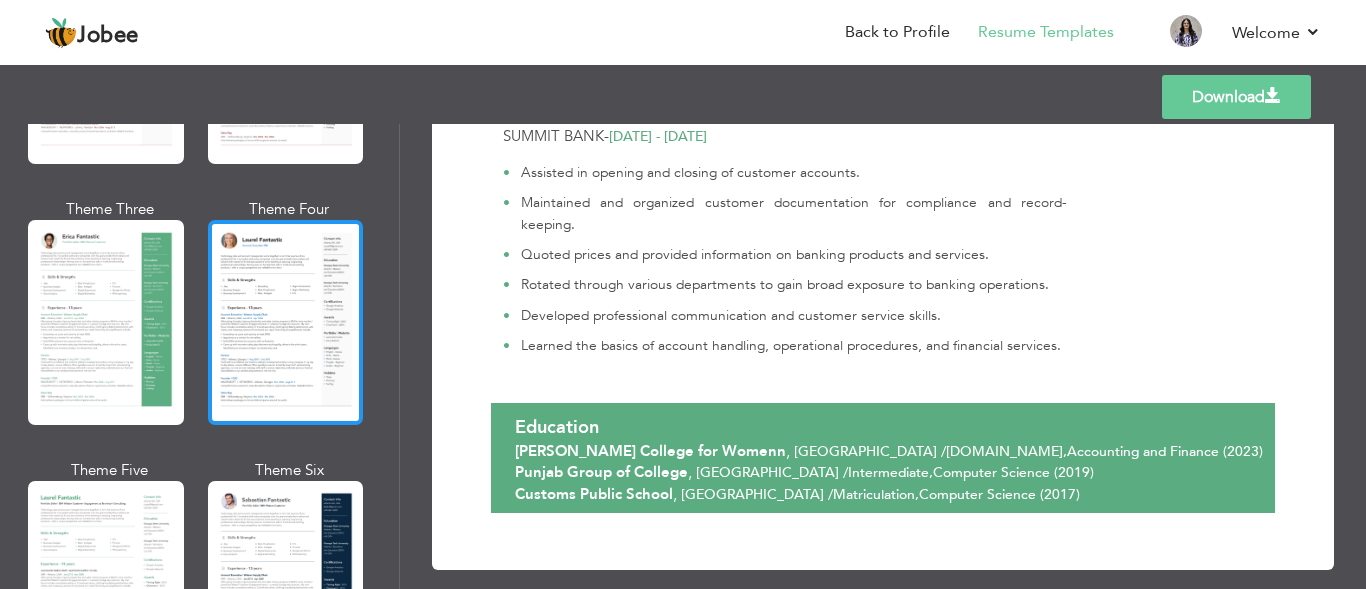 click at bounding box center (286, 322) 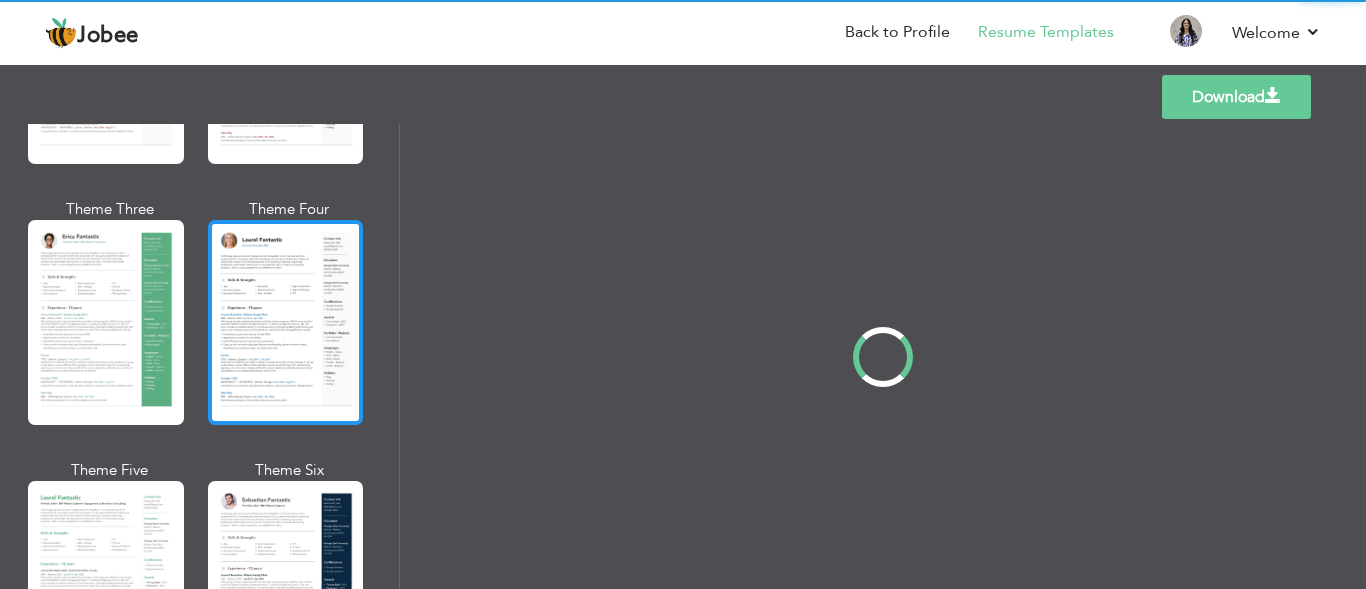 scroll, scrollTop: 0, scrollLeft: 0, axis: both 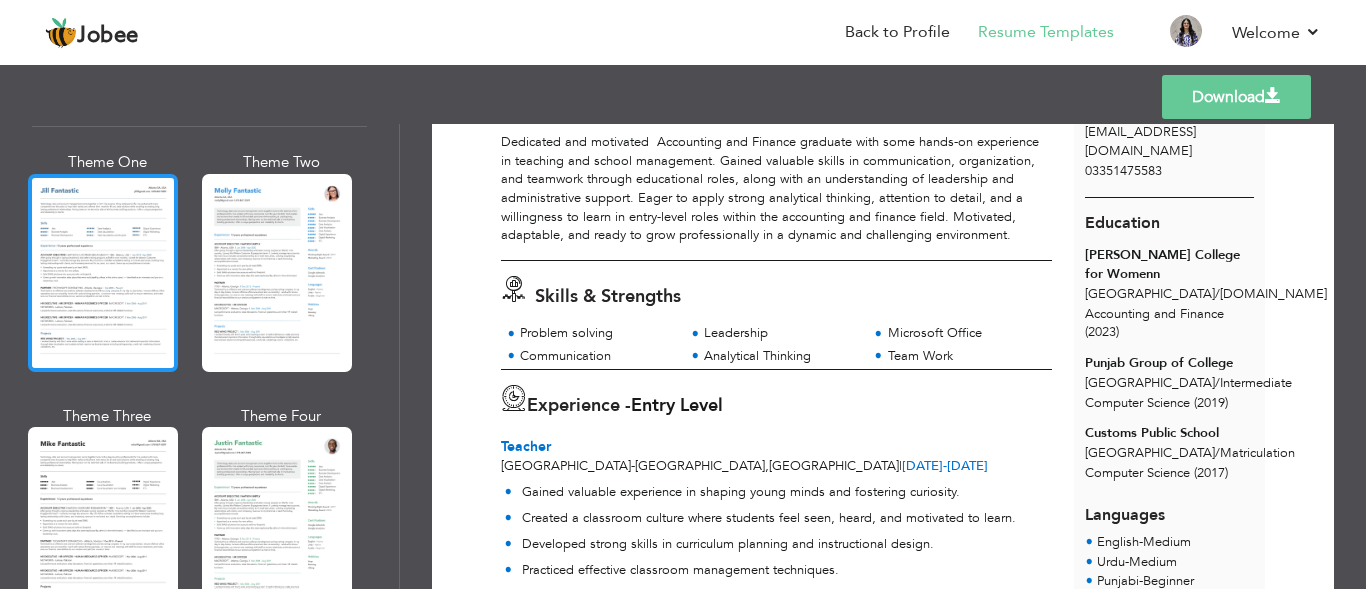 click at bounding box center [103, 273] 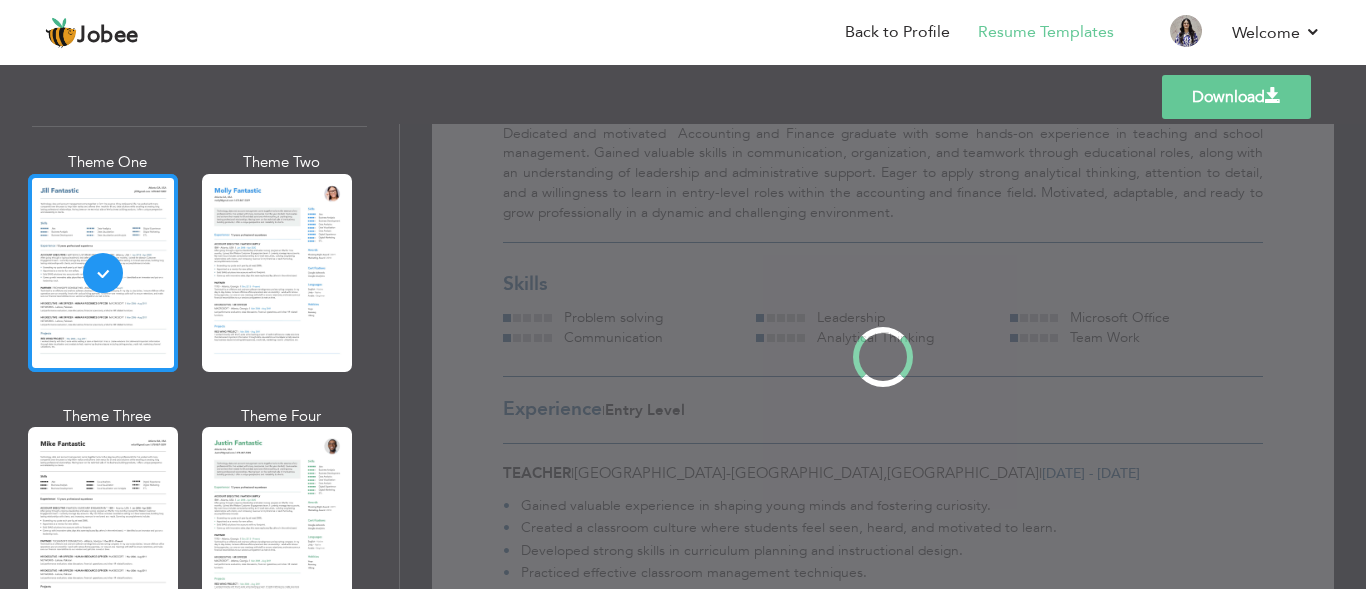 scroll, scrollTop: 0, scrollLeft: 0, axis: both 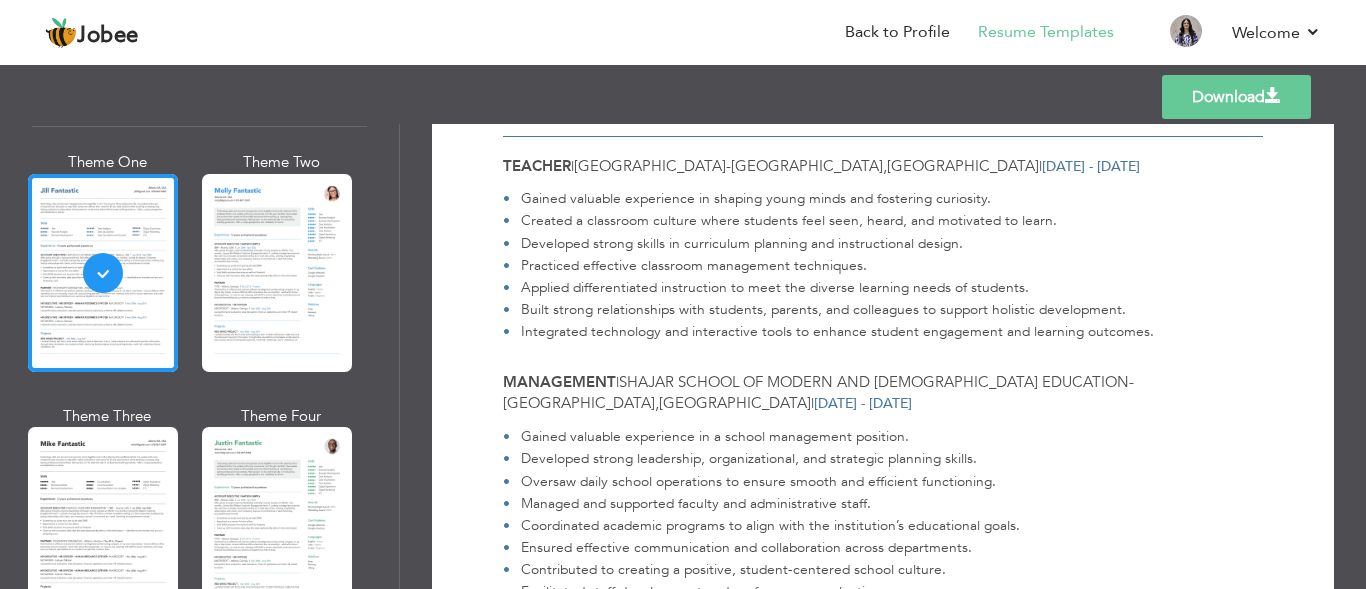 drag, startPoint x: 391, startPoint y: 276, endPoint x: 392, endPoint y: 290, distance: 14.035668 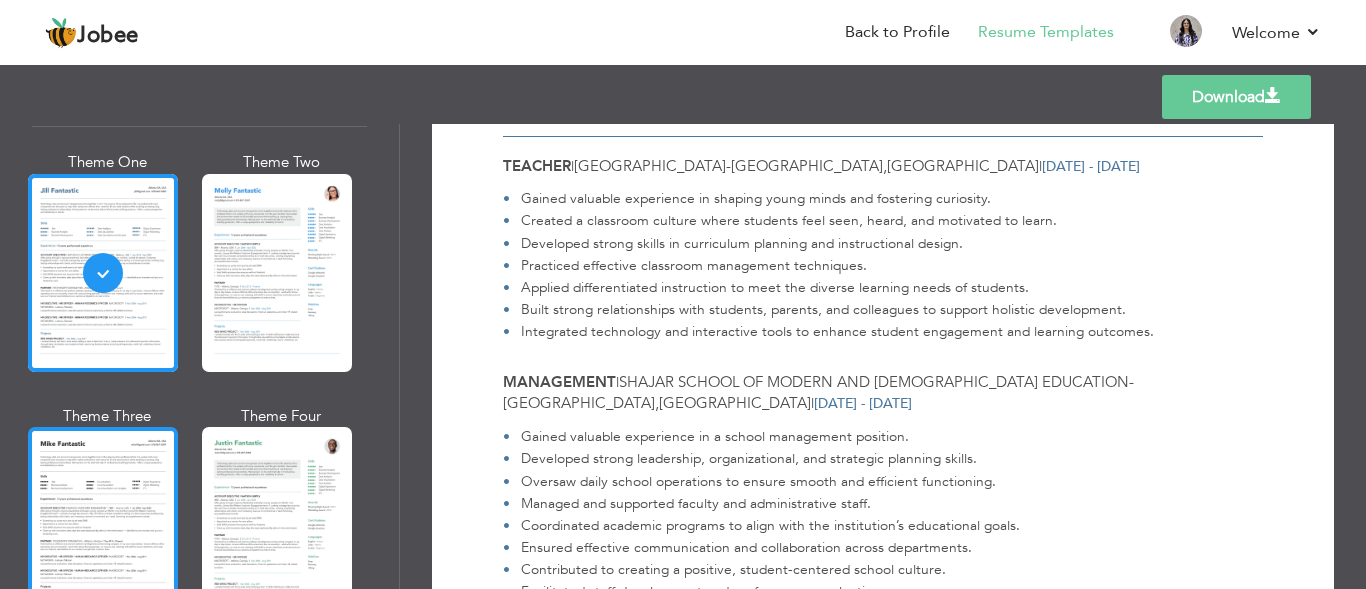 click at bounding box center [103, 526] 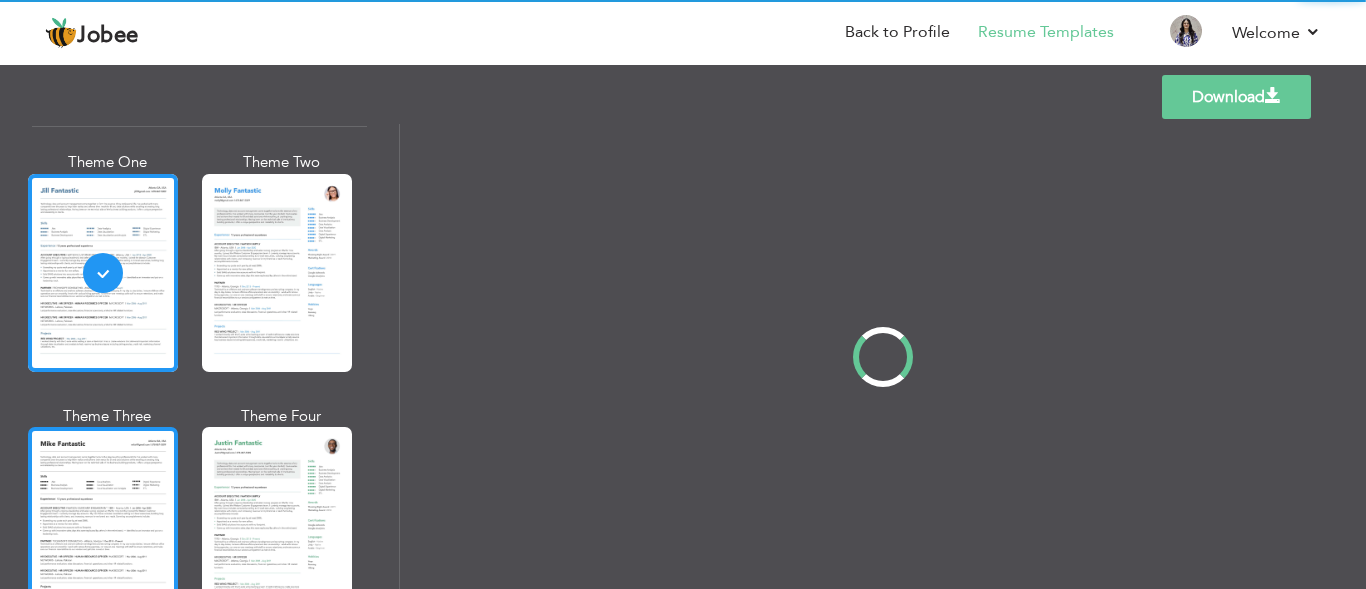 scroll, scrollTop: 0, scrollLeft: 0, axis: both 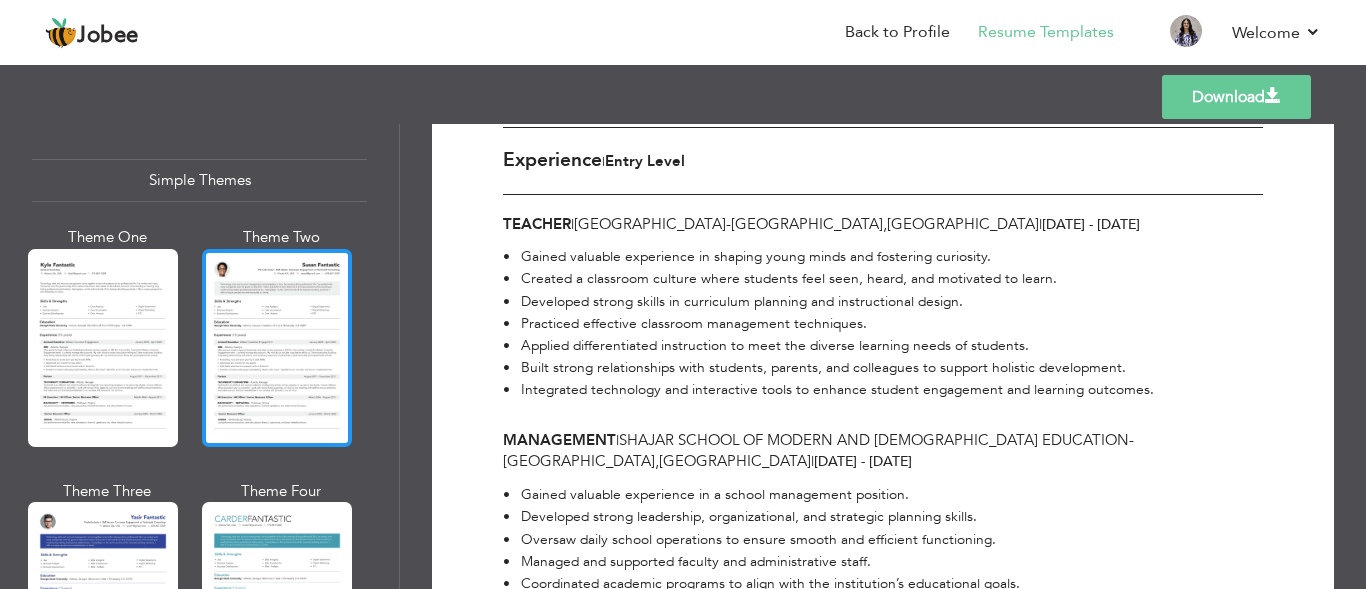 click at bounding box center (277, 348) 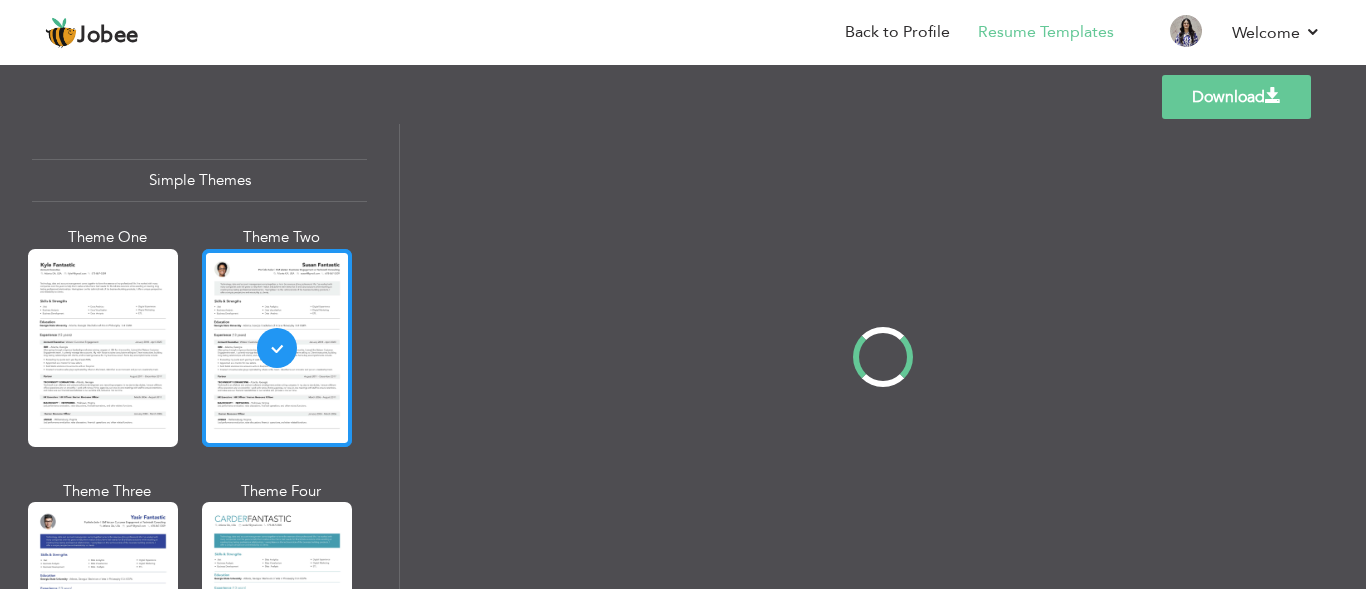 scroll, scrollTop: 0, scrollLeft: 0, axis: both 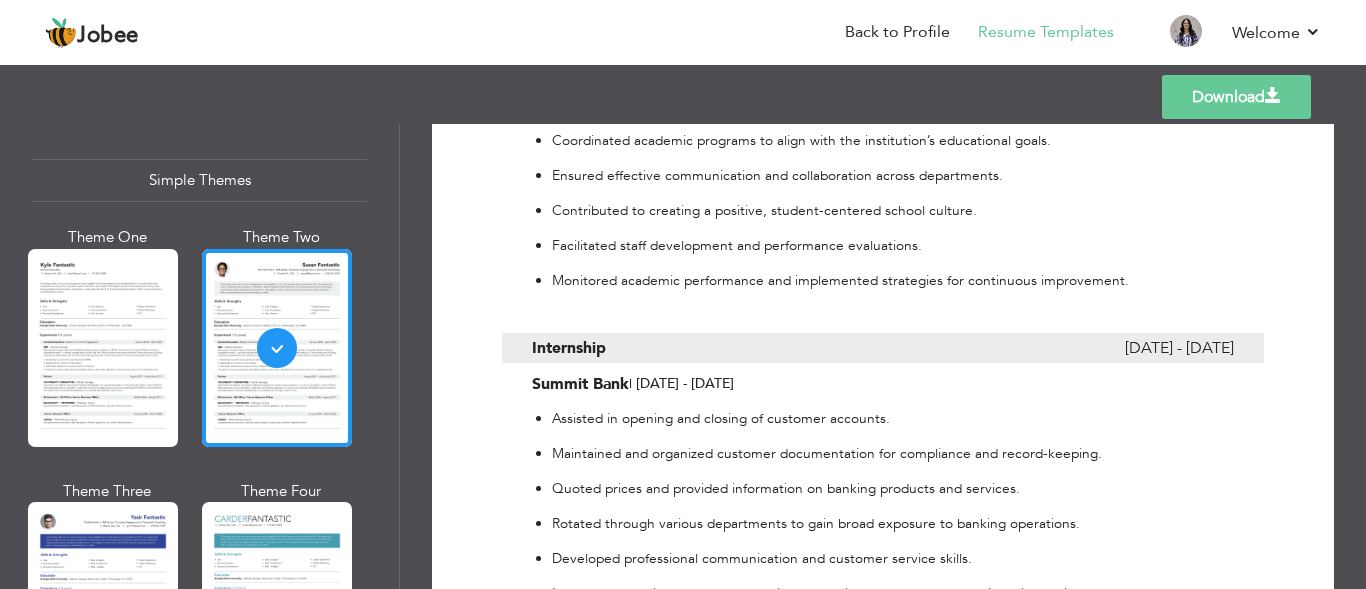 click at bounding box center [1273, 96] 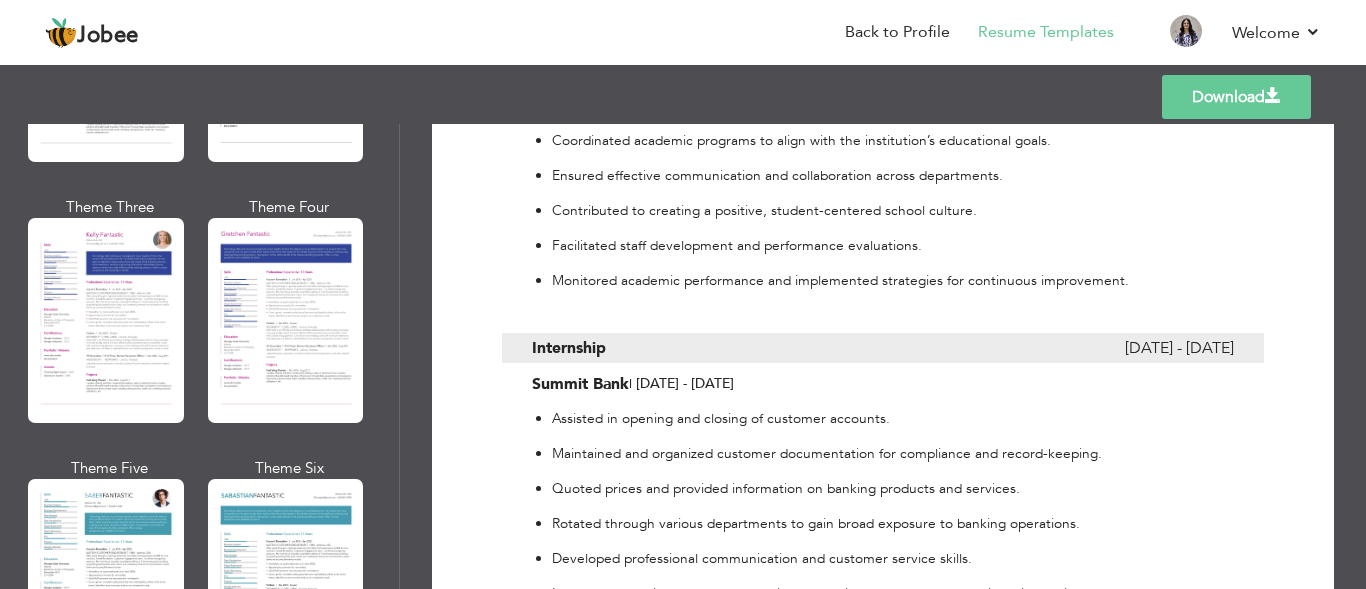 scroll, scrollTop: 2639, scrollLeft: 0, axis: vertical 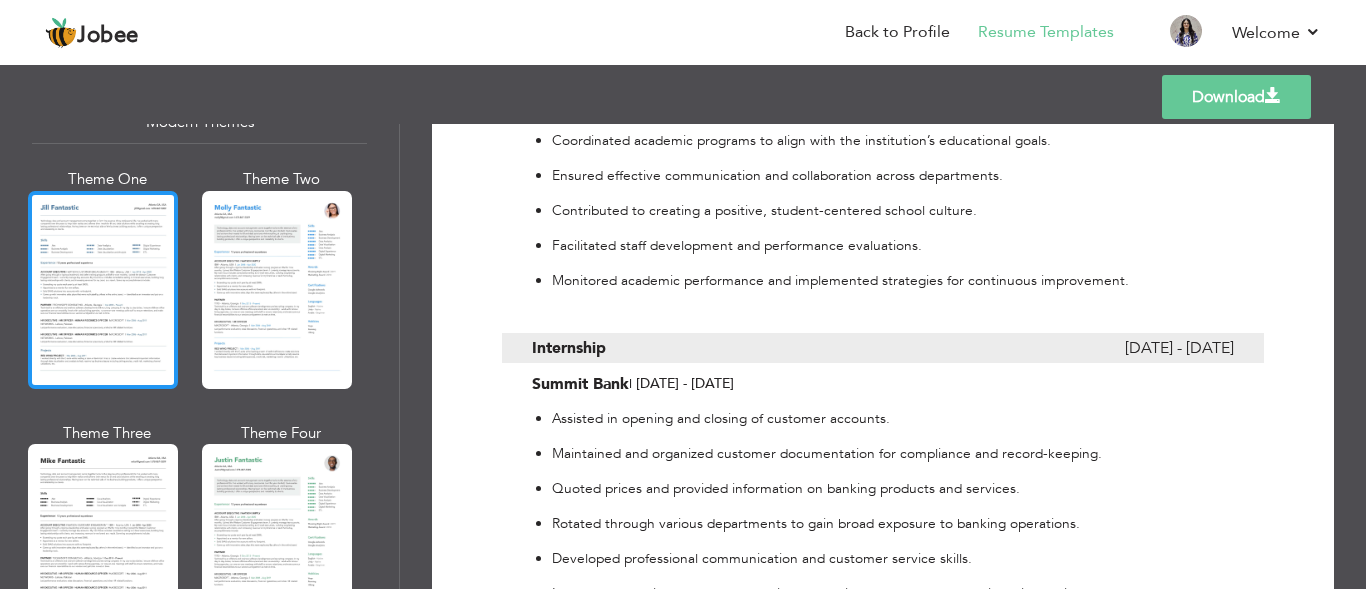 click at bounding box center (103, 290) 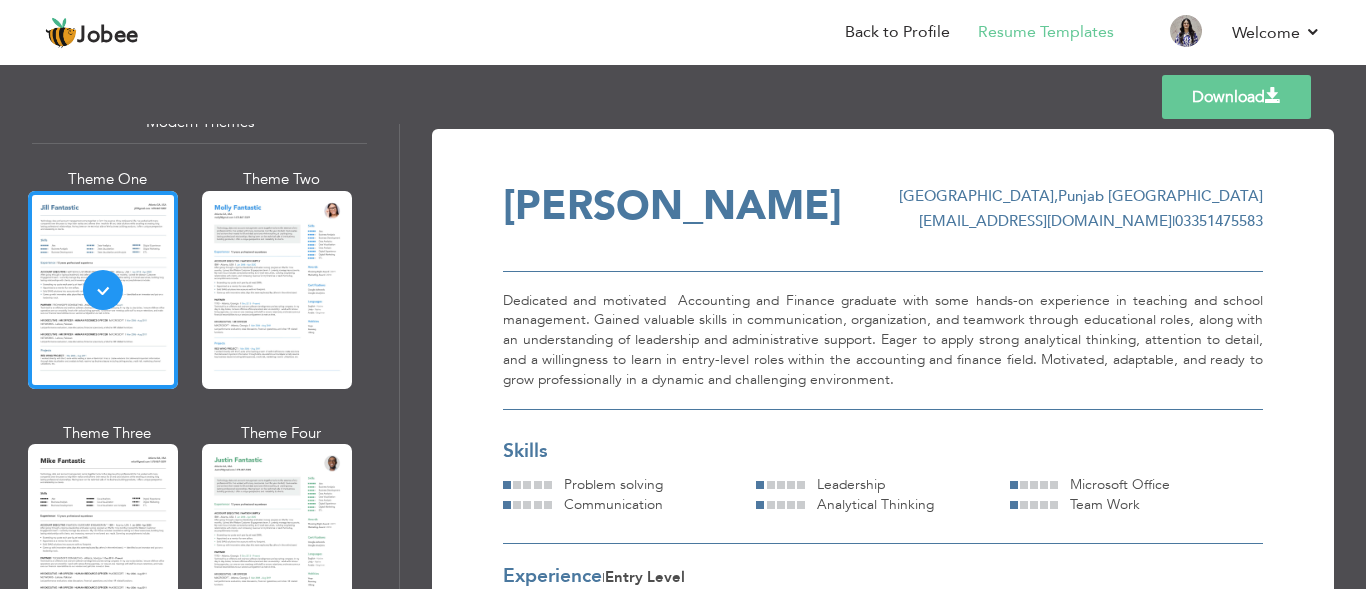 click on "Dedicated and motivated  Accounting and Finance graduate with some hands-on experience in teaching and school management. Gained valuable skills in communication, organization, and teamwork through educational roles, along with an understanding of leadership and administrative support. Eager to apply strong analytical thinking, attention to detail, and a willingness to learn in entry-level roles within the accounting and finance field. Motivated, adaptable, and ready to grow professionally in a dynamic and challenging environment." at bounding box center (883, 340) 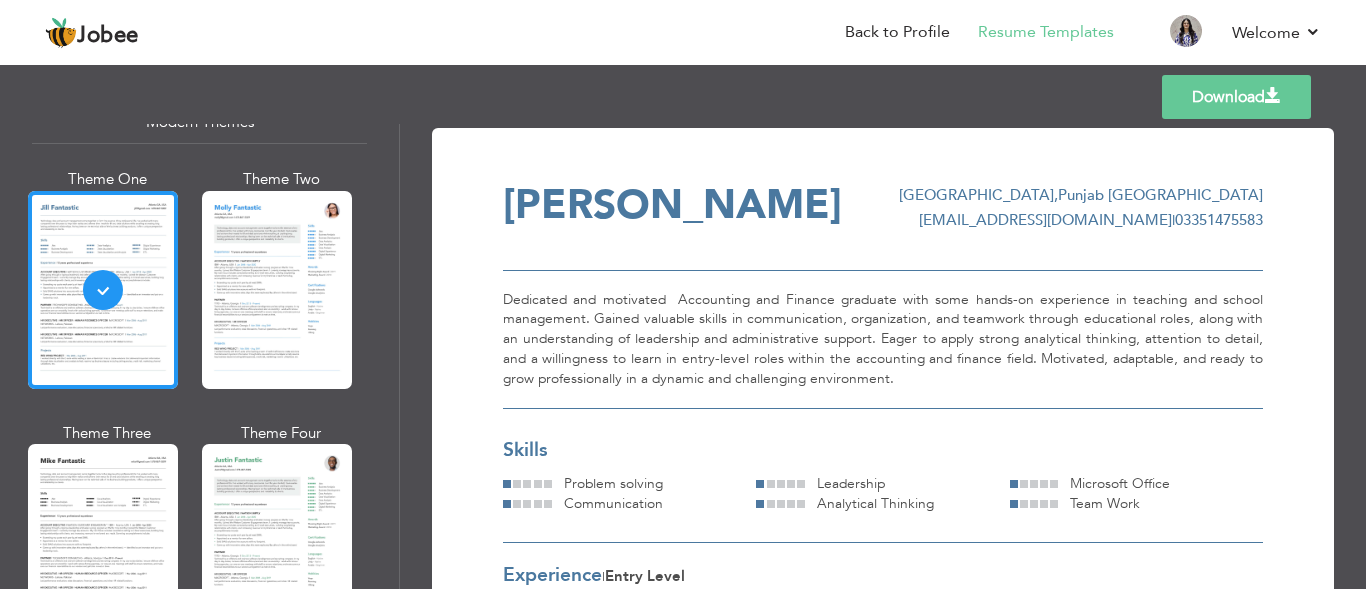 scroll, scrollTop: 0, scrollLeft: 0, axis: both 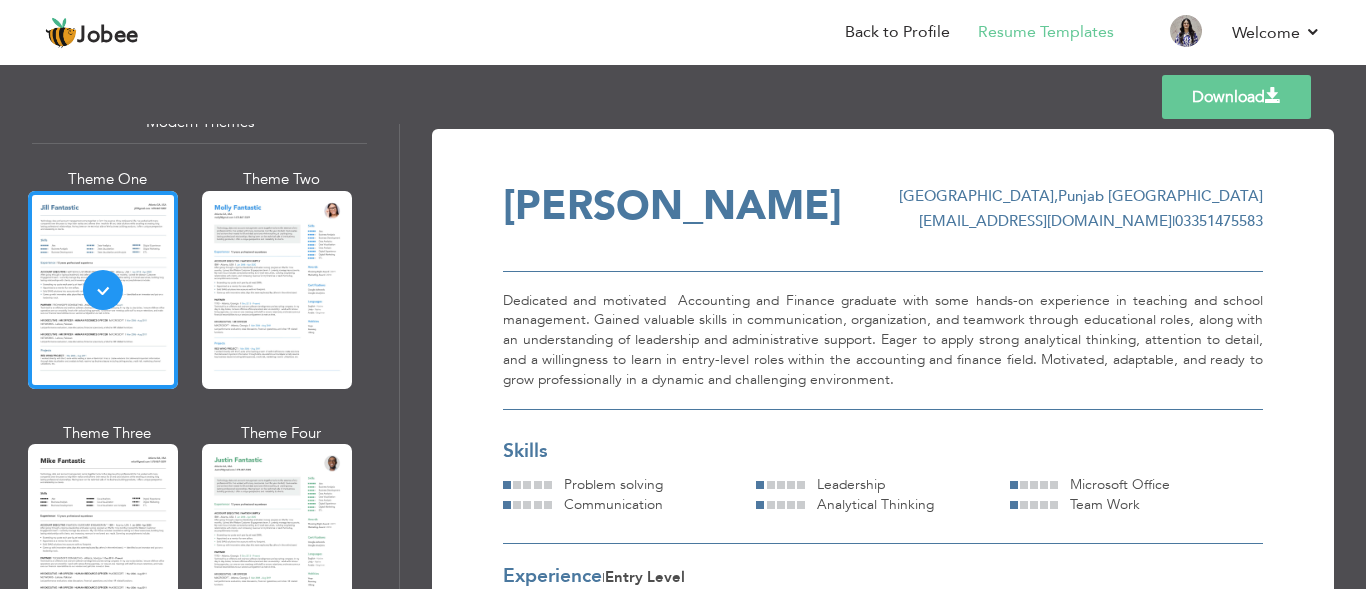 click on "Download" at bounding box center (1236, 97) 